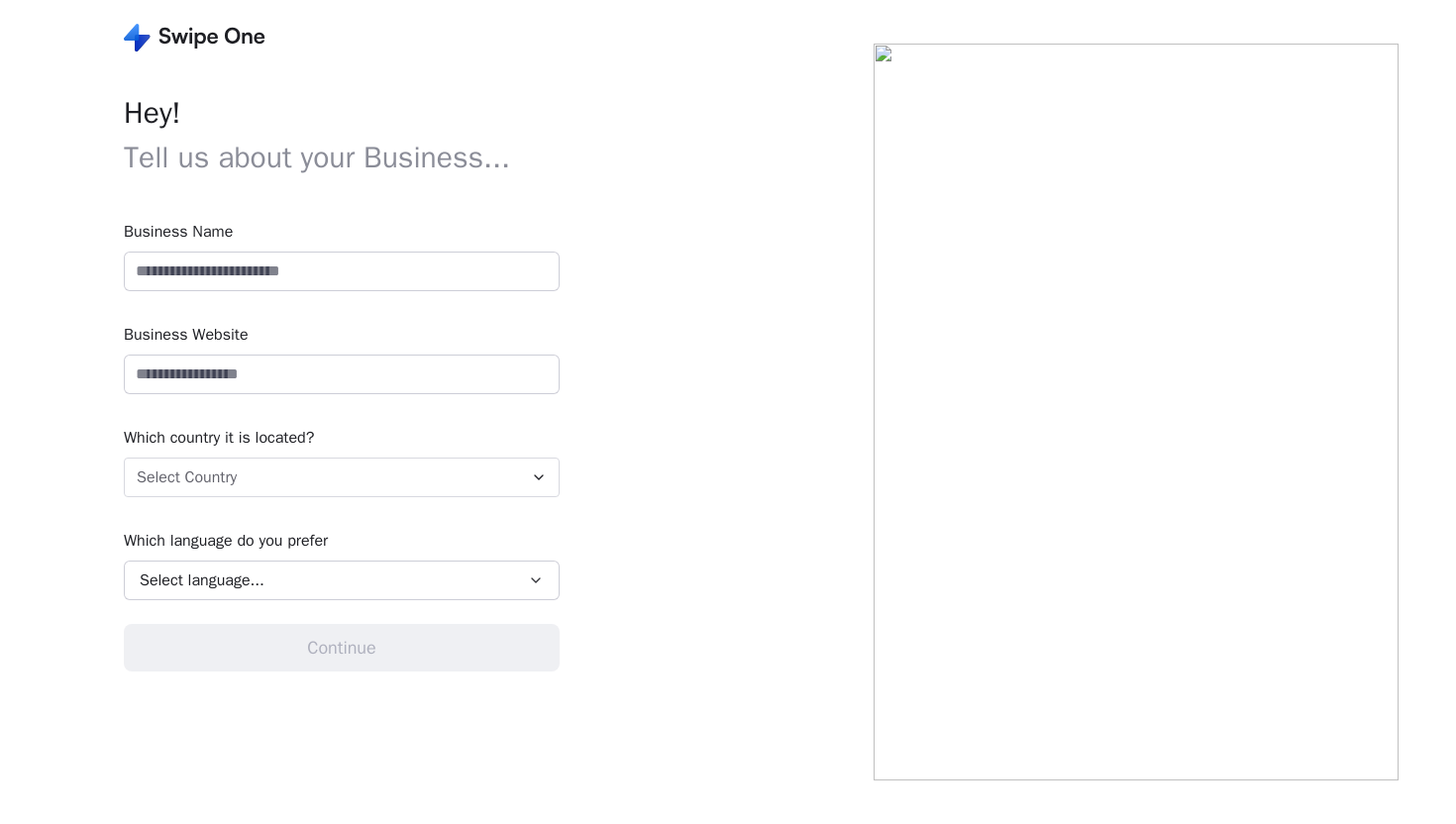 scroll, scrollTop: 0, scrollLeft: 0, axis: both 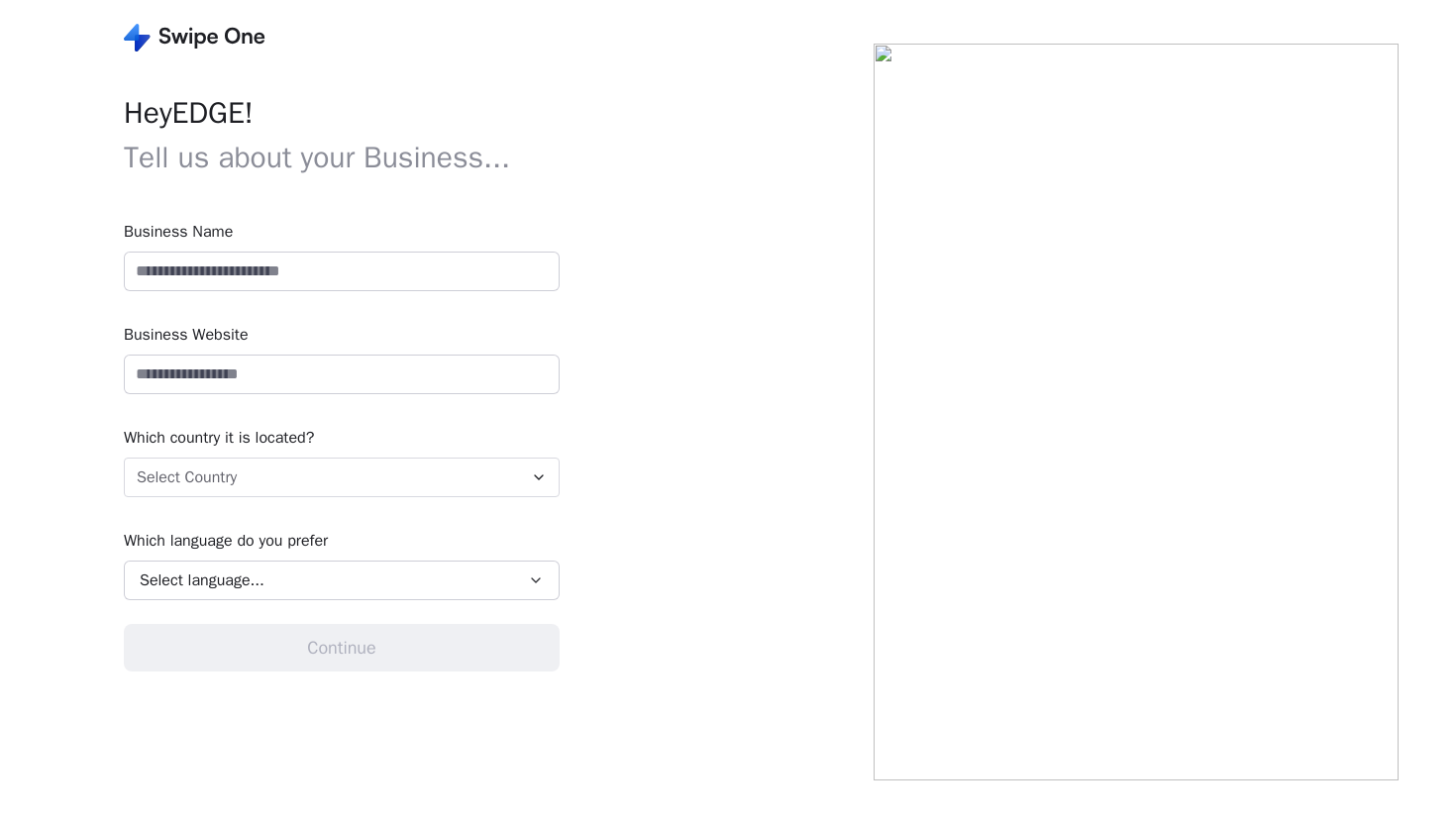 click at bounding box center (342, 271) 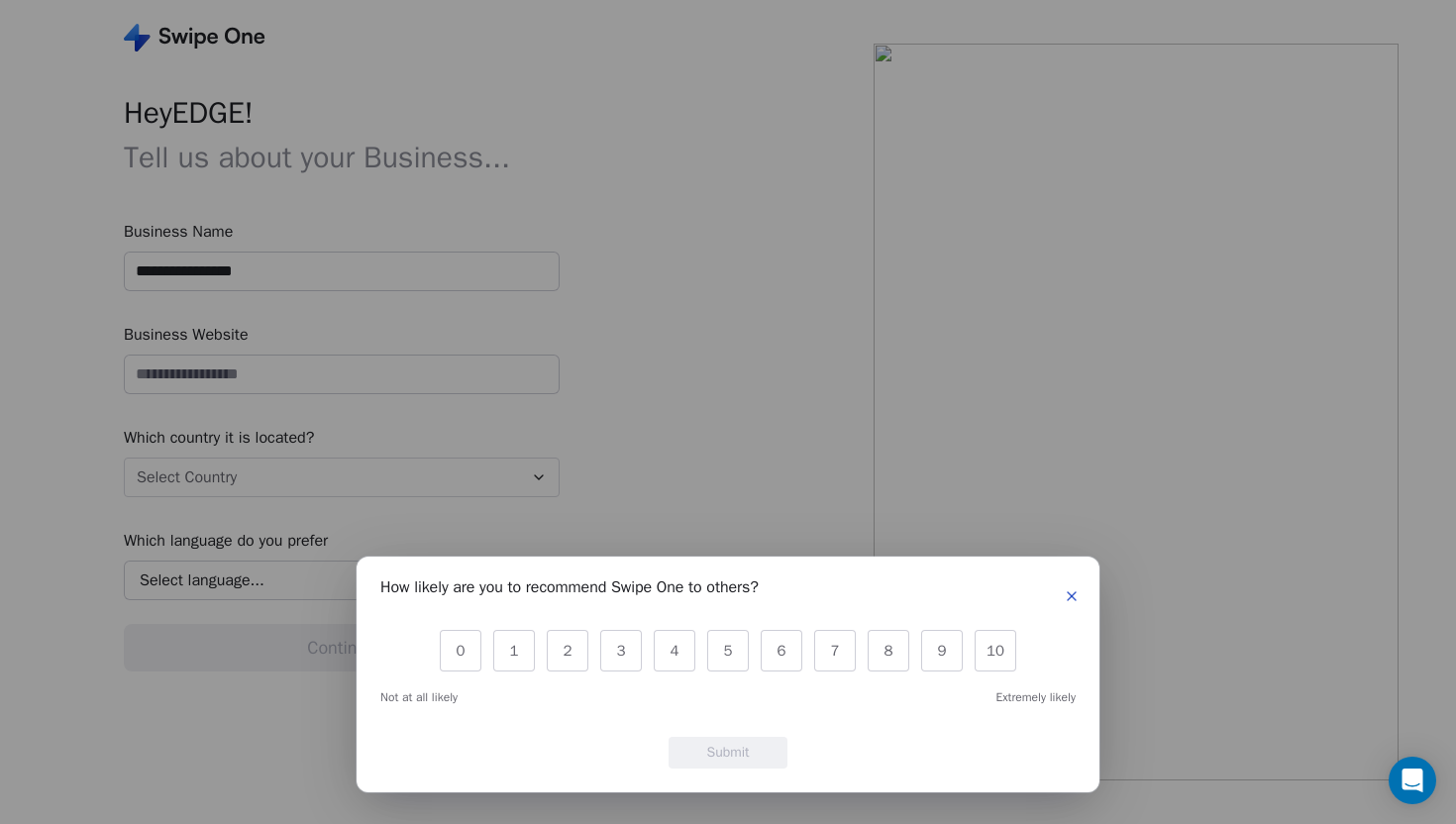 click 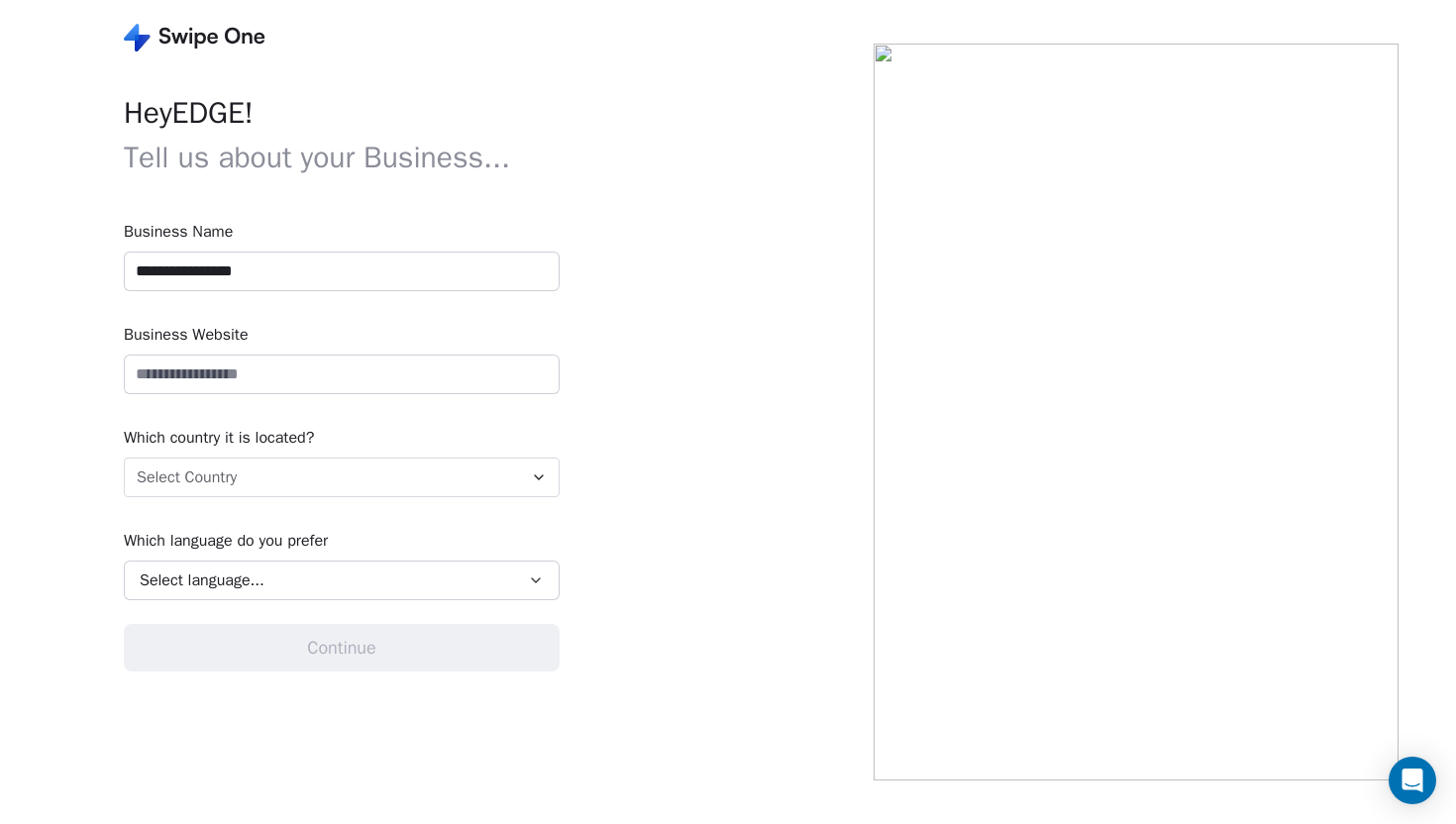 drag, startPoint x: 1072, startPoint y: 596, endPoint x: 341, endPoint y: 418, distance: 752.3596 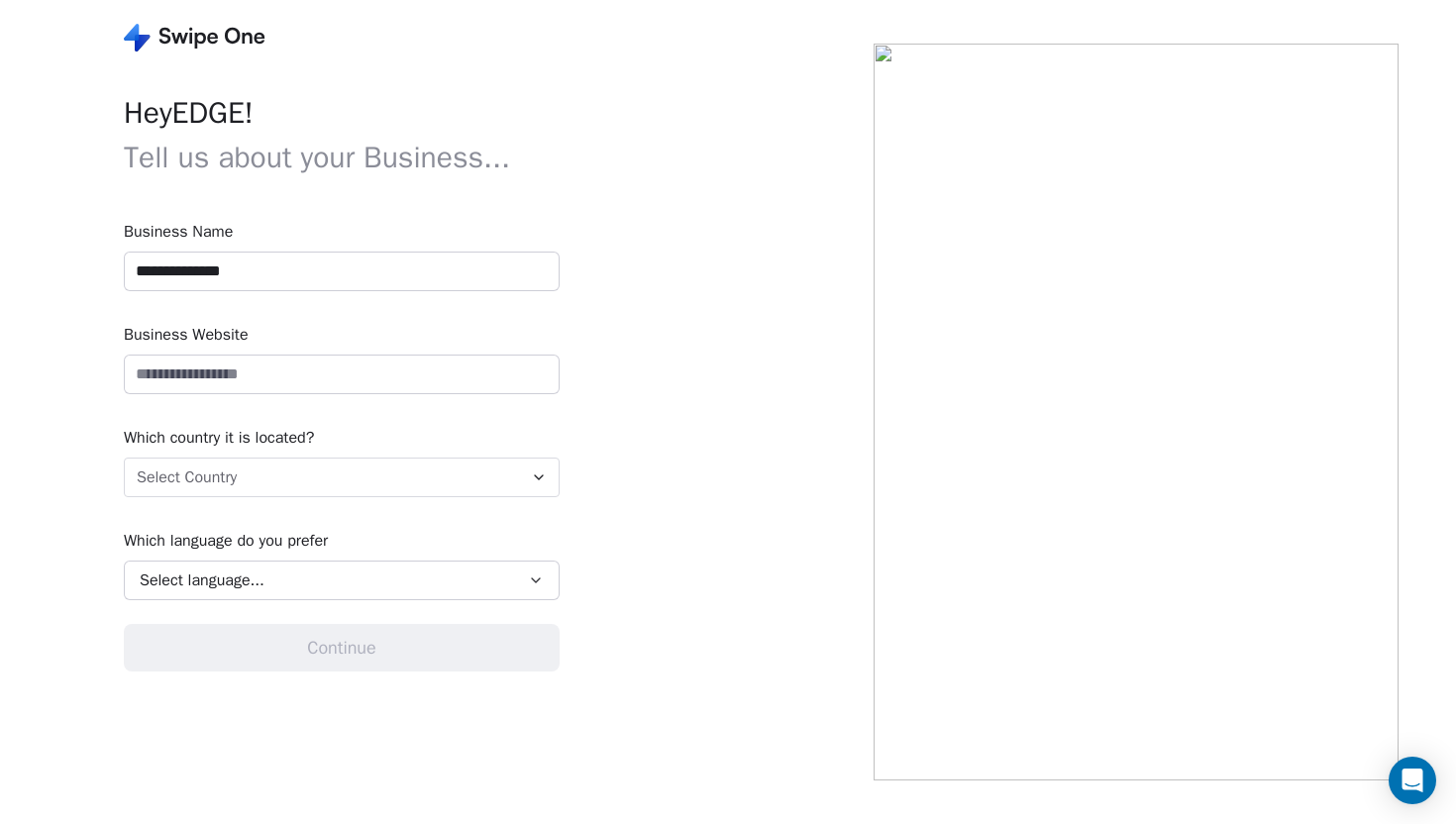 drag, startPoint x: 186, startPoint y: 270, endPoint x: 582, endPoint y: 283, distance: 396.21333 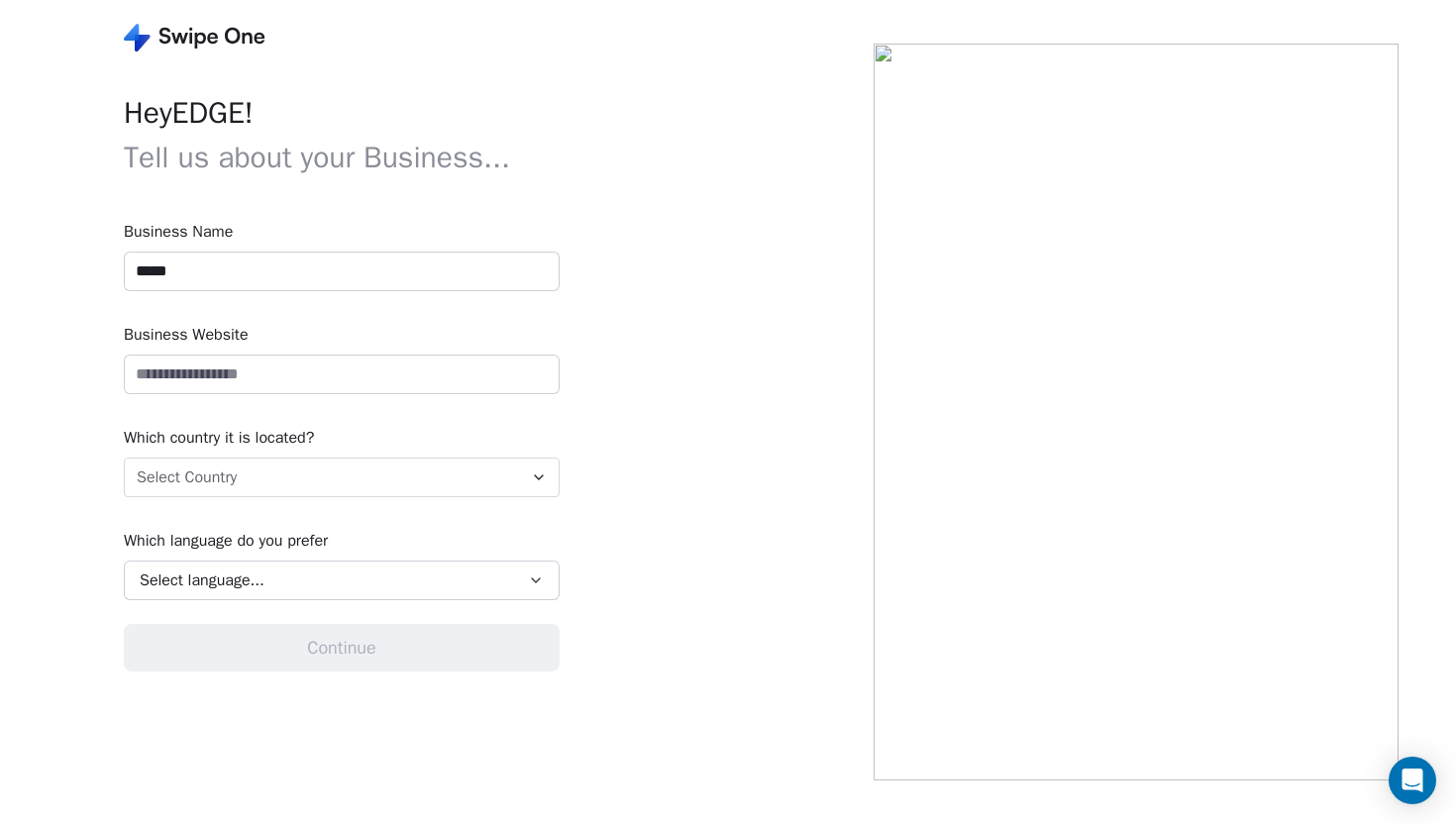 type on "****" 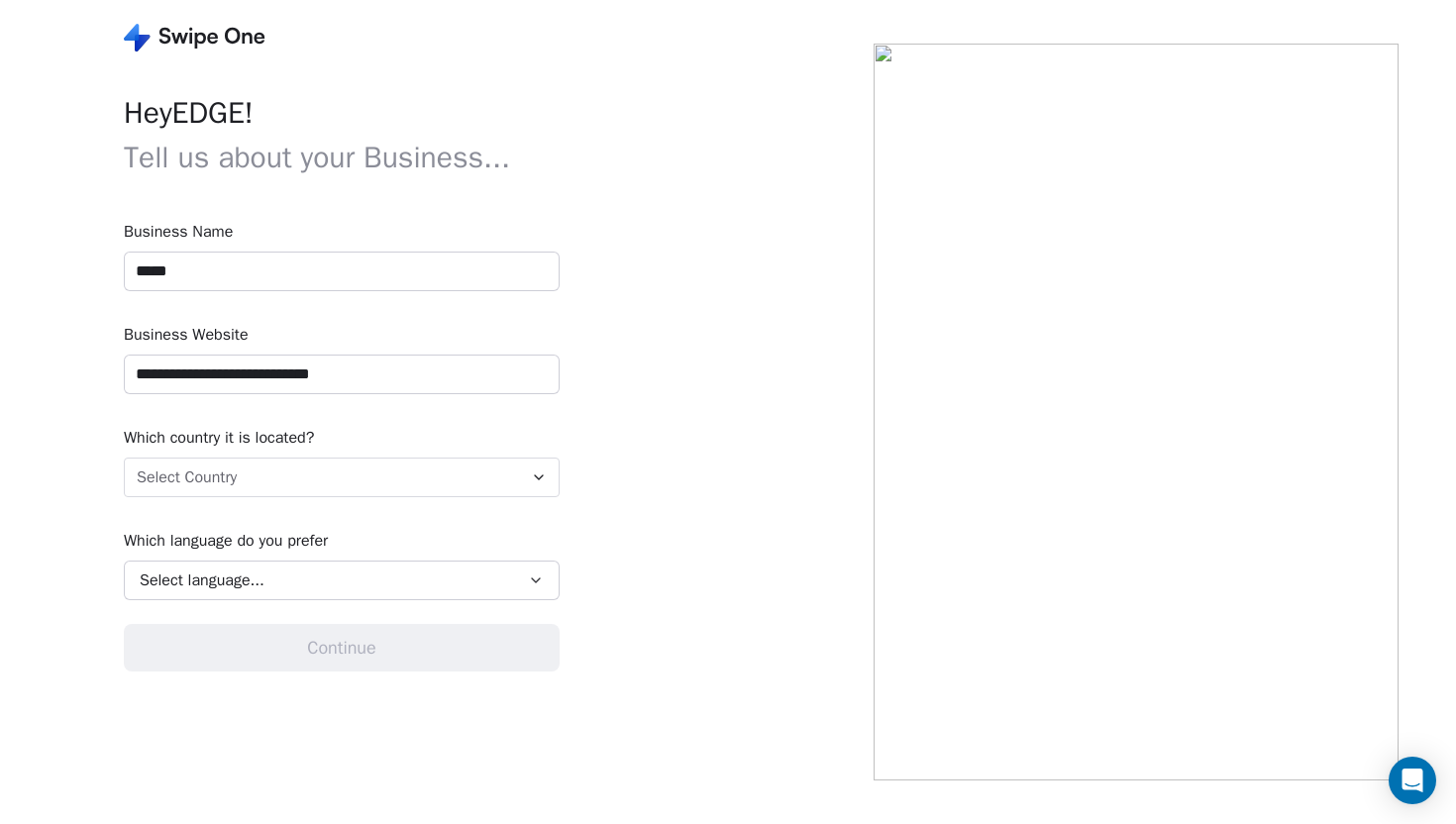 type on "**********" 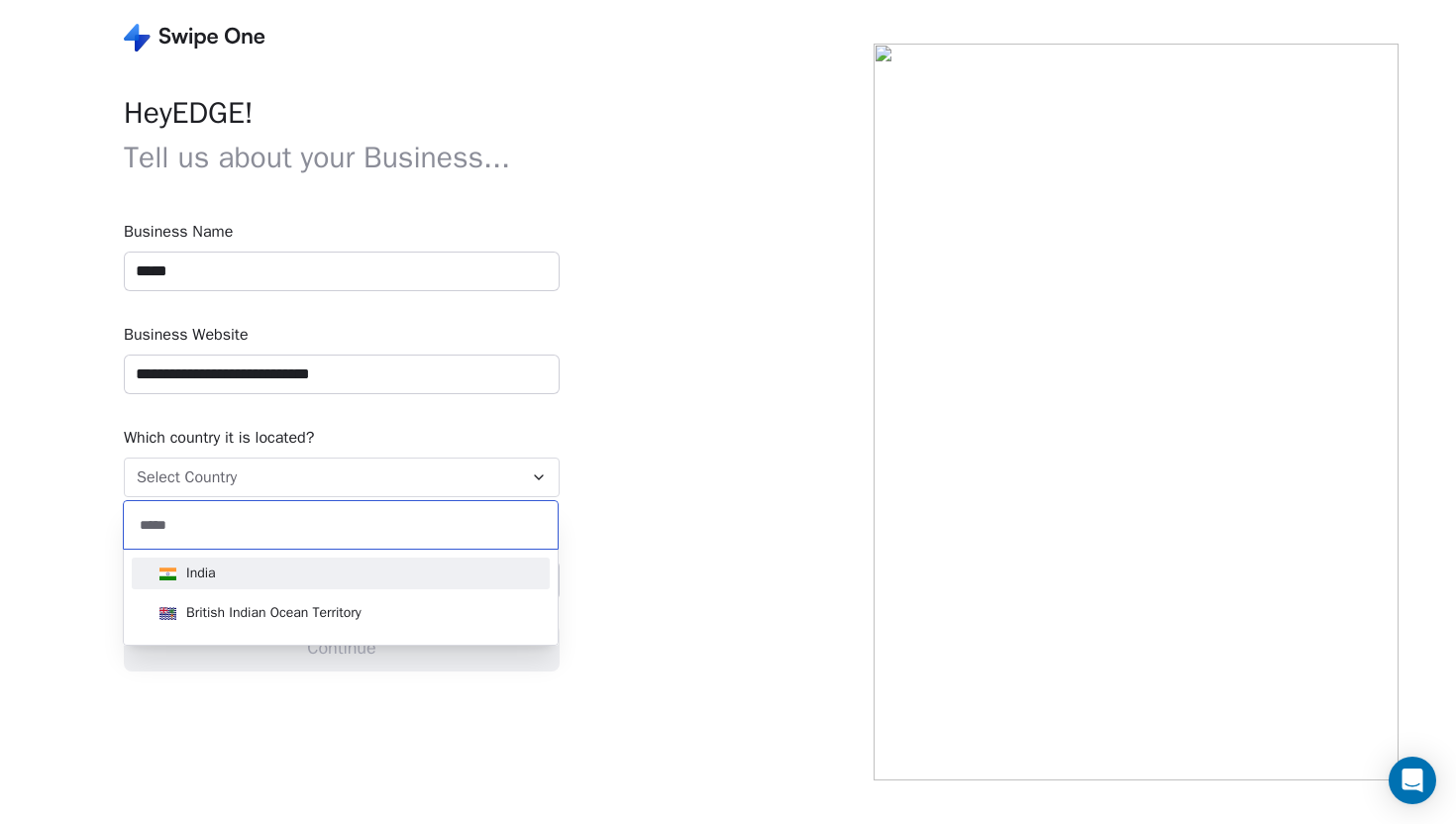 type on "*****" 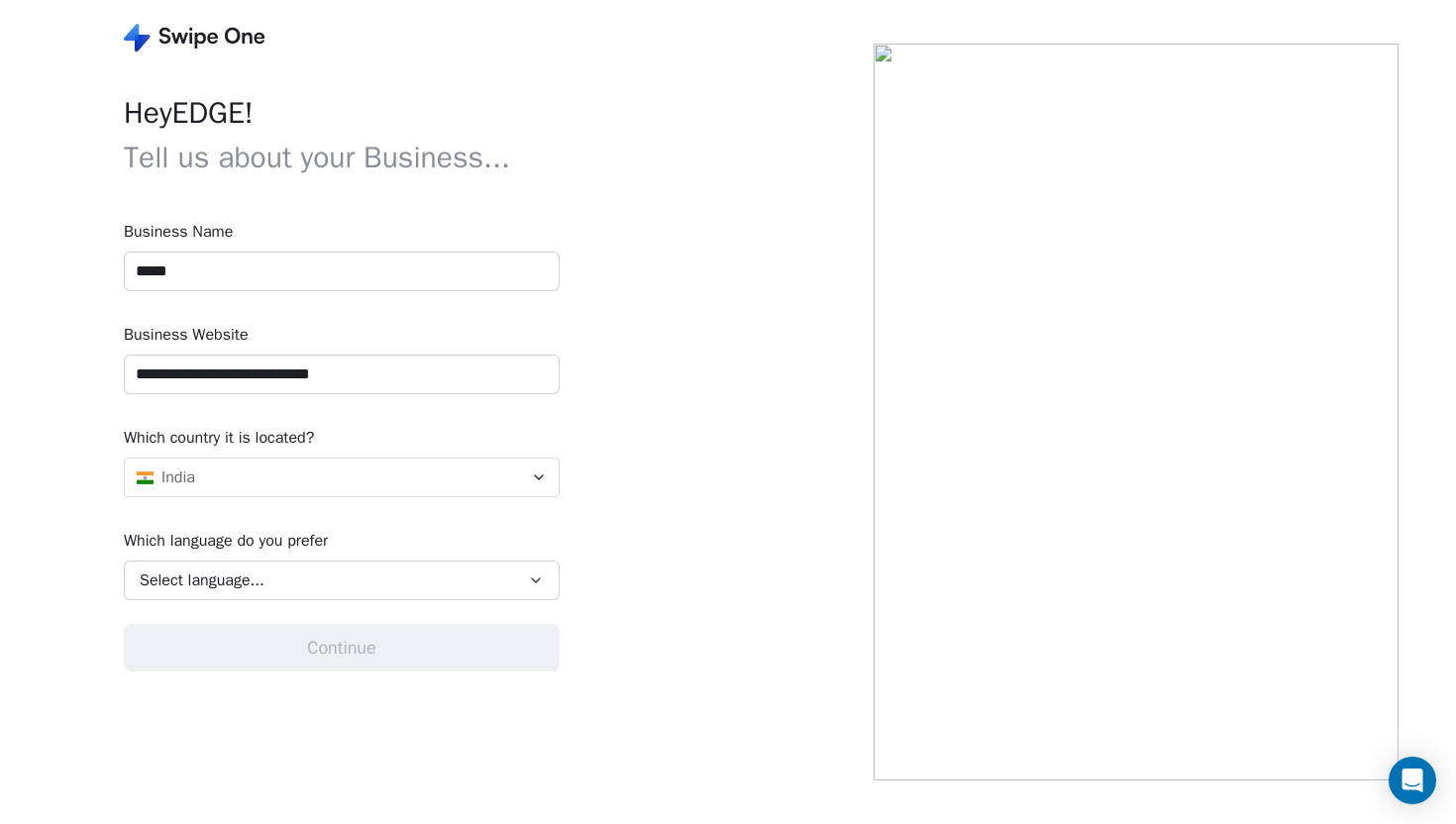 click on "Select language..." at bounding box center [202, 580] 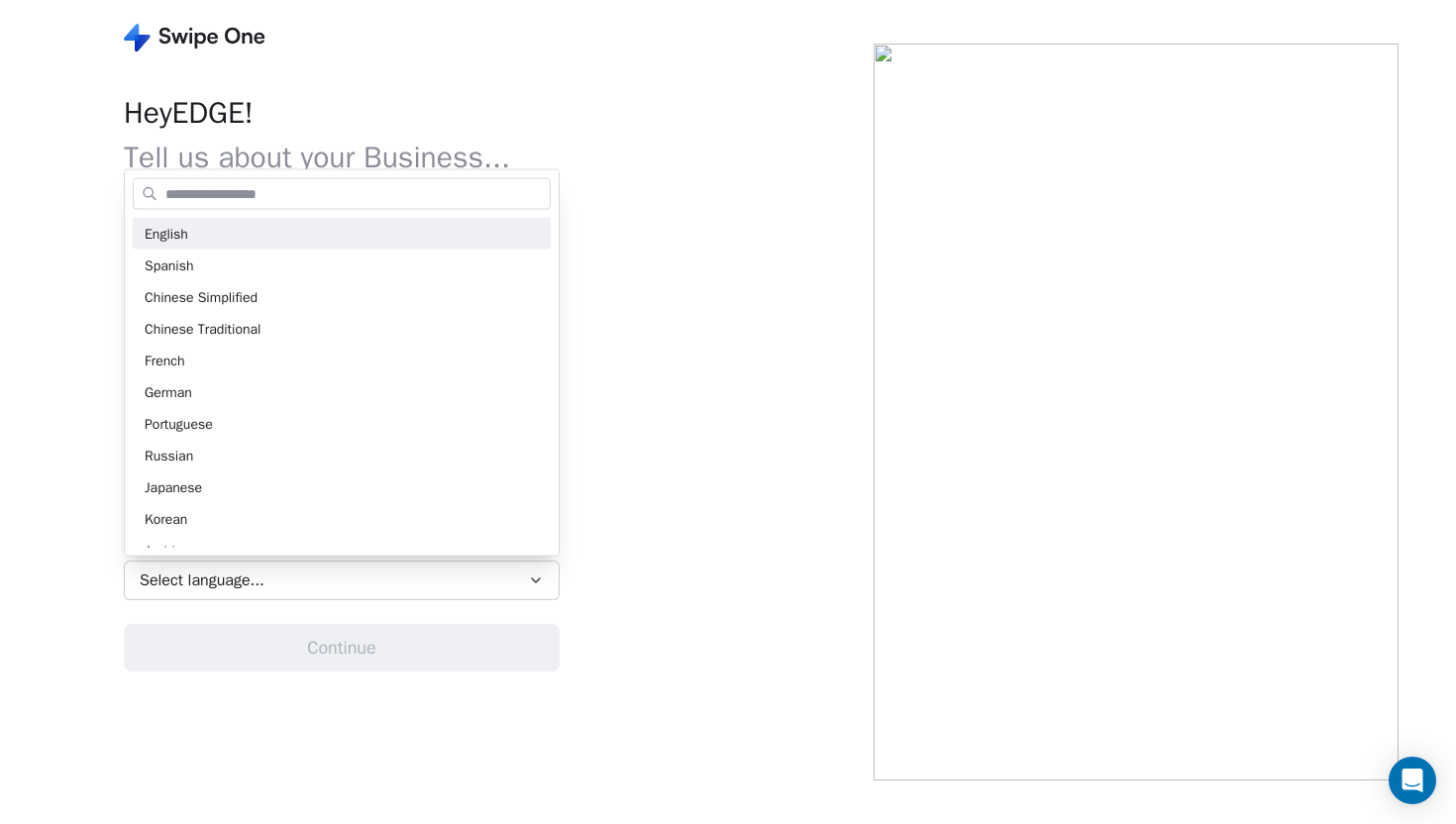 click on "**********" at bounding box center [728, 412] 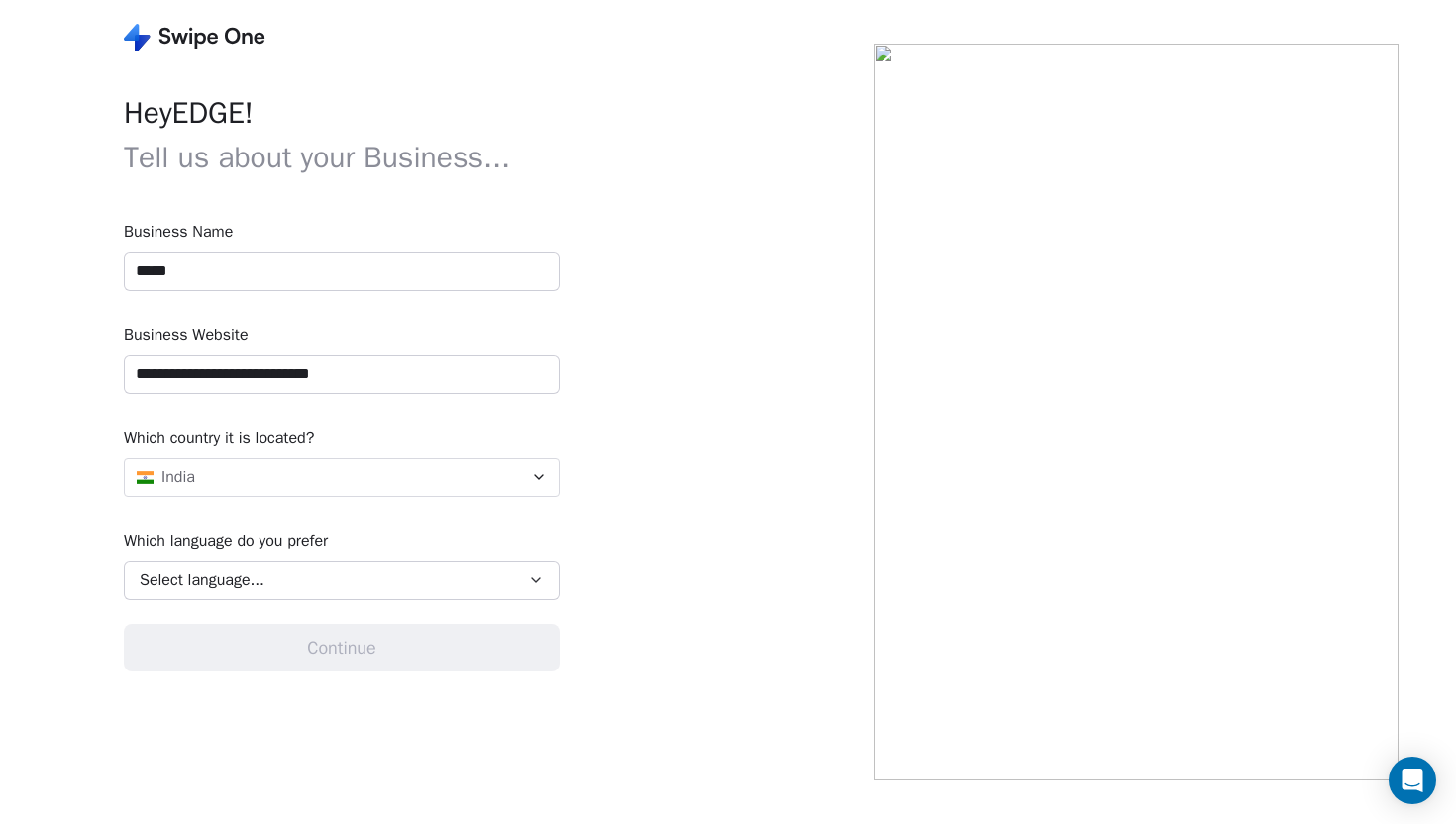 click on "Select language..." at bounding box center (202, 580) 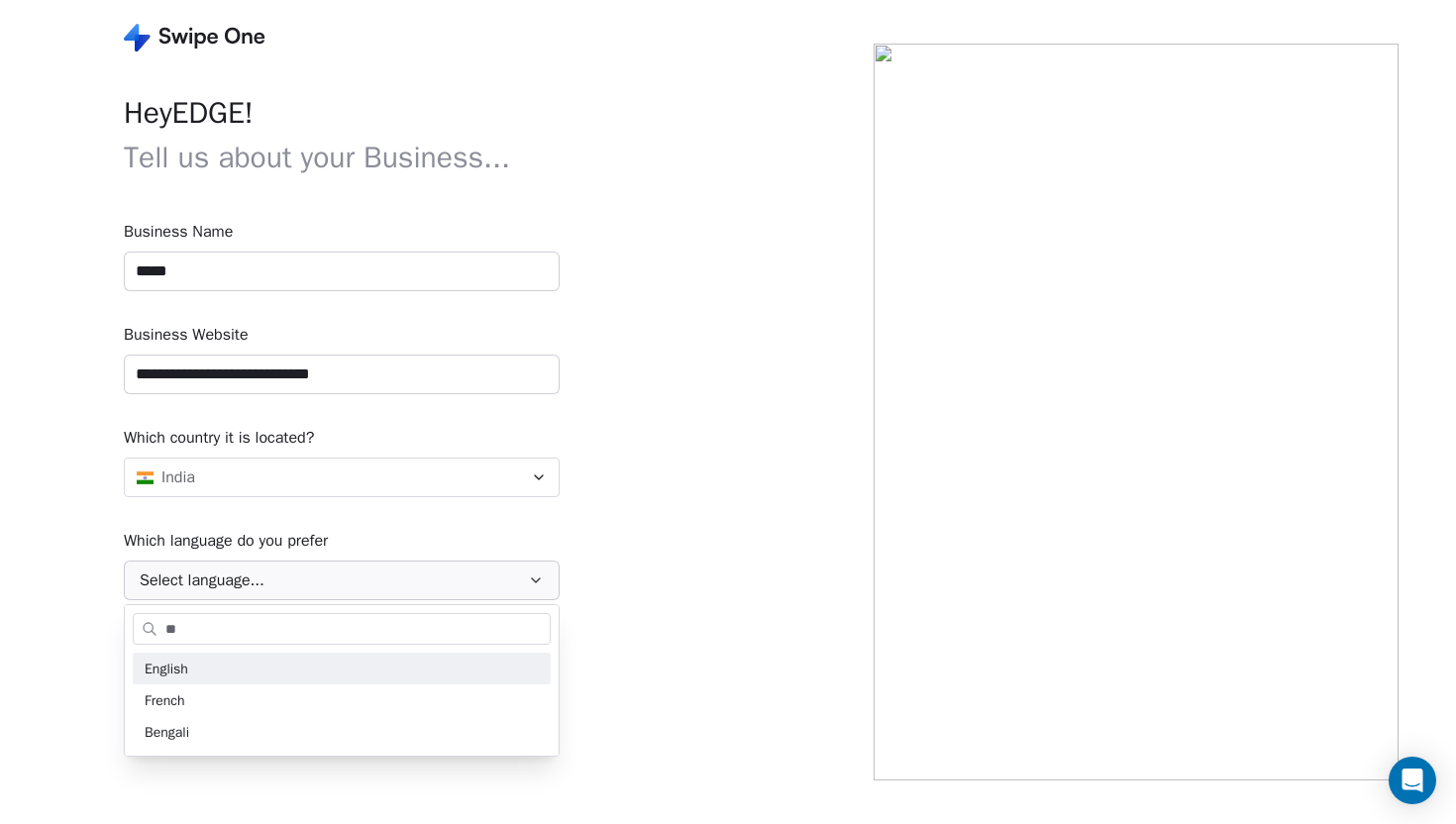 type on "**" 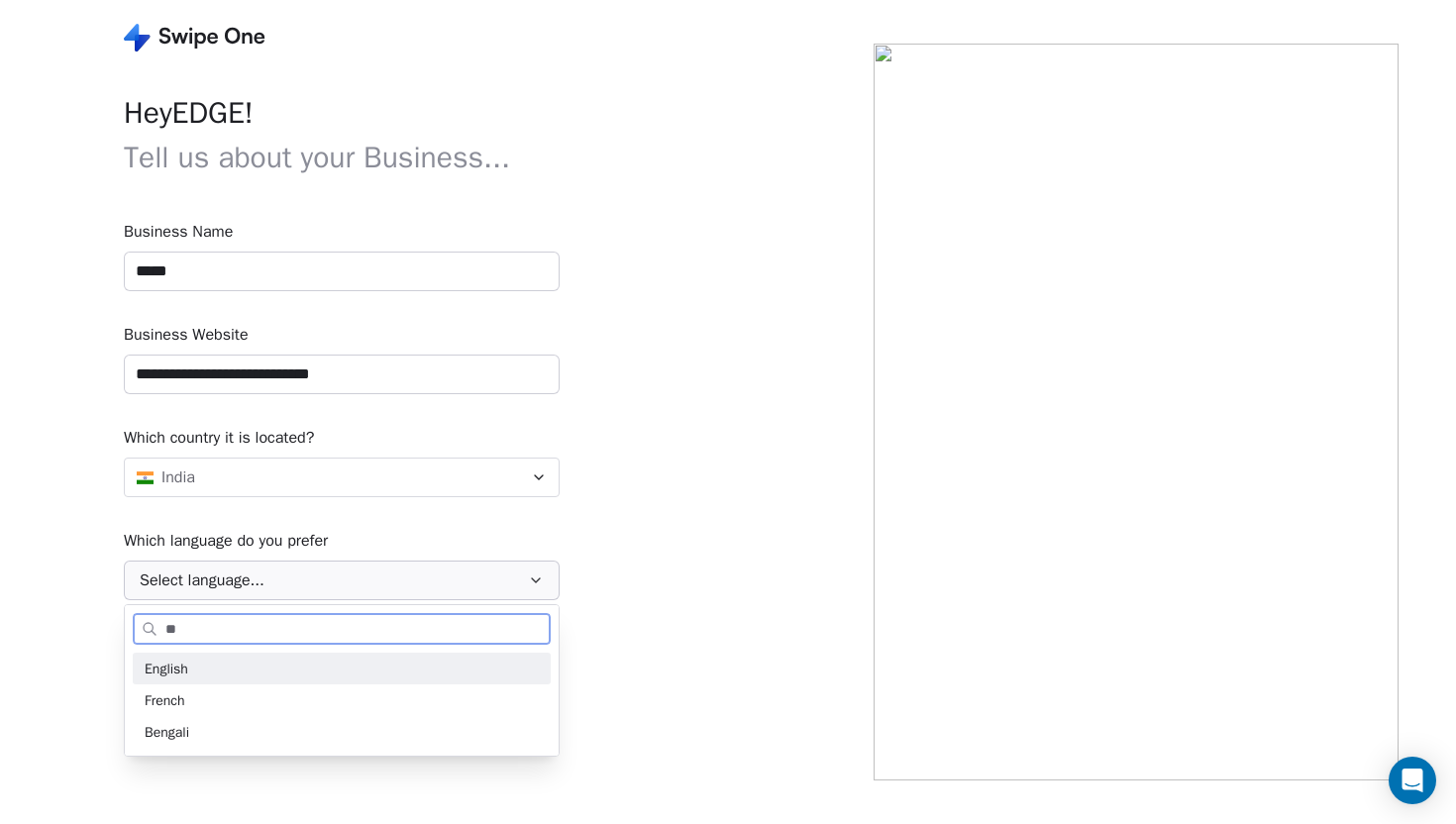 click on "English" at bounding box center (342, 669) 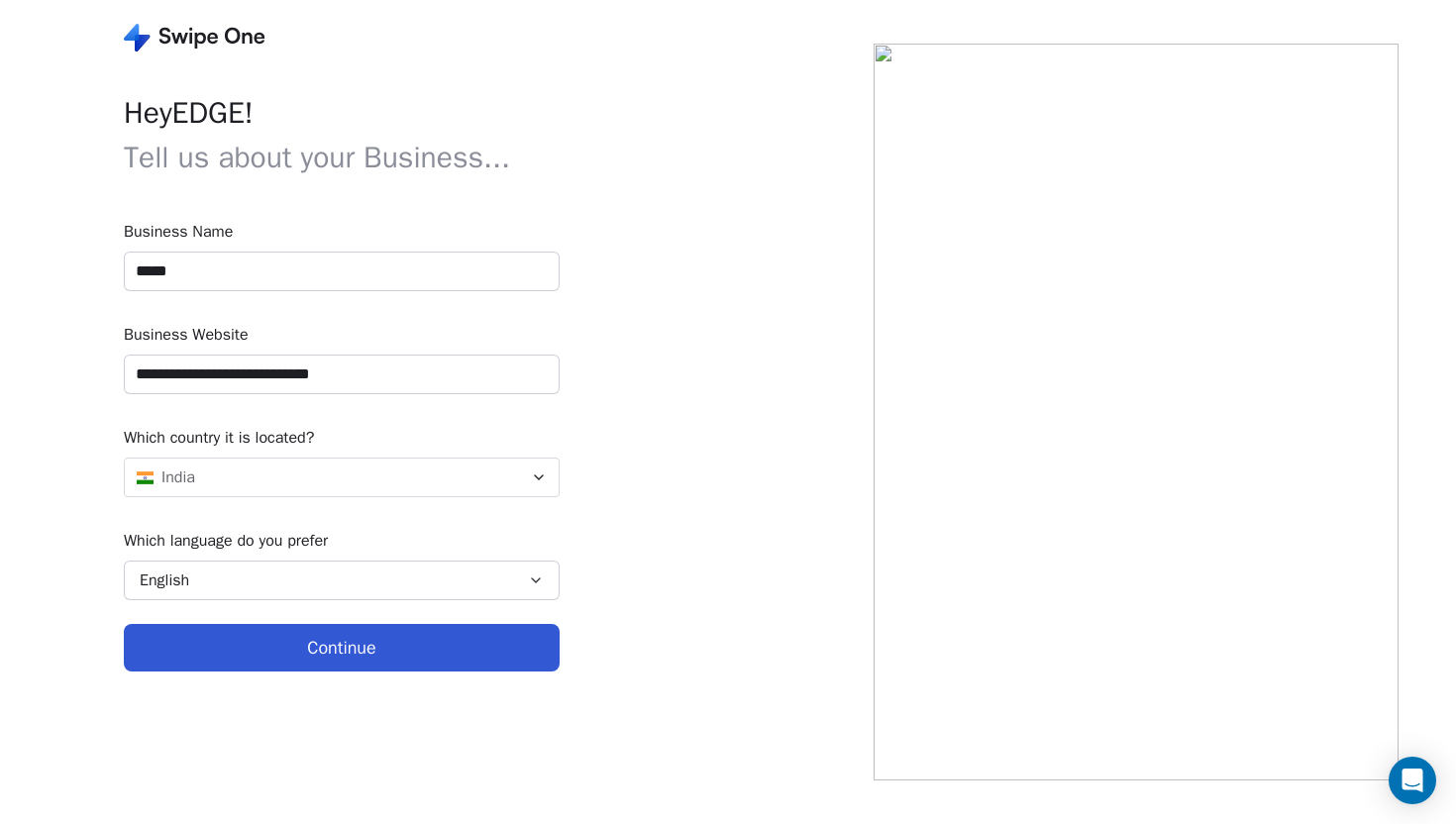 click on "Continue" at bounding box center (342, 648) 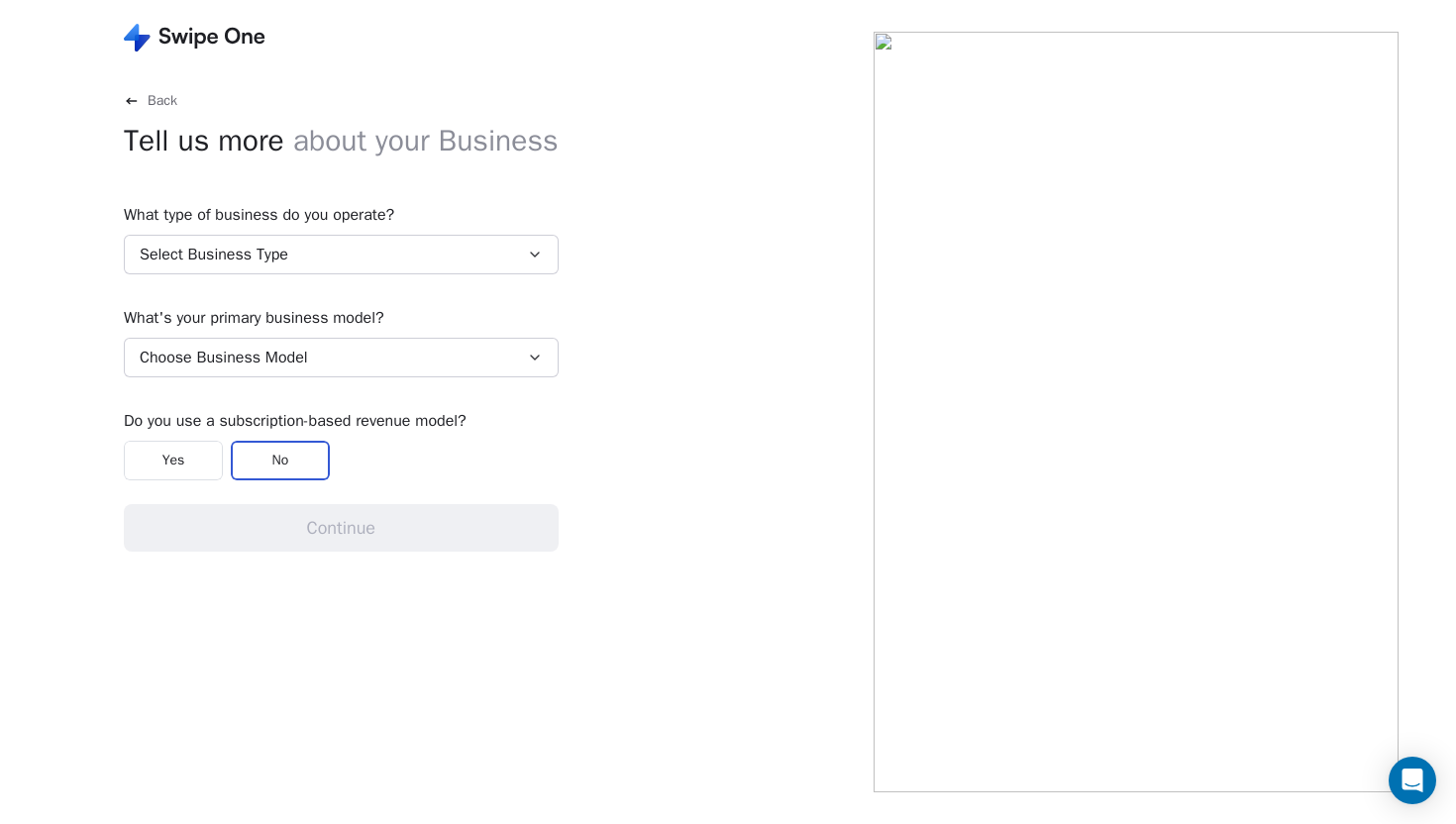 click on "Select Business Type" at bounding box center (214, 255) 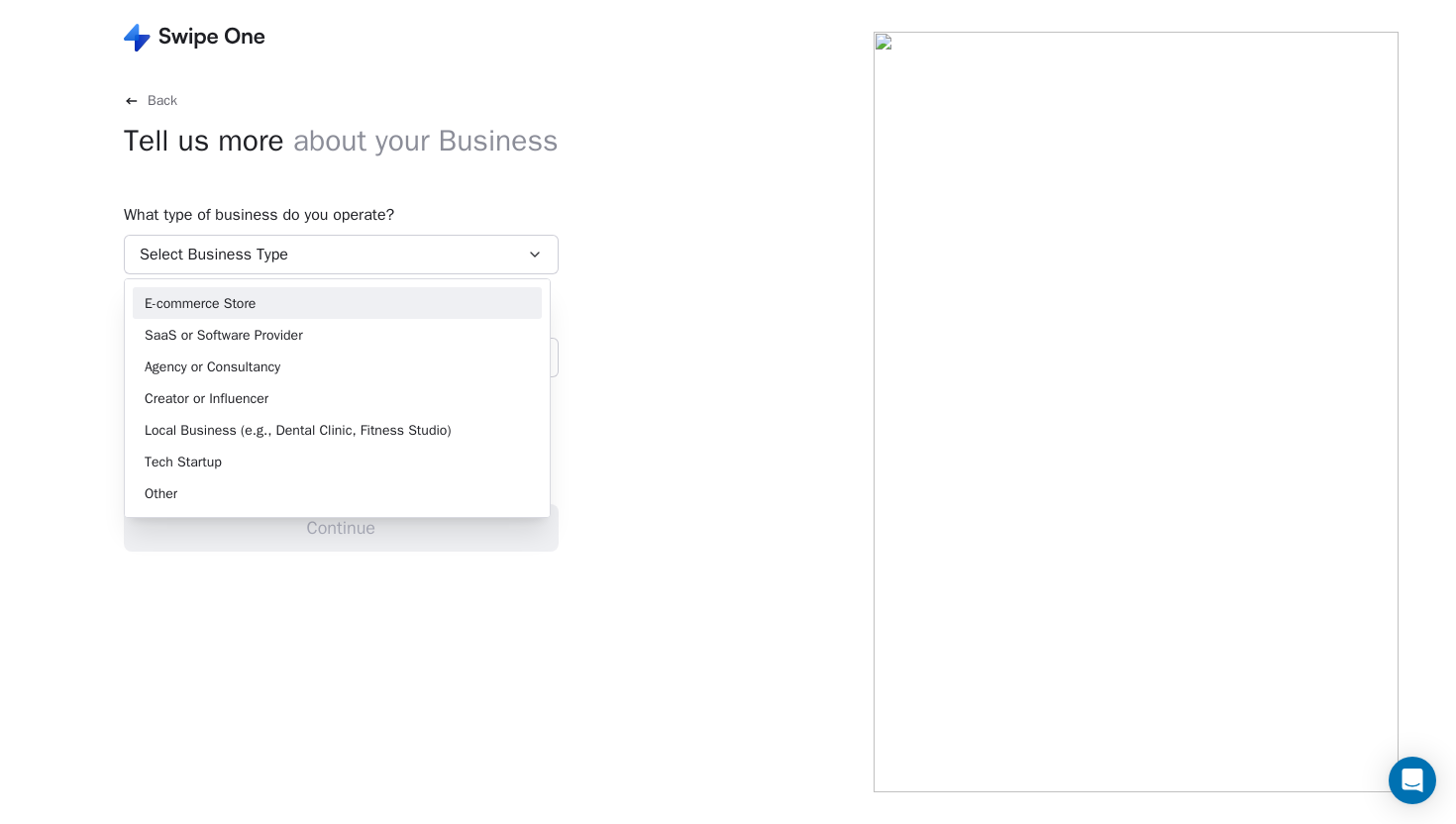 click on "Back Tell us more   about your Business What type of business do you operate? Select Business Type What's your primary business model? Choose Business Model Do you use a subscription-based revenue model? Yes No Continue
E-commerce Store SaaS or Software Provider Agency or Consultancy Creator or Influencer Local Business (e.g., Dental Clinic, Fitness Studio) Tech Startup Other" at bounding box center (728, 412) 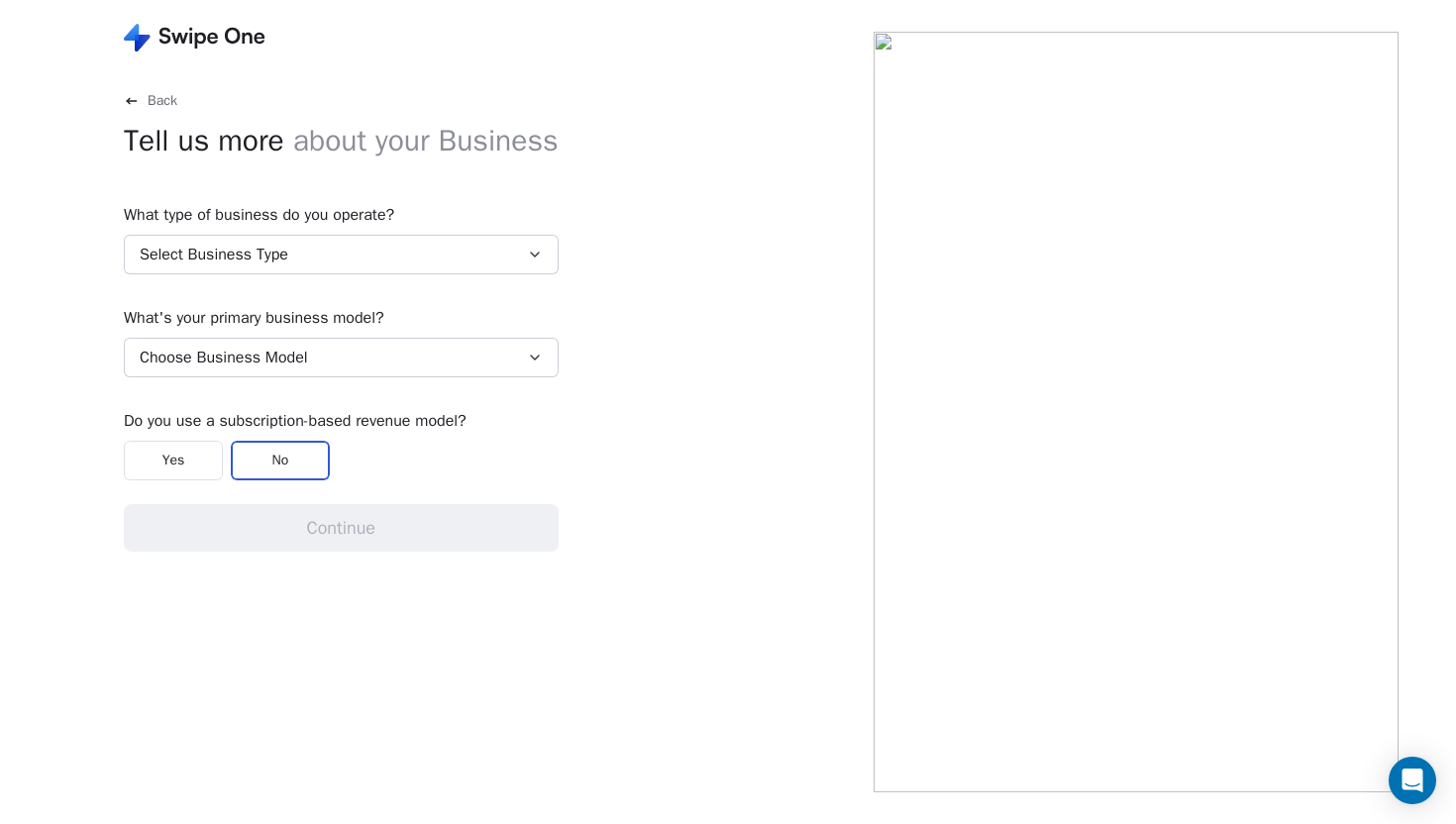 click on "Select Business Type" at bounding box center [341, 255] 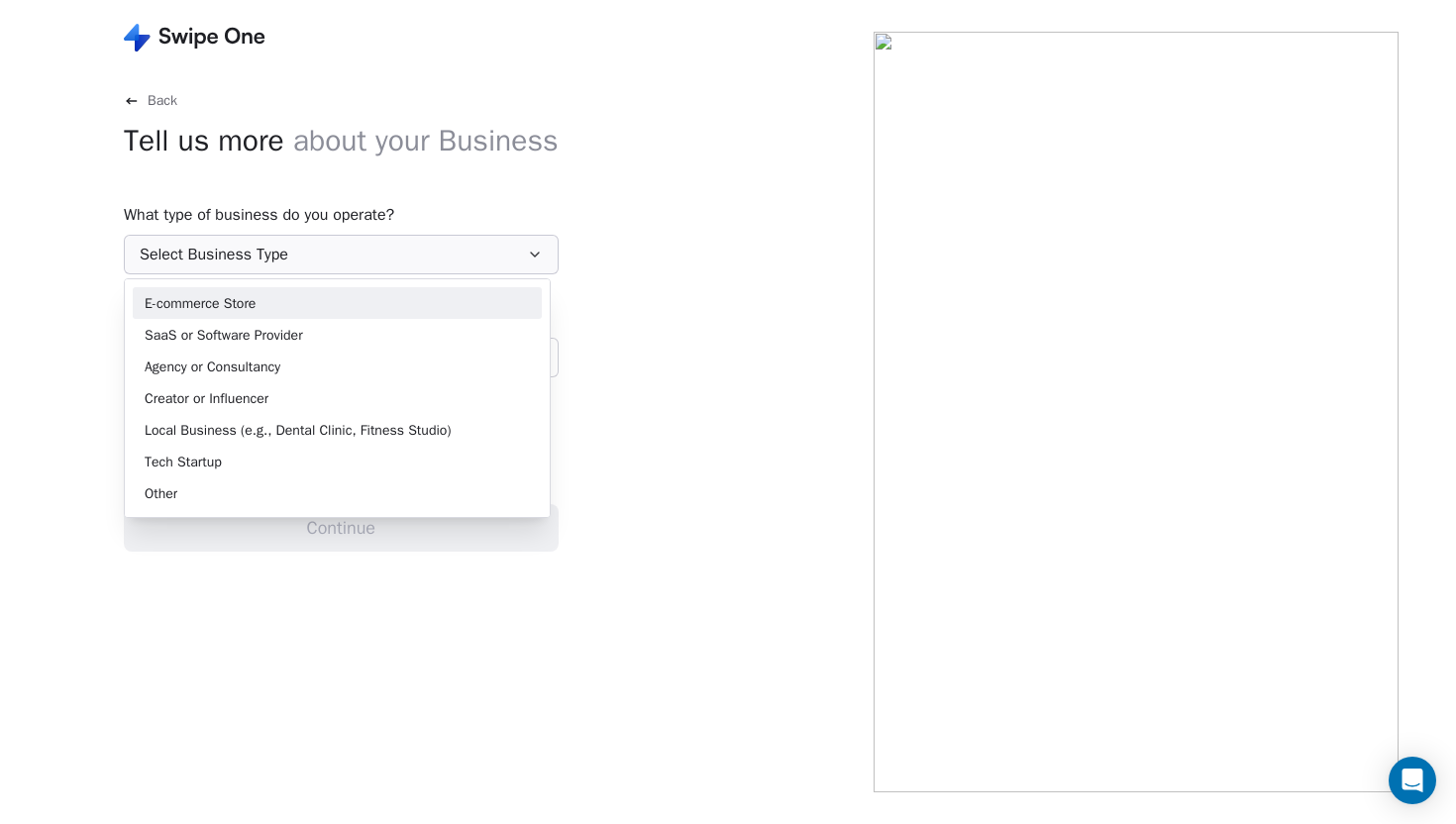 click on "Back Tell us more   about your Business What type of business do you operate? Select Business Type What's your primary business model? Choose Business Model Do you use a subscription-based revenue model? Yes No Continue
E-commerce Store SaaS or Software Provider Agency or Consultancy Creator or Influencer Local Business (e.g., Dental Clinic, Fitness Studio) Tech Startup Other" at bounding box center [728, 412] 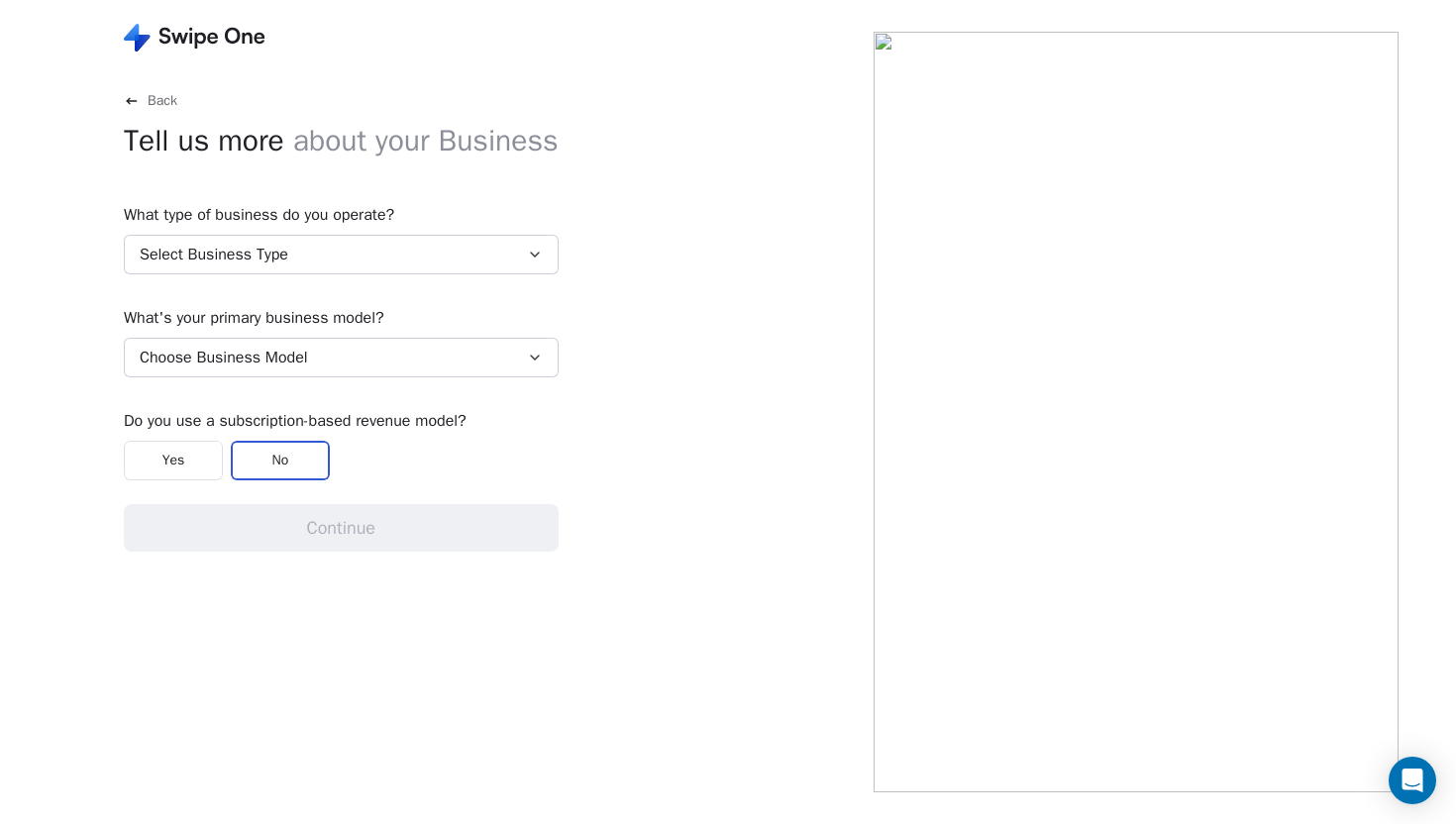 click on "Select Business Type" at bounding box center (341, 255) 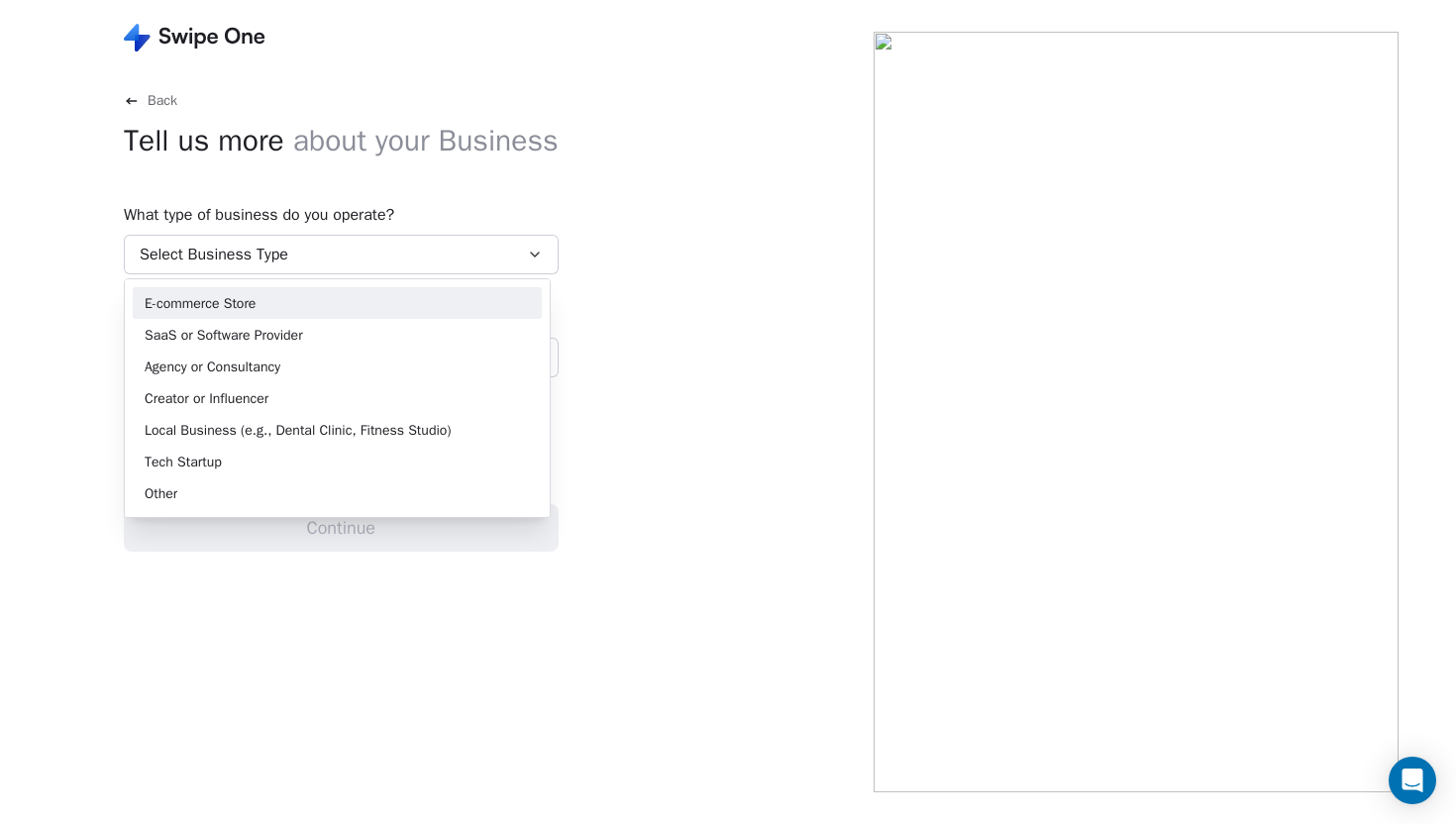 click on "Back Tell us more   about your Business What type of business do you operate? Select Business Type What's your primary business model? Choose Business Model Do you use a subscription-based revenue model? Yes No Continue
E-commerce Store SaaS or Software Provider Agency or Consultancy Creator or Influencer Local Business (e.g., Dental Clinic, Fitness Studio) Tech Startup Other" at bounding box center (728, 412) 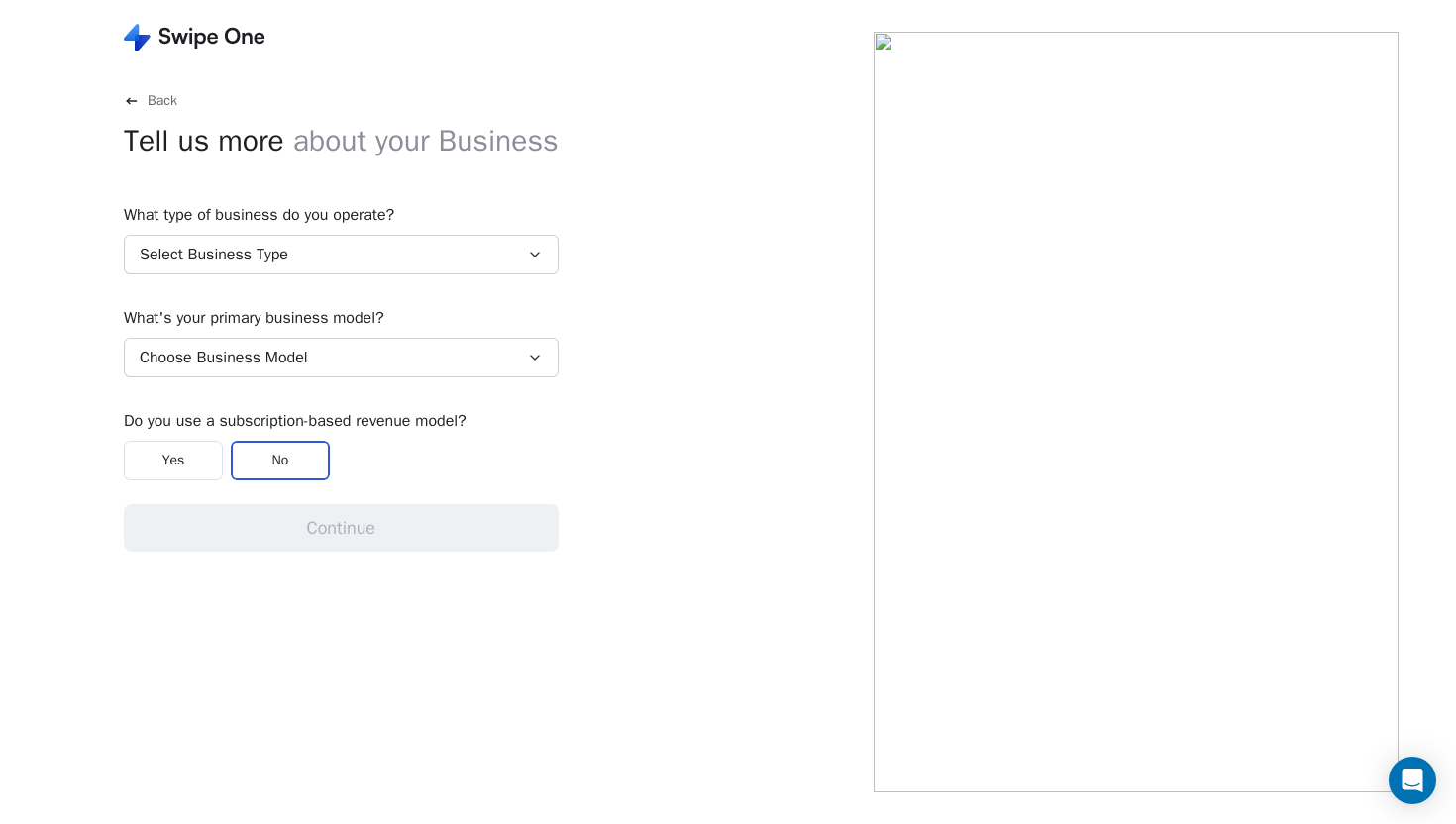 click on "Select Business Type" at bounding box center (214, 255) 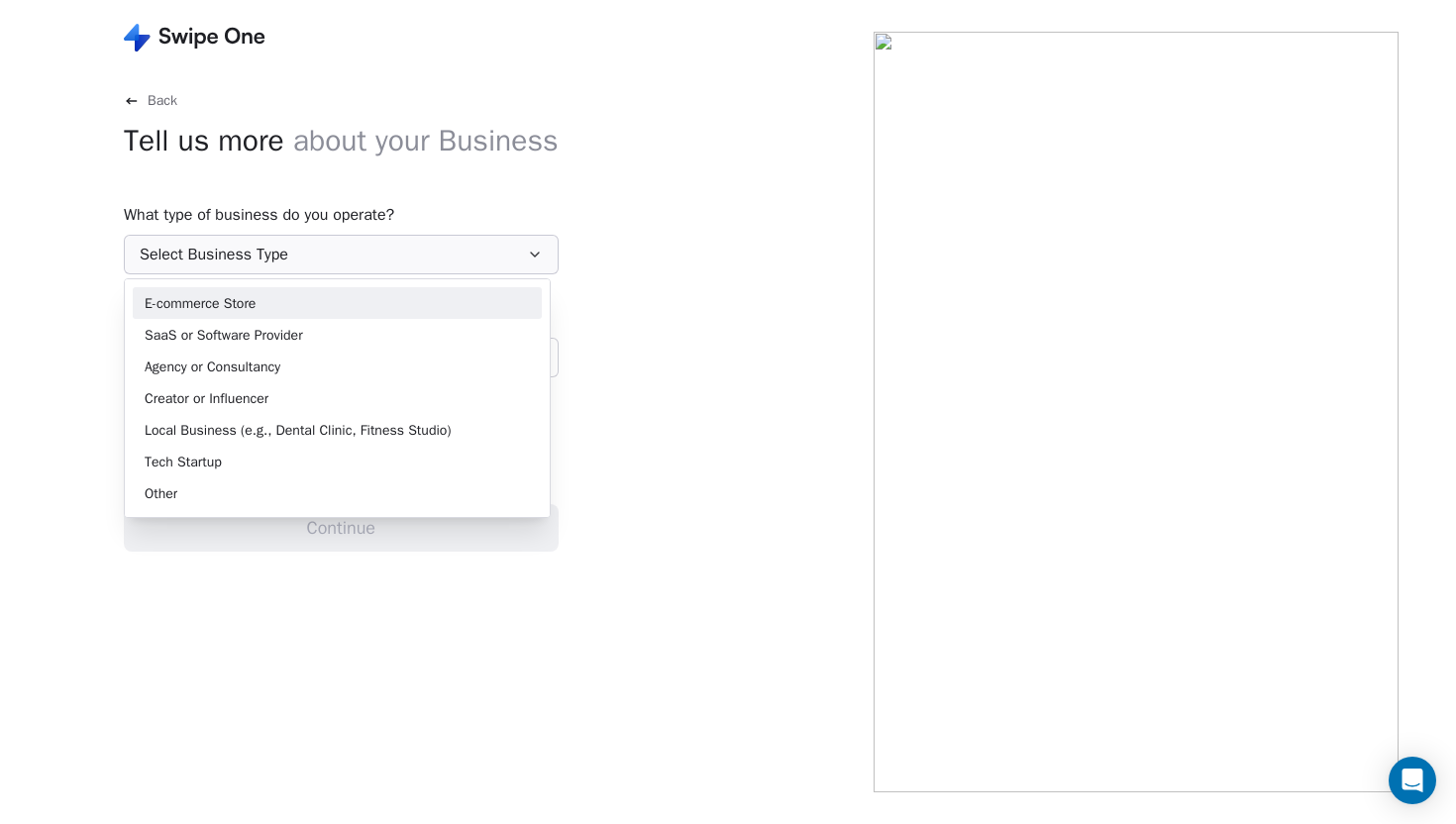 click on "Back Tell us more   about your Business What type of business do you operate? Select Business Type What's your primary business model? Choose Business Model Do you use a subscription-based revenue model? Yes No Continue
E-commerce Store SaaS or Software Provider Agency or Consultancy Creator or Influencer Local Business (e.g., Dental Clinic, Fitness Studio) Tech Startup Other" at bounding box center (728, 412) 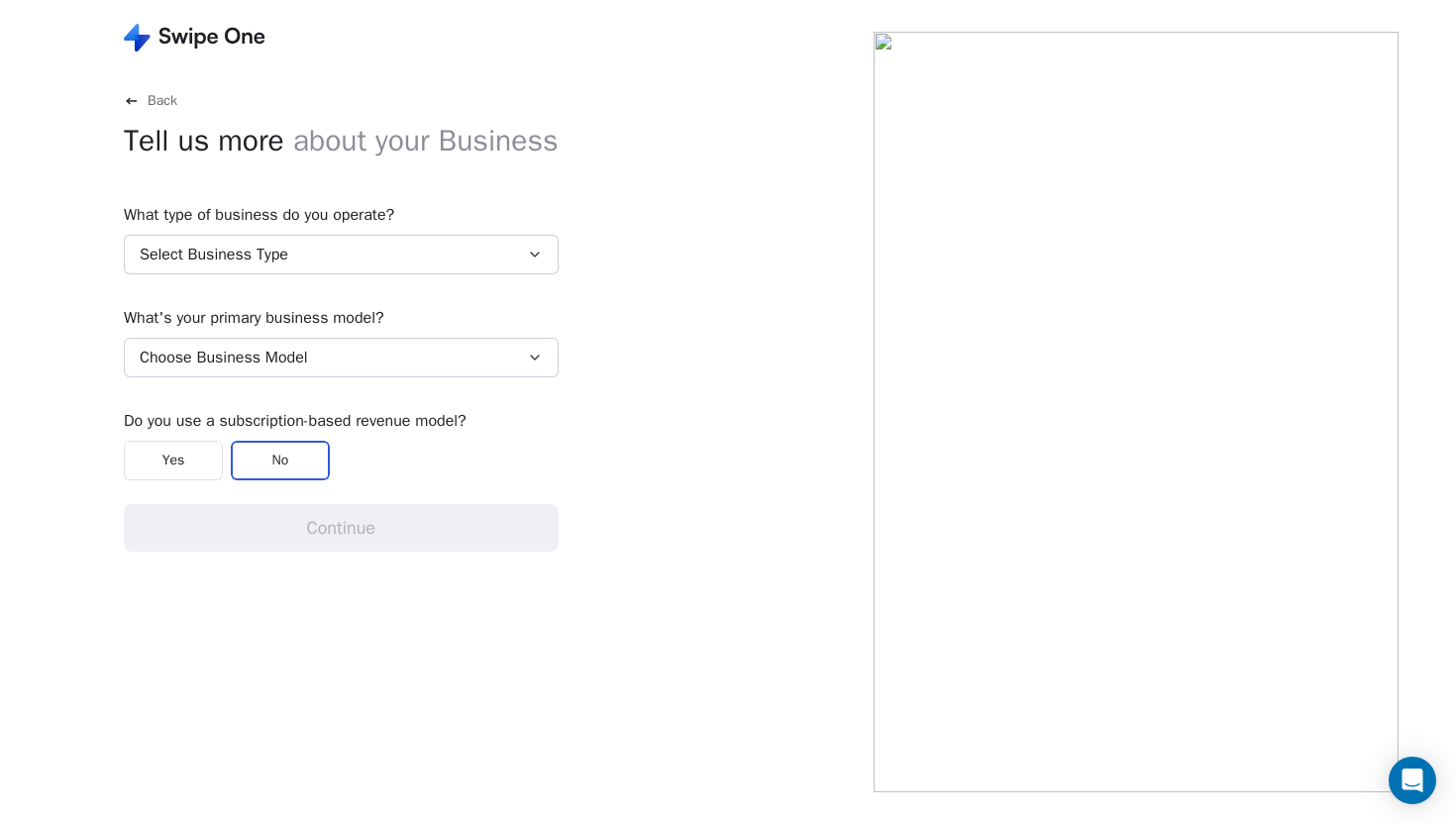 click on "Select Business Type" at bounding box center (341, 255) 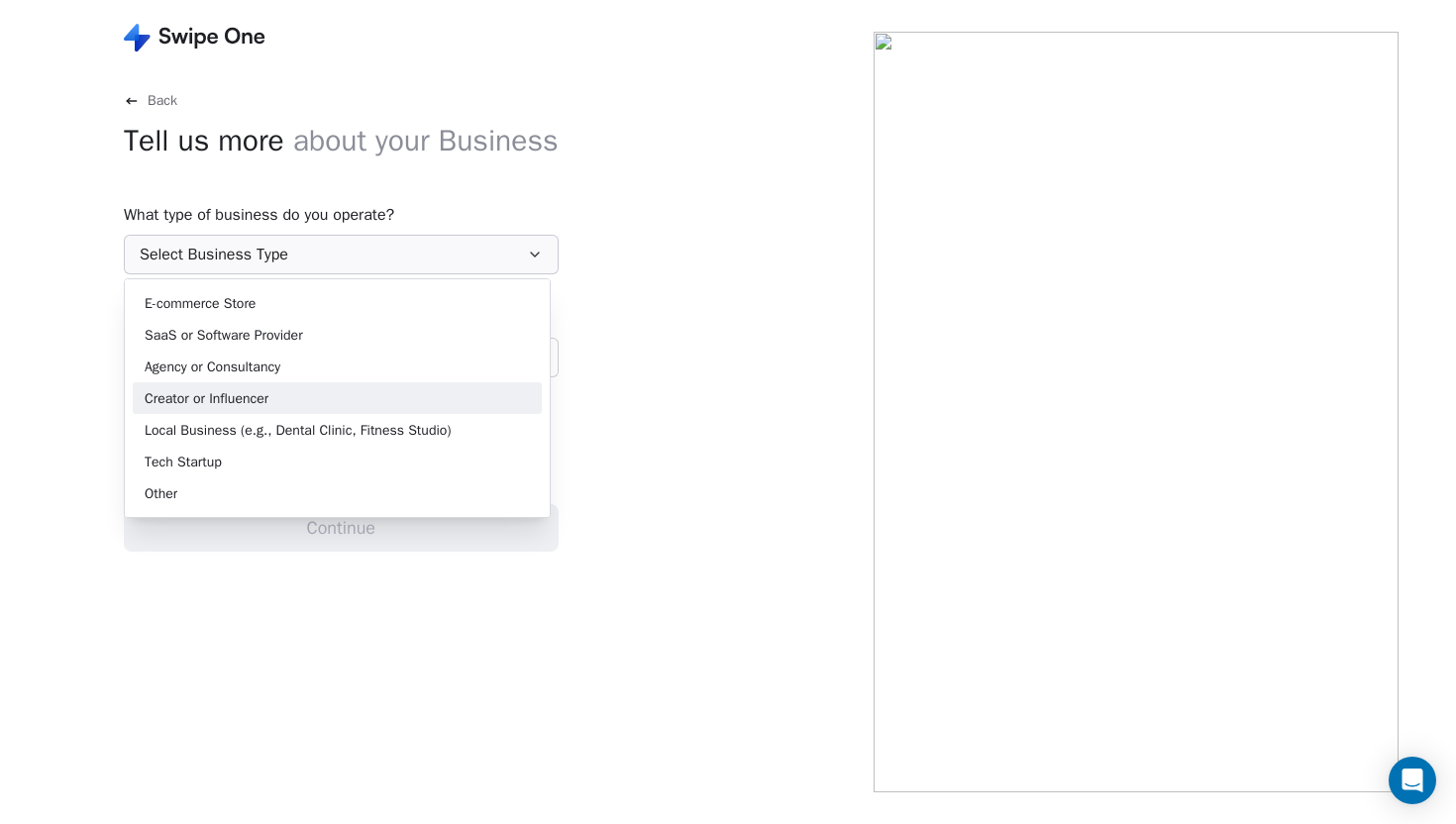 click on "Creator or Influencer" at bounding box center (206, 398) 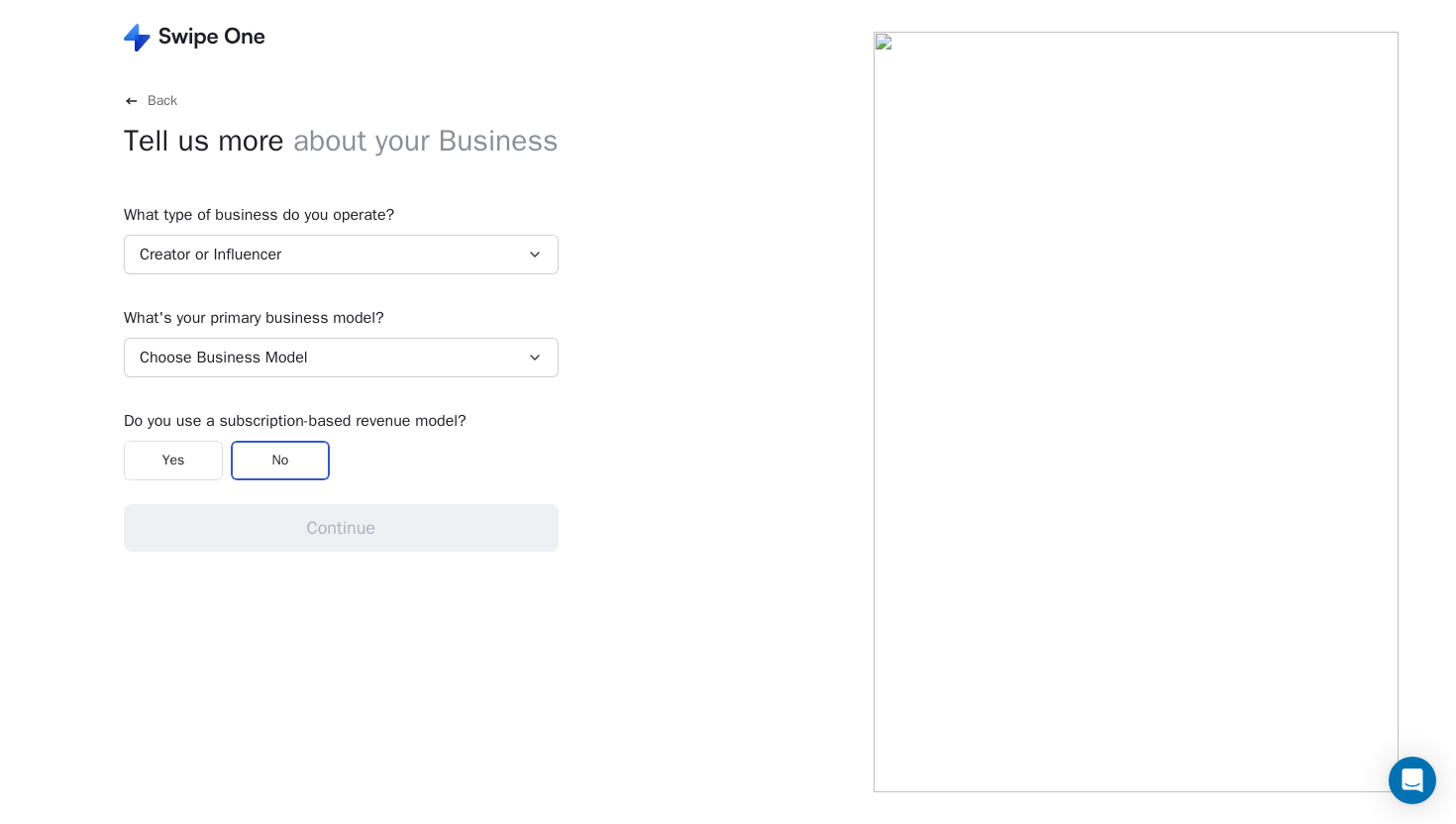 click on "Choose Business Model" at bounding box center (224, 358) 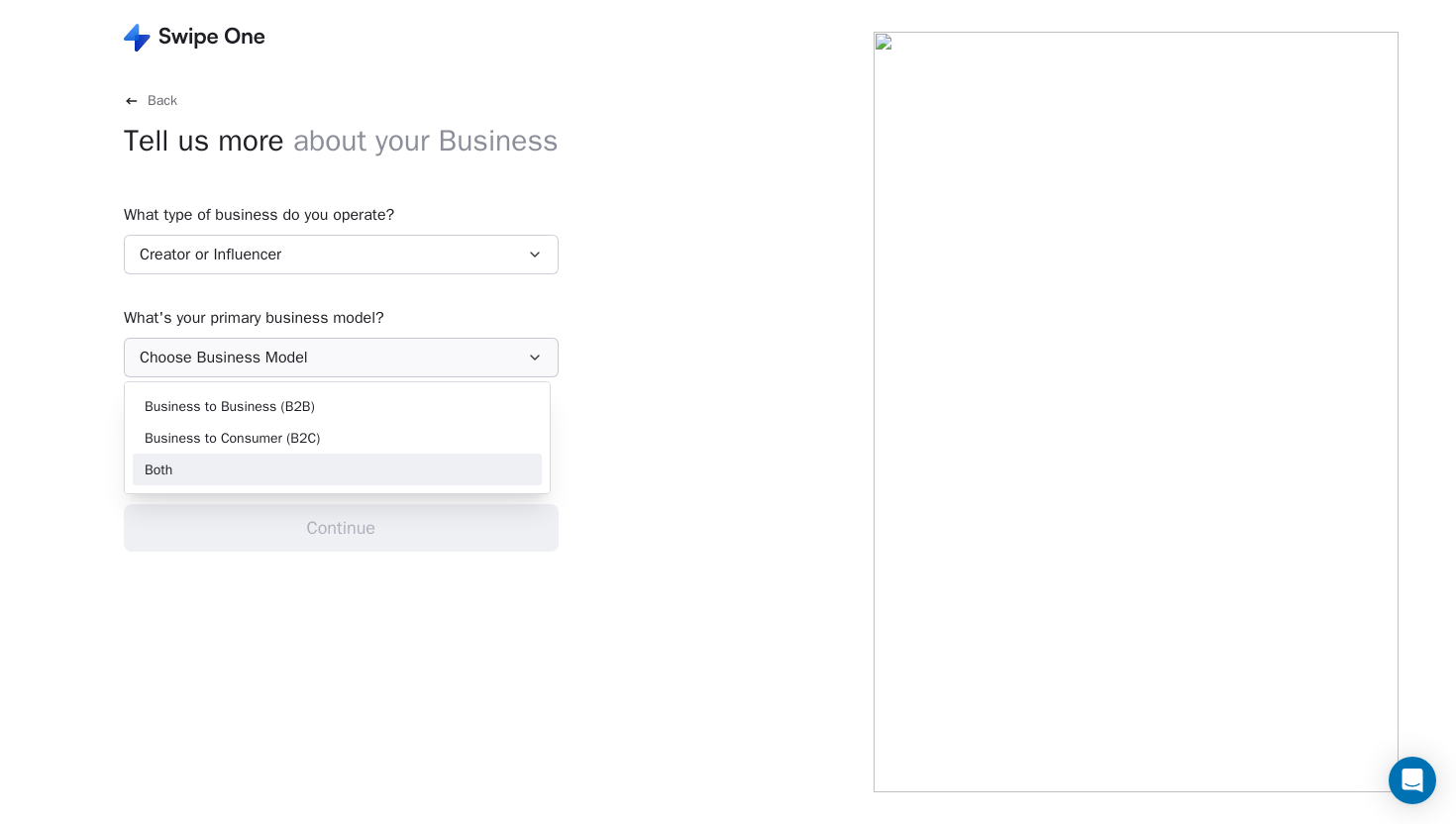 click on "Both" at bounding box center (337, 469) 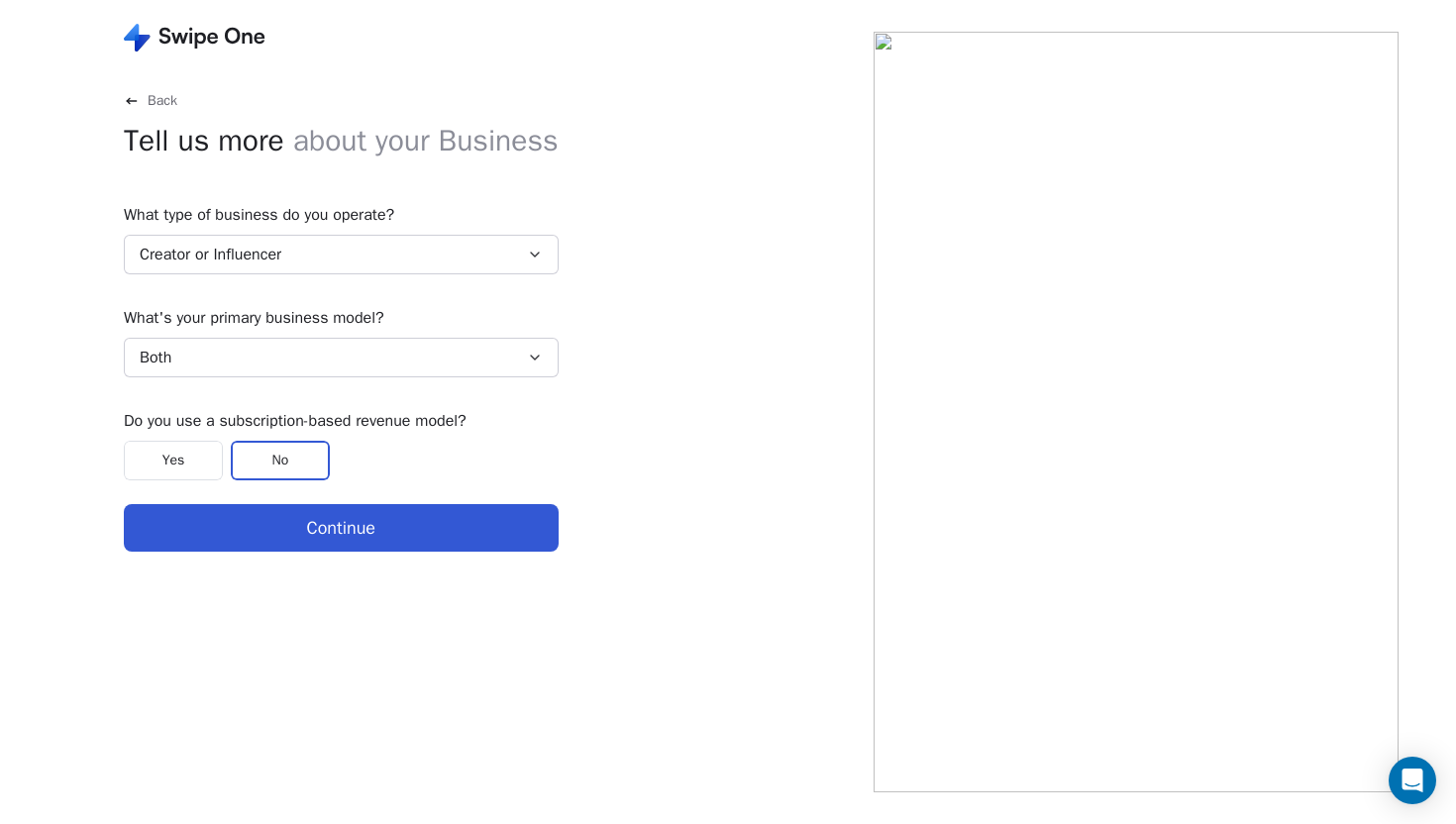 click on "Continue" at bounding box center [341, 528] 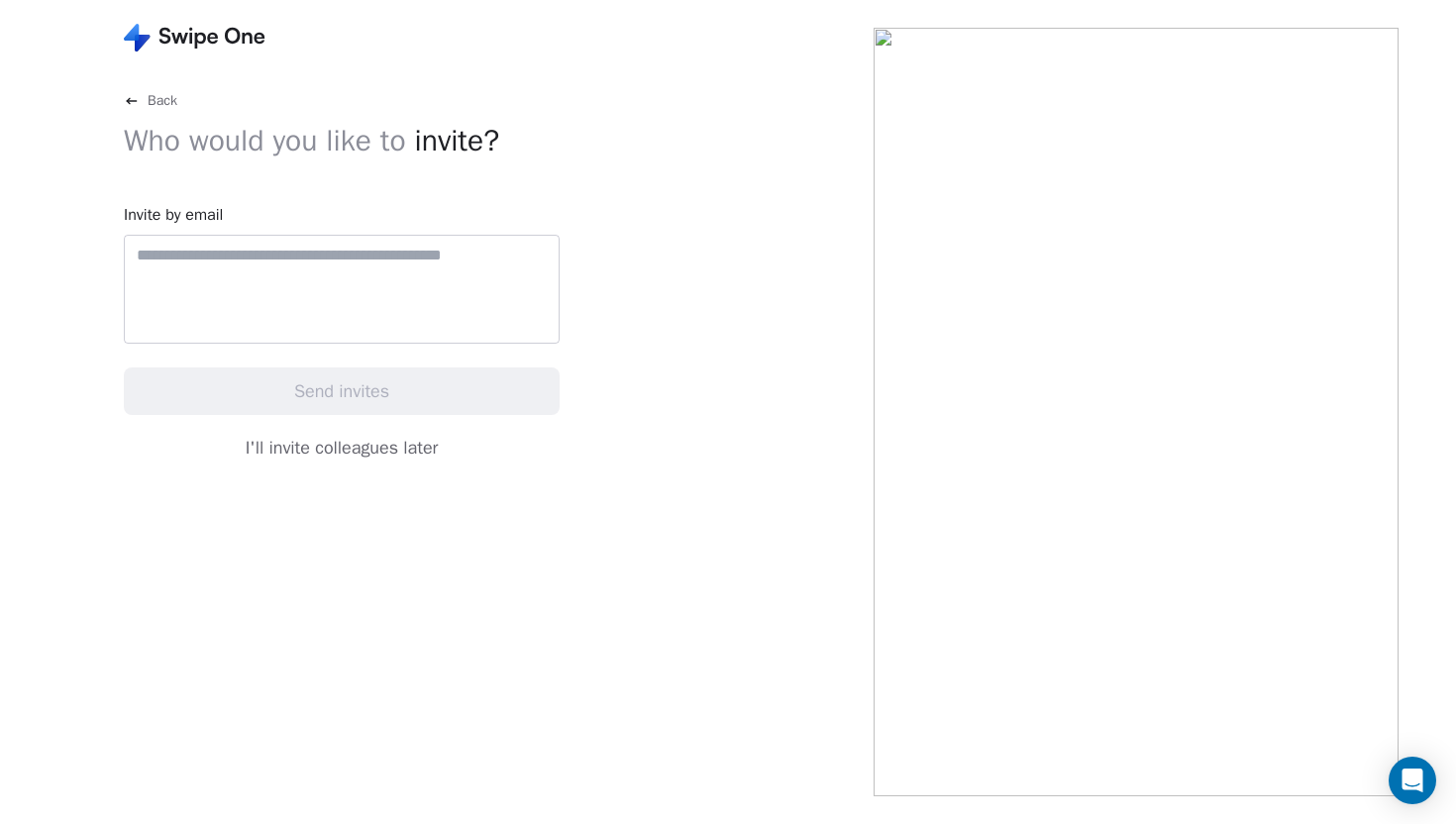 click at bounding box center [342, 289] 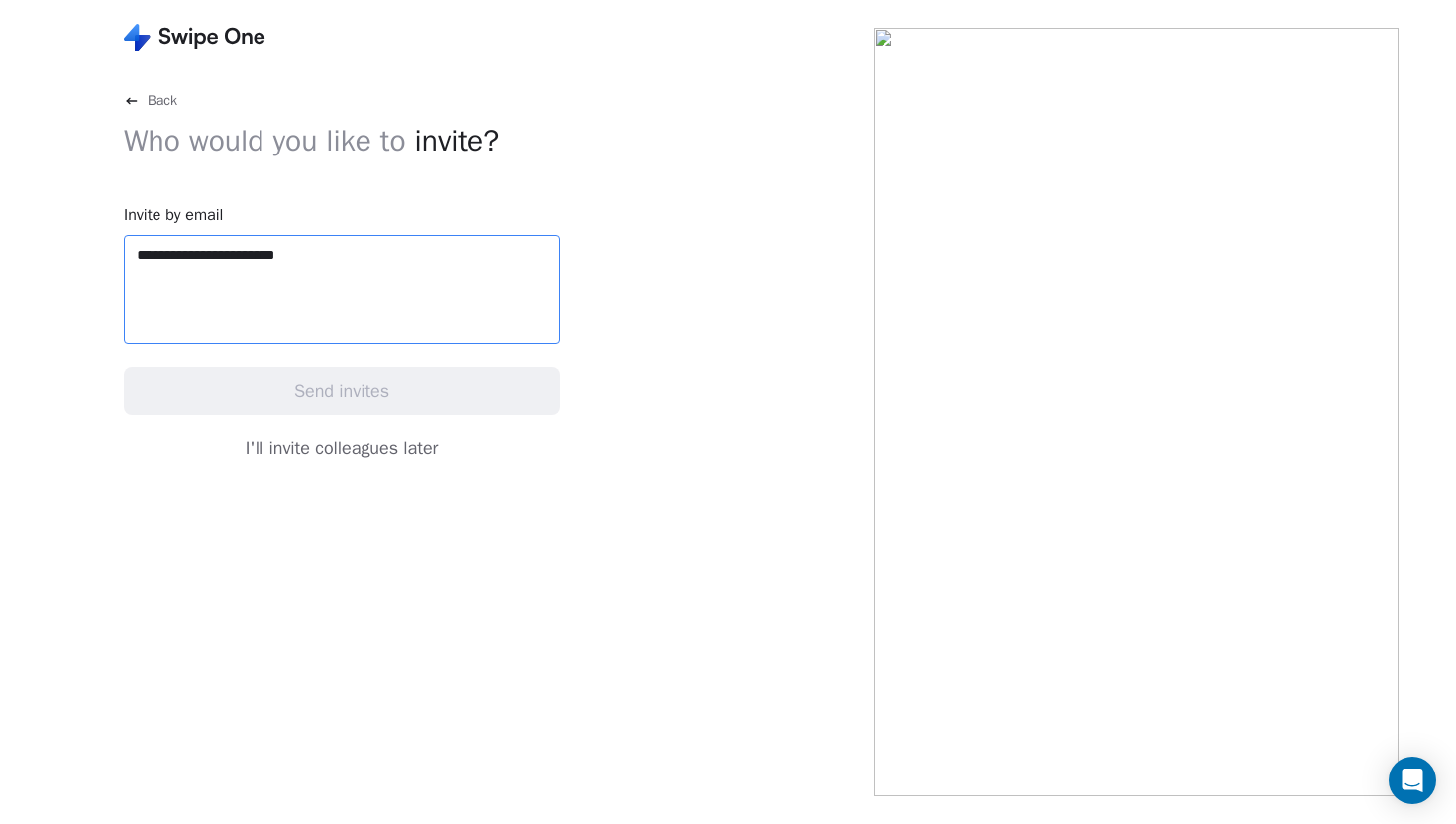 type on "**********" 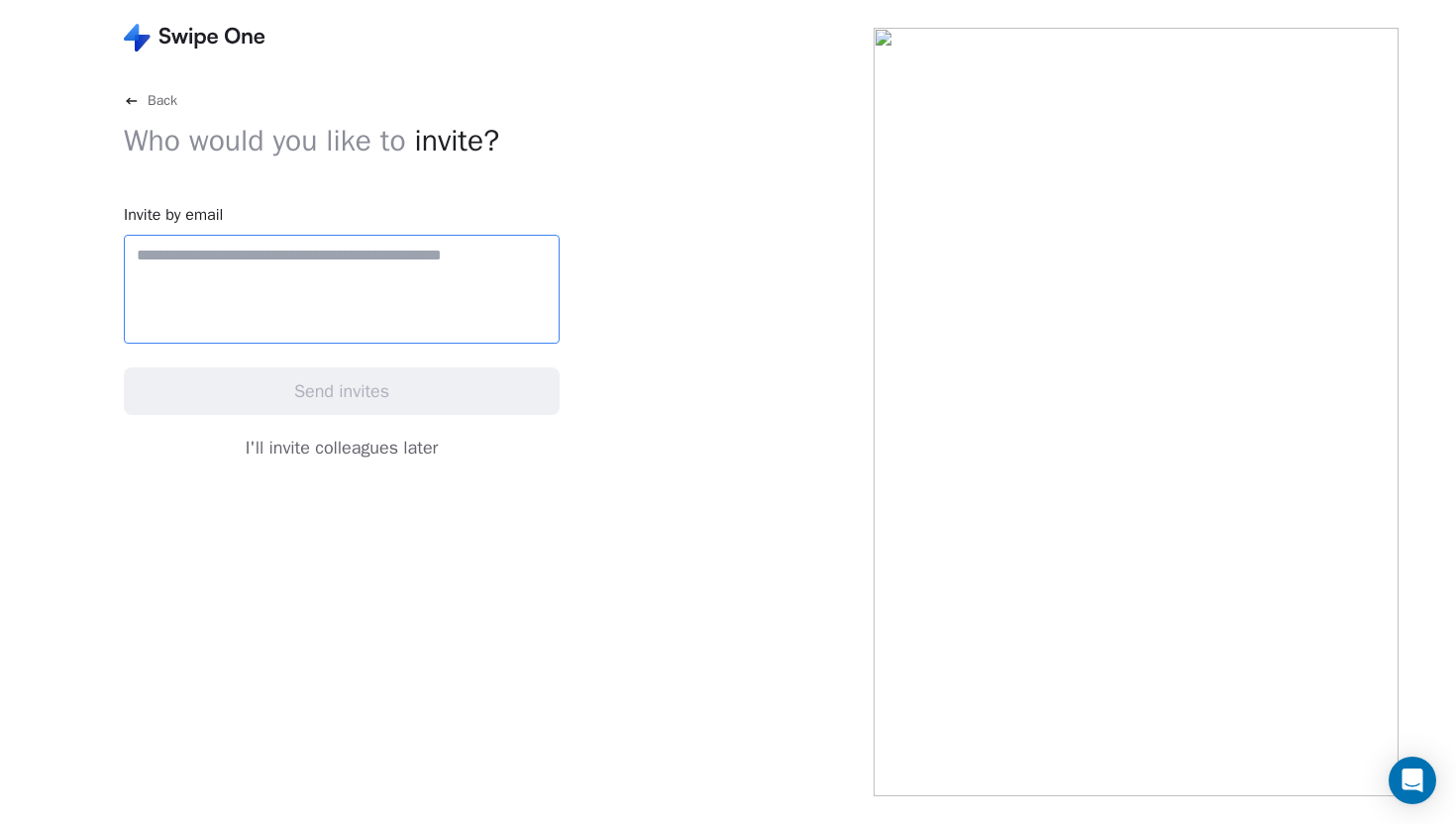 click on "Back Who would you like to   invite? Invite by email Send invites I'll invite colleagues later" at bounding box center (437, 412) 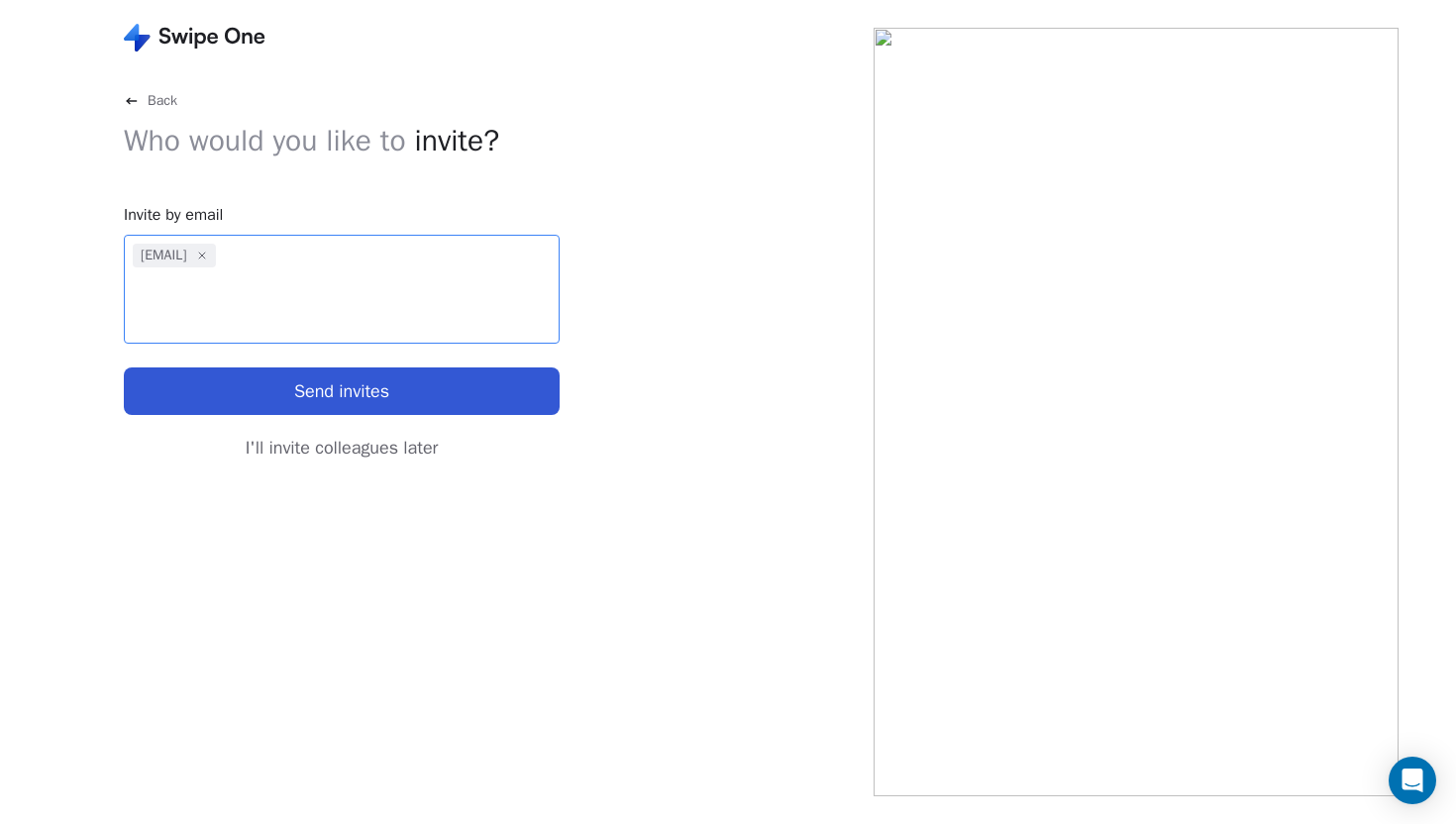 click at bounding box center (385, 256) 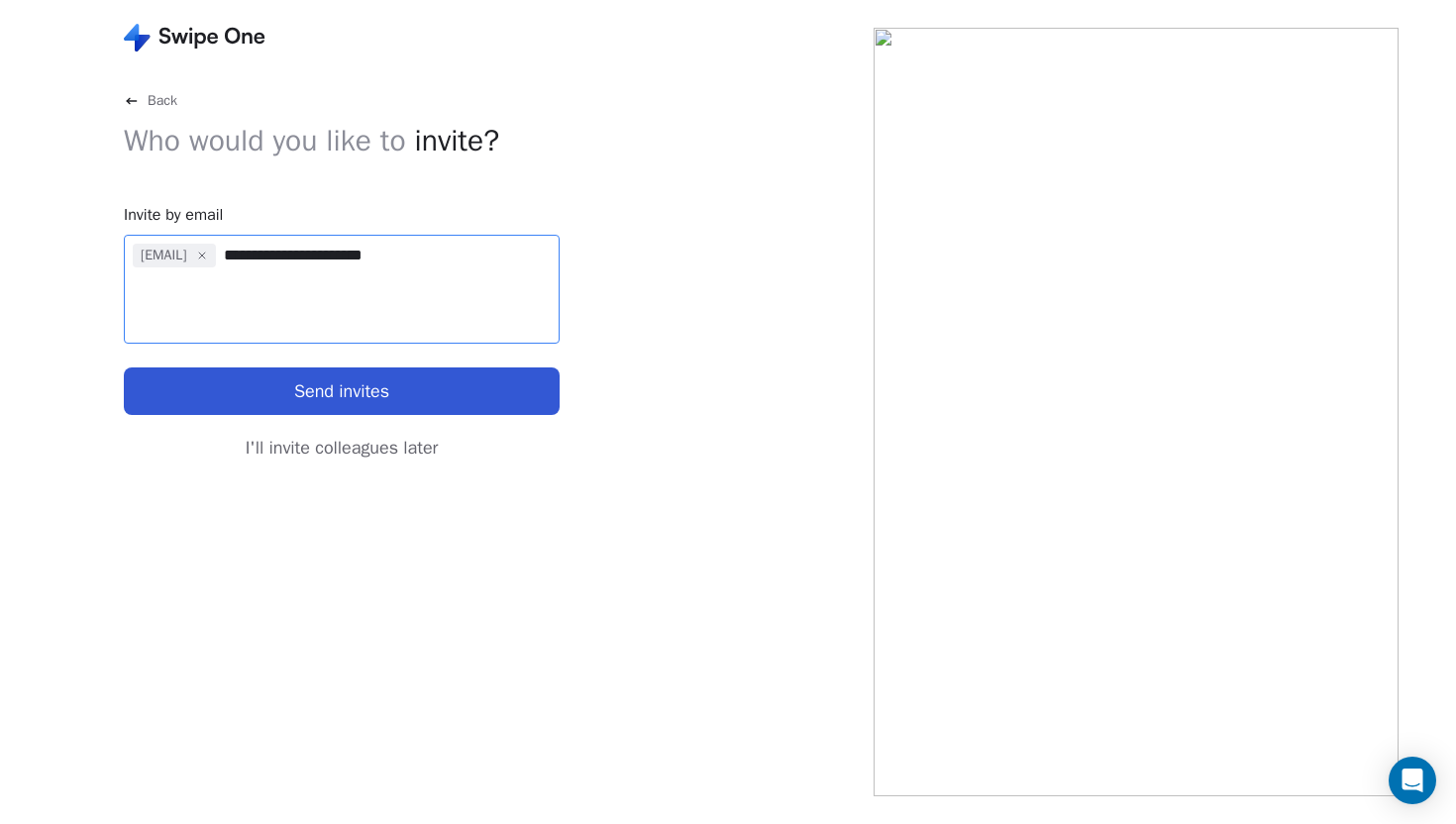 type on "**********" 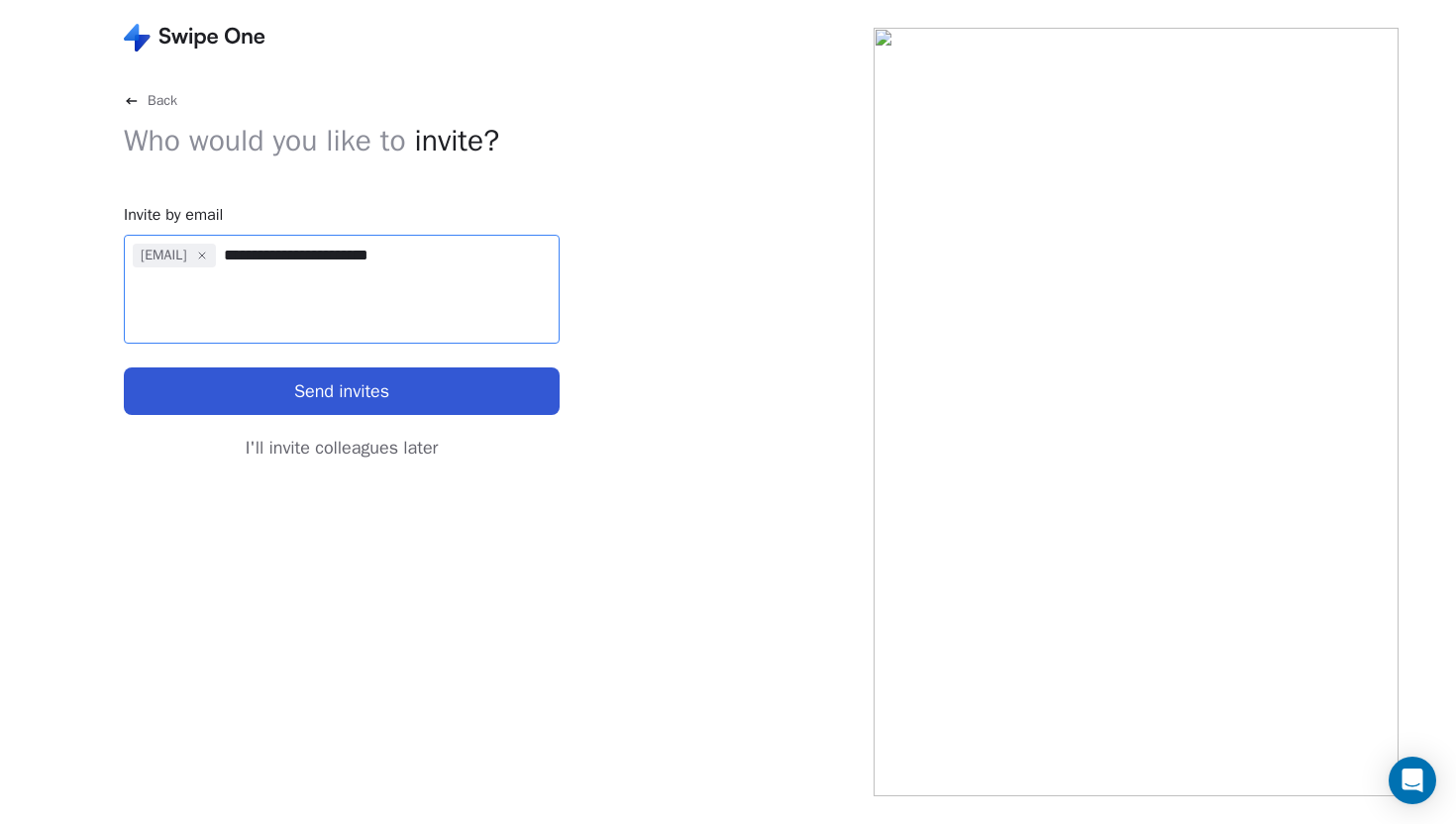 drag, startPoint x: 364, startPoint y: 254, endPoint x: 781, endPoint y: 276, distance: 417.5799 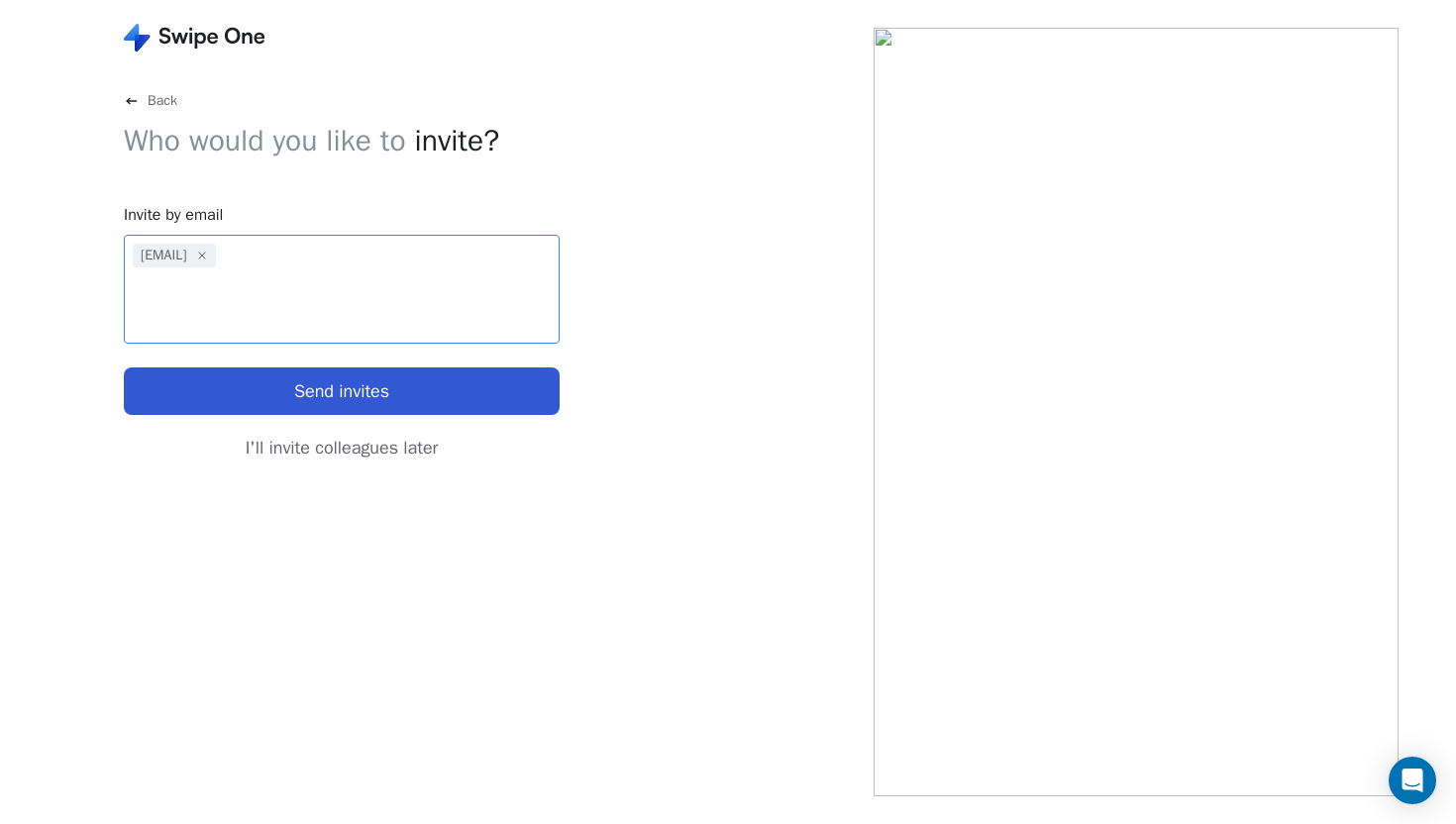 click on "Send invites" at bounding box center [342, 391] 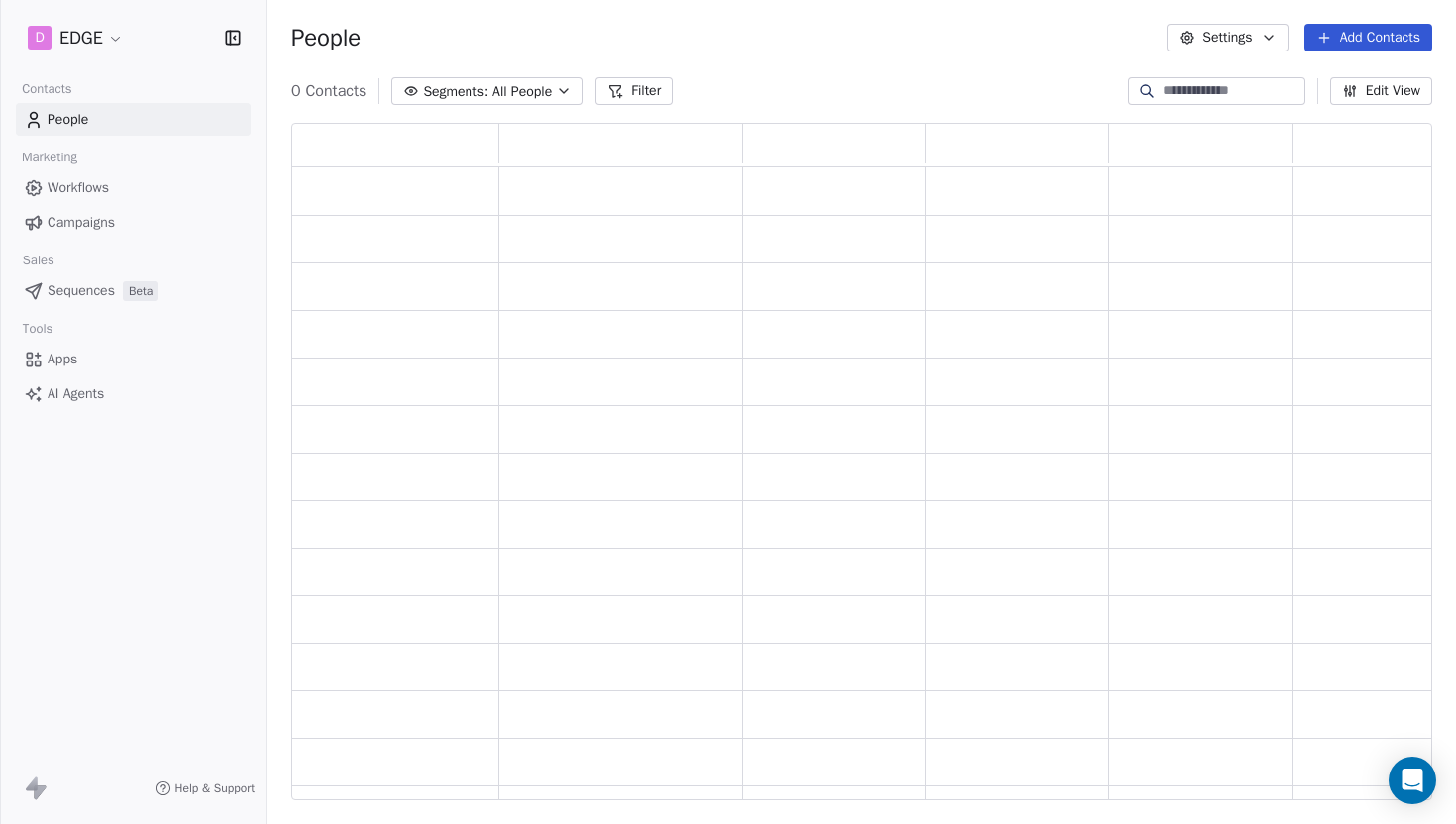 scroll, scrollTop: 1, scrollLeft: 1, axis: both 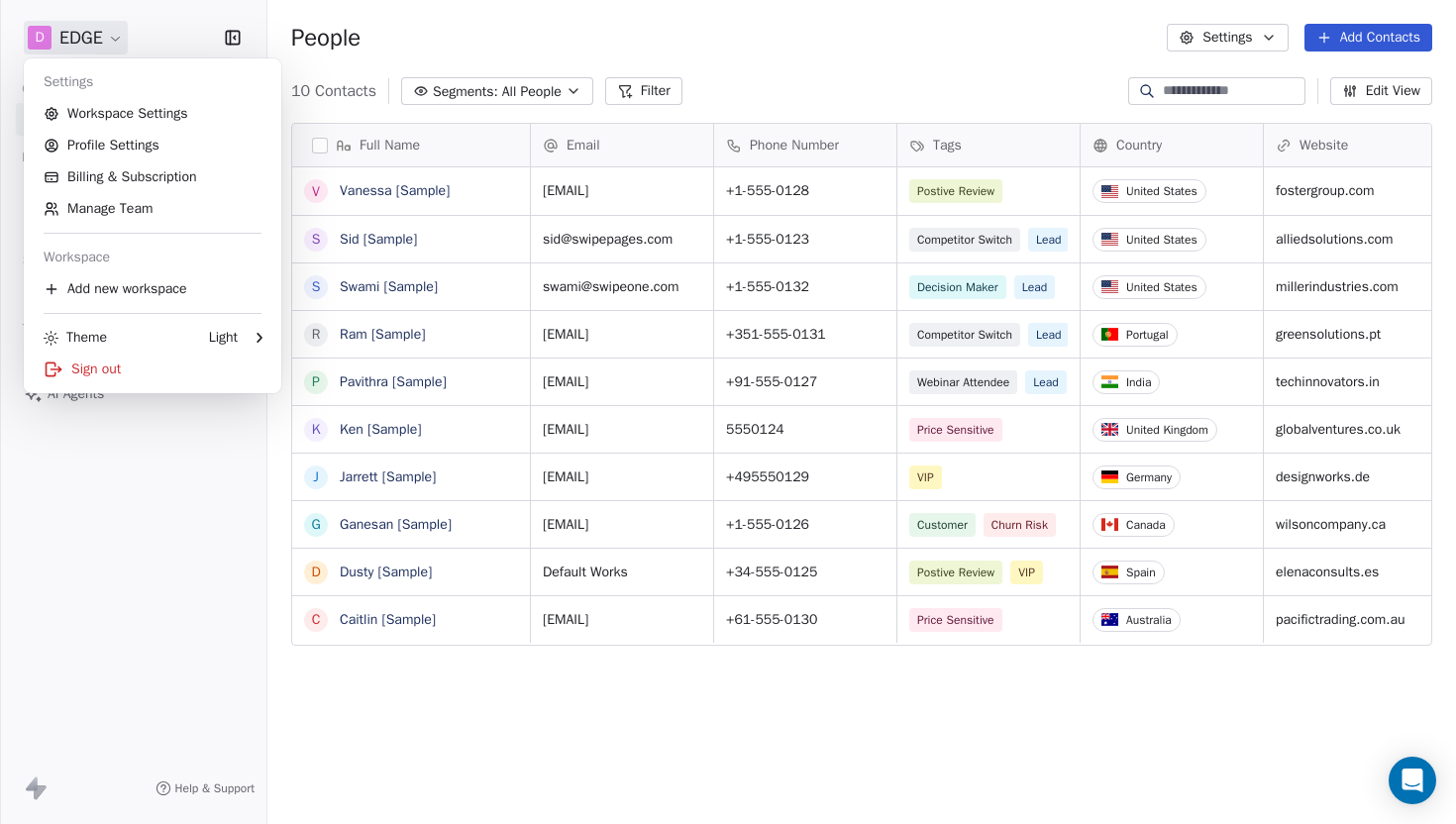 click on "D EDGE Contacts People Marketing Workflows Campaigns Sales Sequences Beta Tools Apps AI Agents Help & Support People Settings Add Contacts 10 Contacts Segments: All People Filter Edit View Tag Add to Sequence Export Full Name V Vanessa [Sample] S Sid [Sample] S Swami [Sample] R Ram [Sample] P Pavithra [Sample] K Ken [Sample] J Jarrett [Sample] G Ganesan [Sample] D Dusty [Sample] C Caitlin [Sample] Email Phone Number Tags Country Website Job Title Status Contact Source [EMAIL] [PHONE] Postive Review United States fostergroup.com Managing Director closed_won Referral [EMAIL] [PHONE] Competitor Switch Lead United States alliedsolutions.com Director of Operations qualifying Website Form [EMAIL] [PHONE] Decision Maker Lead United States millerindustries.com President New Lead Social Media [EMAIL] [PHONE] Competitor Switch Lead Portugal greensolutions.pt Sustainability Head closed_won Facebook Ad [EMAIL] [PHONE] Webinar Attendee" at bounding box center (728, 412) 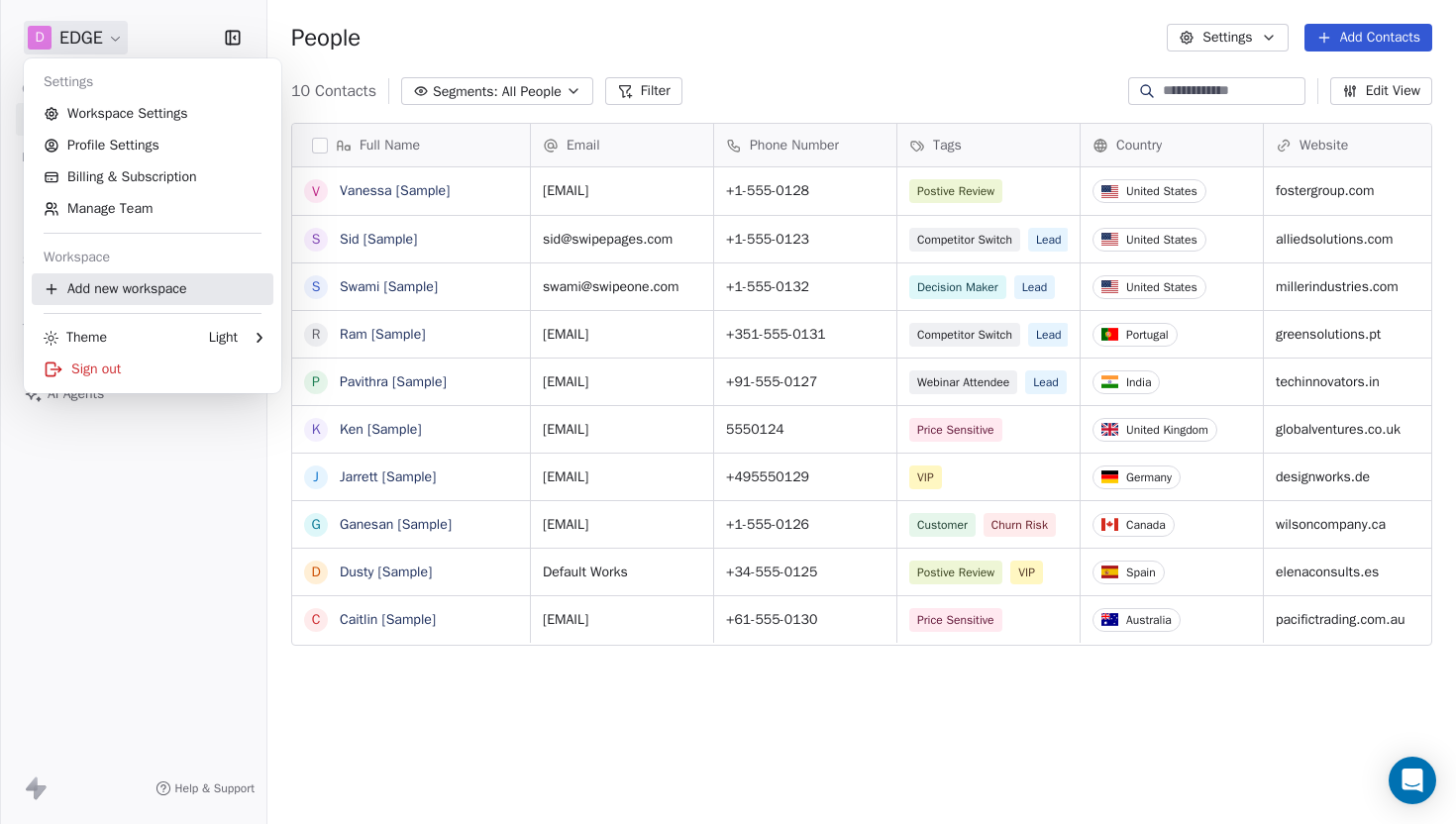 click on "Add new workspace" at bounding box center (153, 289) 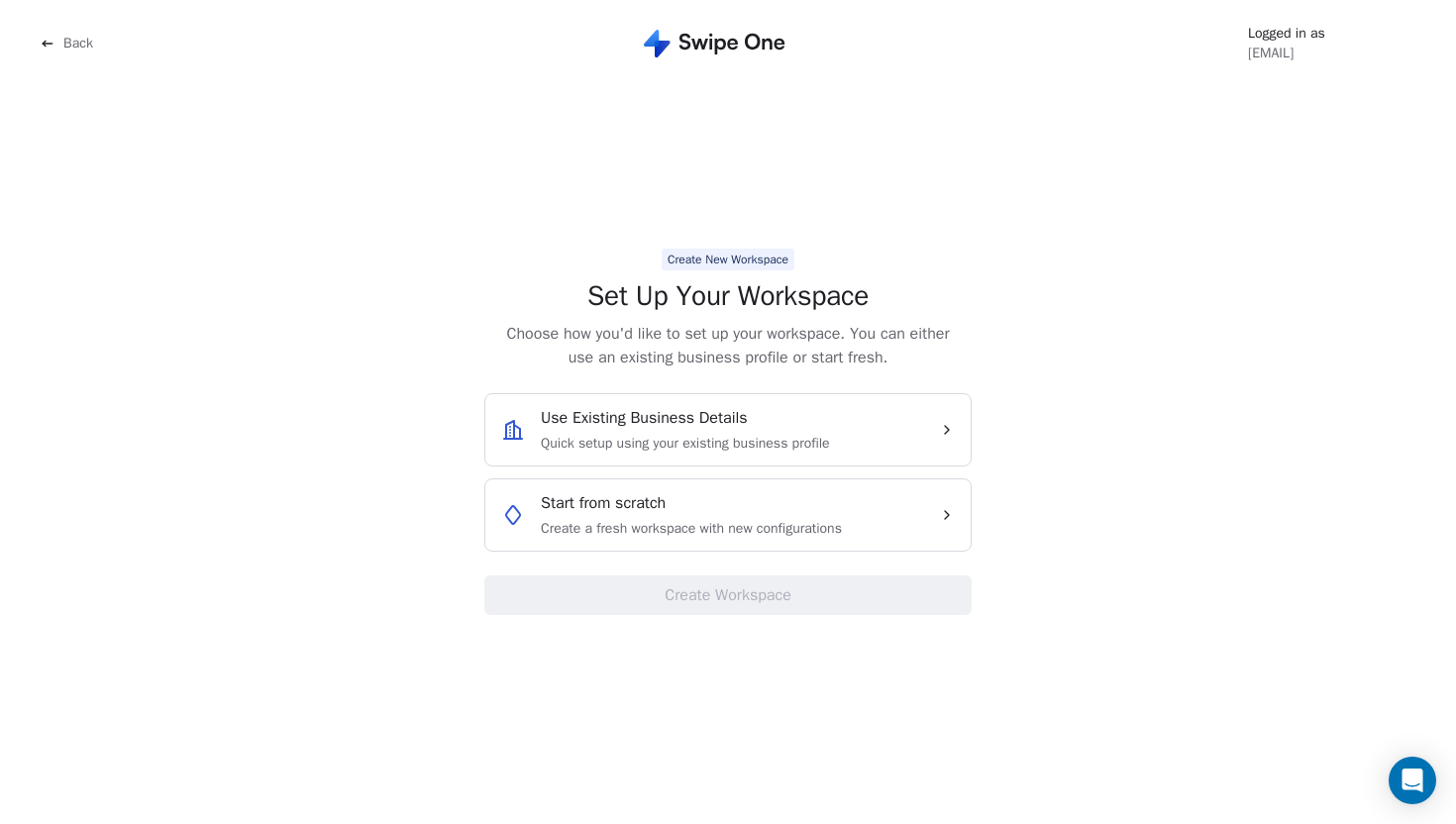 click on "Back" at bounding box center (78, 44) 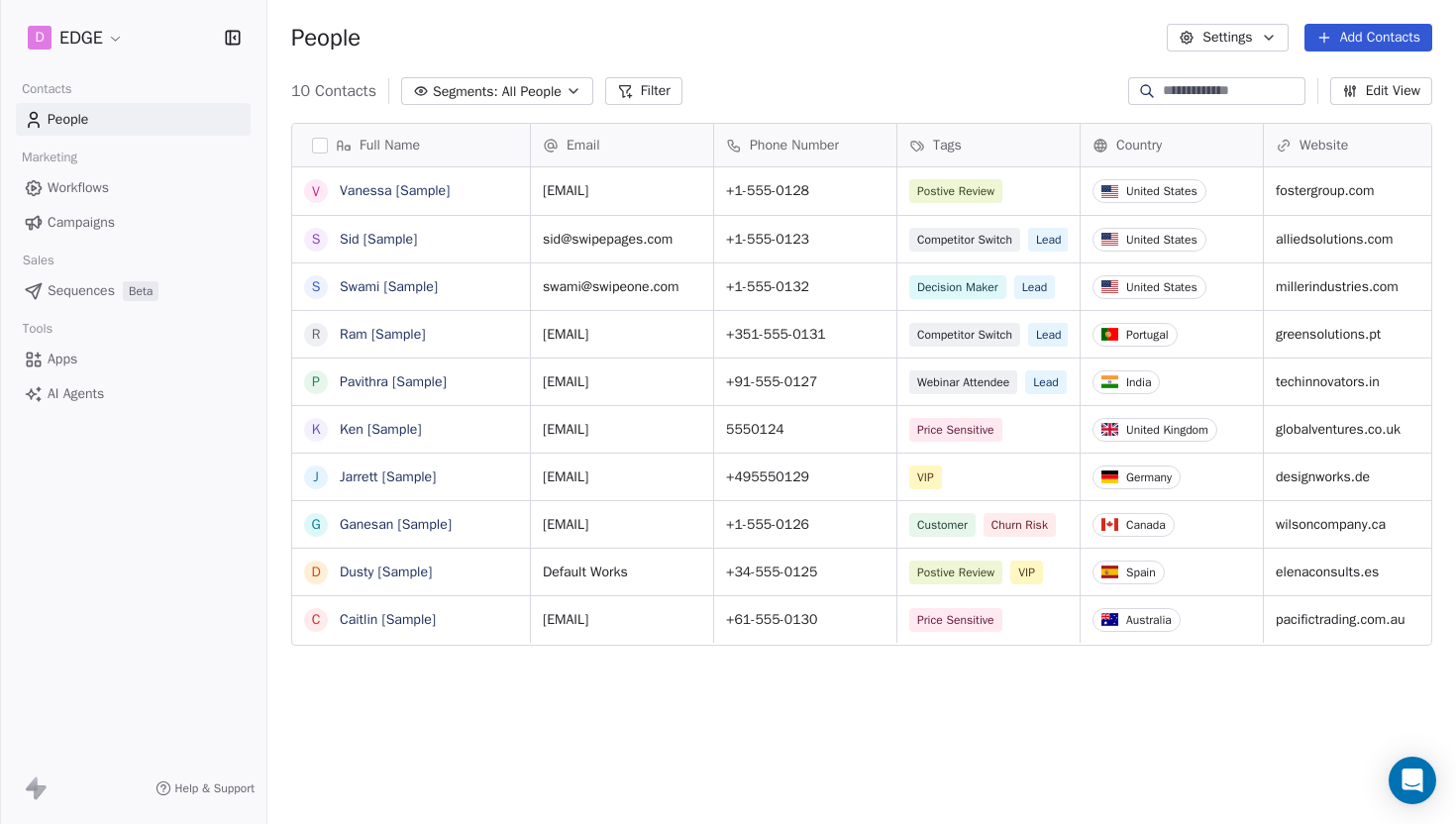 scroll, scrollTop: 1, scrollLeft: 1, axis: both 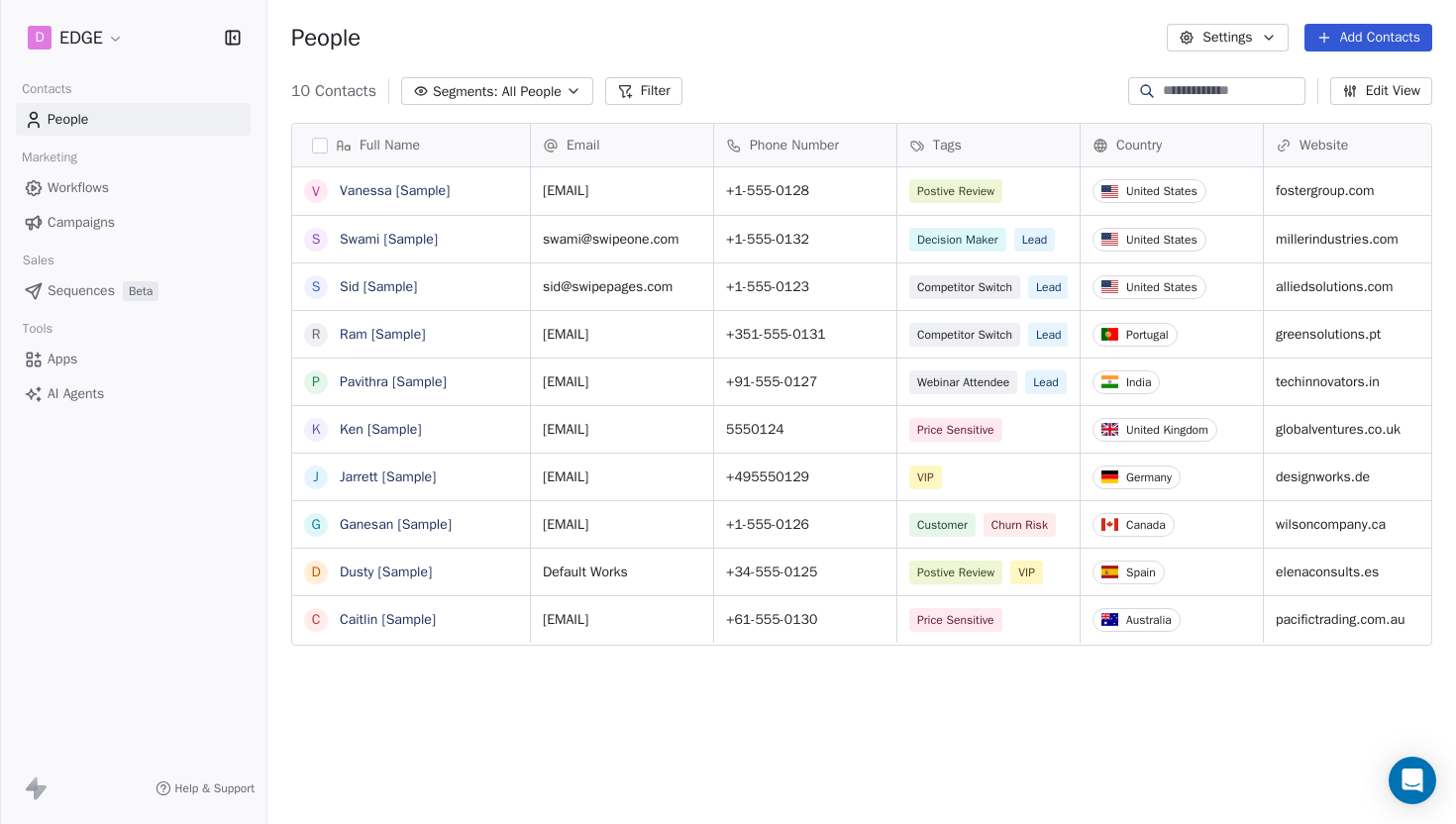 click on "People Settings  Add Contacts" at bounding box center (862, 38) 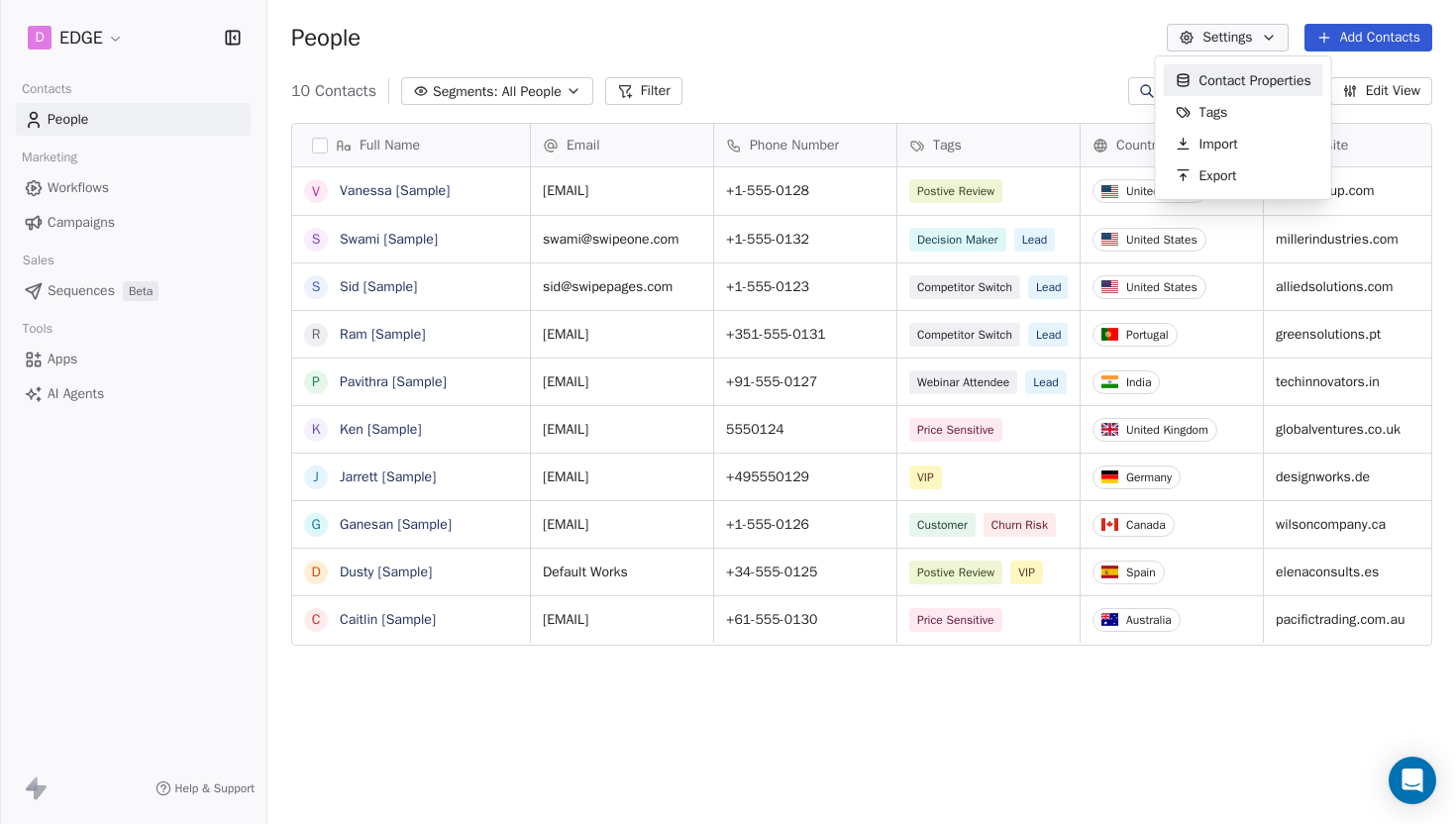 click on "D EDGE Contacts People Marketing Workflows Campaigns Sales Sequences Beta Tools Apps AI Agents Help & Support People Settings Add Contacts 10 Contacts Segments: All People Filter Edit View Tag Add to Sequence Export Full Name V Vanessa [Sample] S Swami [Sample] S Sid [Sample] R Ram [Sample] P Pavithra [Sample] K Ken [Sample] J Jarrett [Sample] G Ganesan [Sample] D Dusty [Sample] C Caitlin [Sample] Email Phone Number Tags Country Website Job Title Status Contact Source [EMAIL] [PHONE] Postive Review United States fostergroup.com Managing Director closed_won Referral [EMAIL] [PHONE] Decision Maker Lead United States millerindustries.com President New Lead Social Media [EMAIL] [PHONE] Competitor Switch Lead United States alliedsolutions.com Director of Operations qualifying Website Form [EMAIL] [PHONE] Competitor Switch Lead Portugal greensolutions.pt Sustainability Head closed_won Facebook Ad [EMAIL] [PHONE] Webinar Attendee" at bounding box center [728, 412] 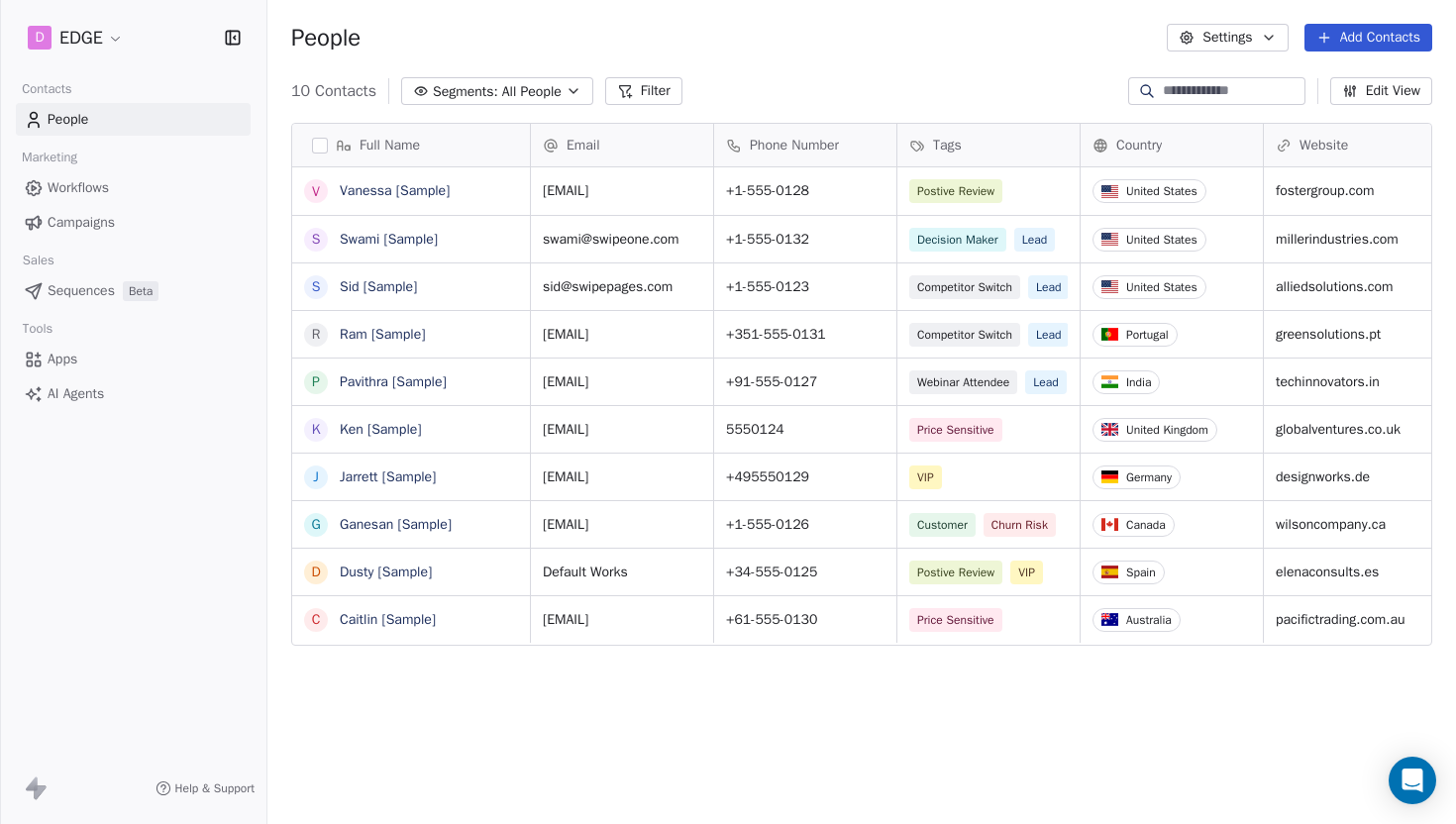 click on "Segments:" at bounding box center (466, 91) 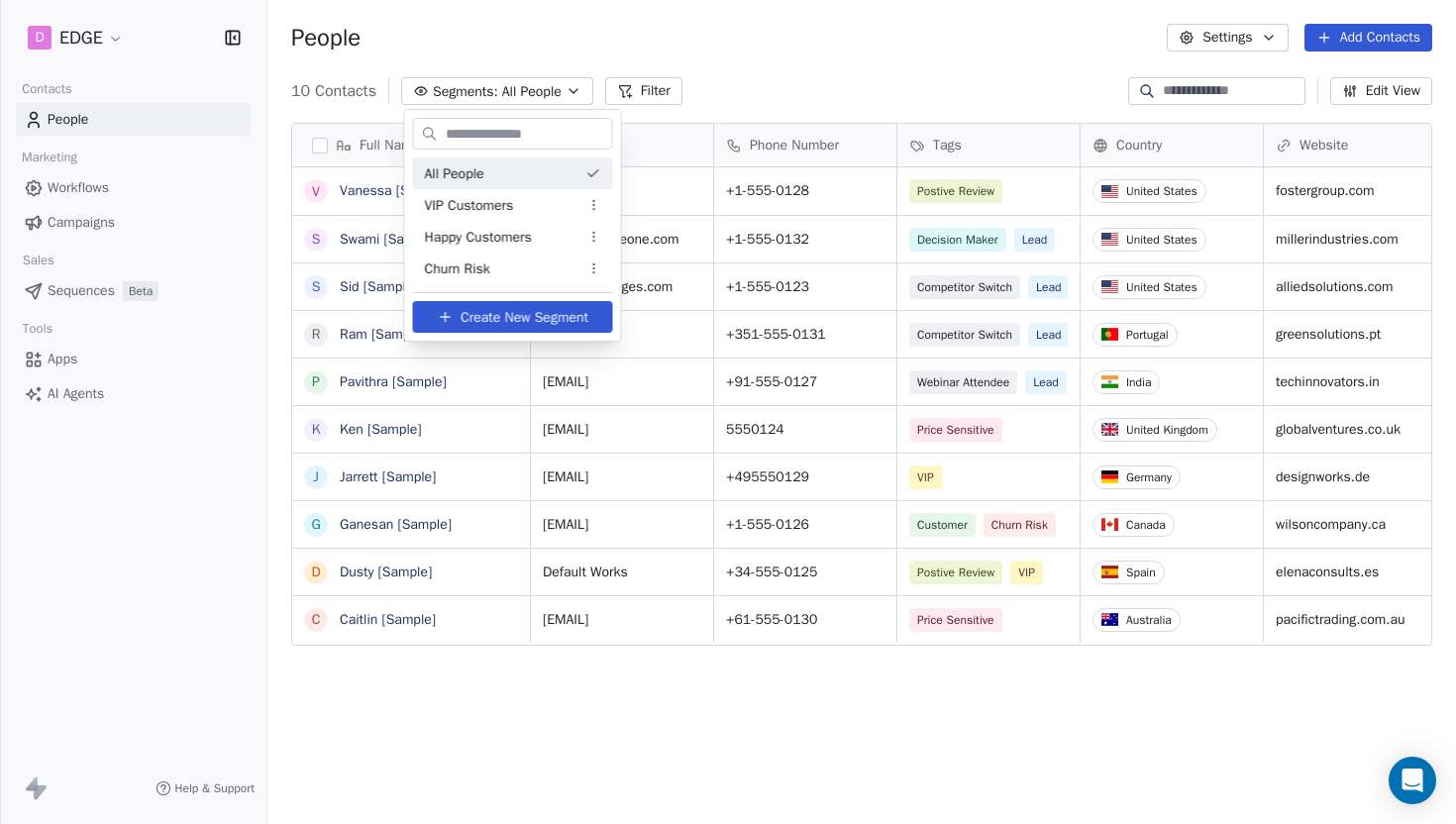 click on "D EDGE Contacts People Marketing Workflows Campaigns Sales Sequences Beta Tools Apps AI Agents Help & Support People Settings Add Contacts 10 Contacts Segments: All People Filter Edit View Tag Add to Sequence Export Full Name V Vanessa [Sample] S Swami [Sample] S Sid [Sample] R Ram [Sample] P Pavithra [Sample] K Ken [Sample] J Jarrett [Sample] G Ganesan [Sample] D Dusty [Sample] C Caitlin [Sample] Email Phone Number Tags Country Website Job Title Status Contact Source [EMAIL] [PHONE] Postive Review United States fostergroup.com Managing Director closed_won Referral [EMAIL] [PHONE] Decision Maker Lead United States millerindustries.com President New Lead Social Media [EMAIL] [PHONE] Competitor Switch Lead United States alliedsolutions.com Director of Operations qualifying Website Form [EMAIL] [PHONE] Competitor Switch Lead Portugal greensolutions.pt Sustainability Head closed_won Facebook Ad [EMAIL] [PHONE] Webinar Attendee" at bounding box center [728, 412] 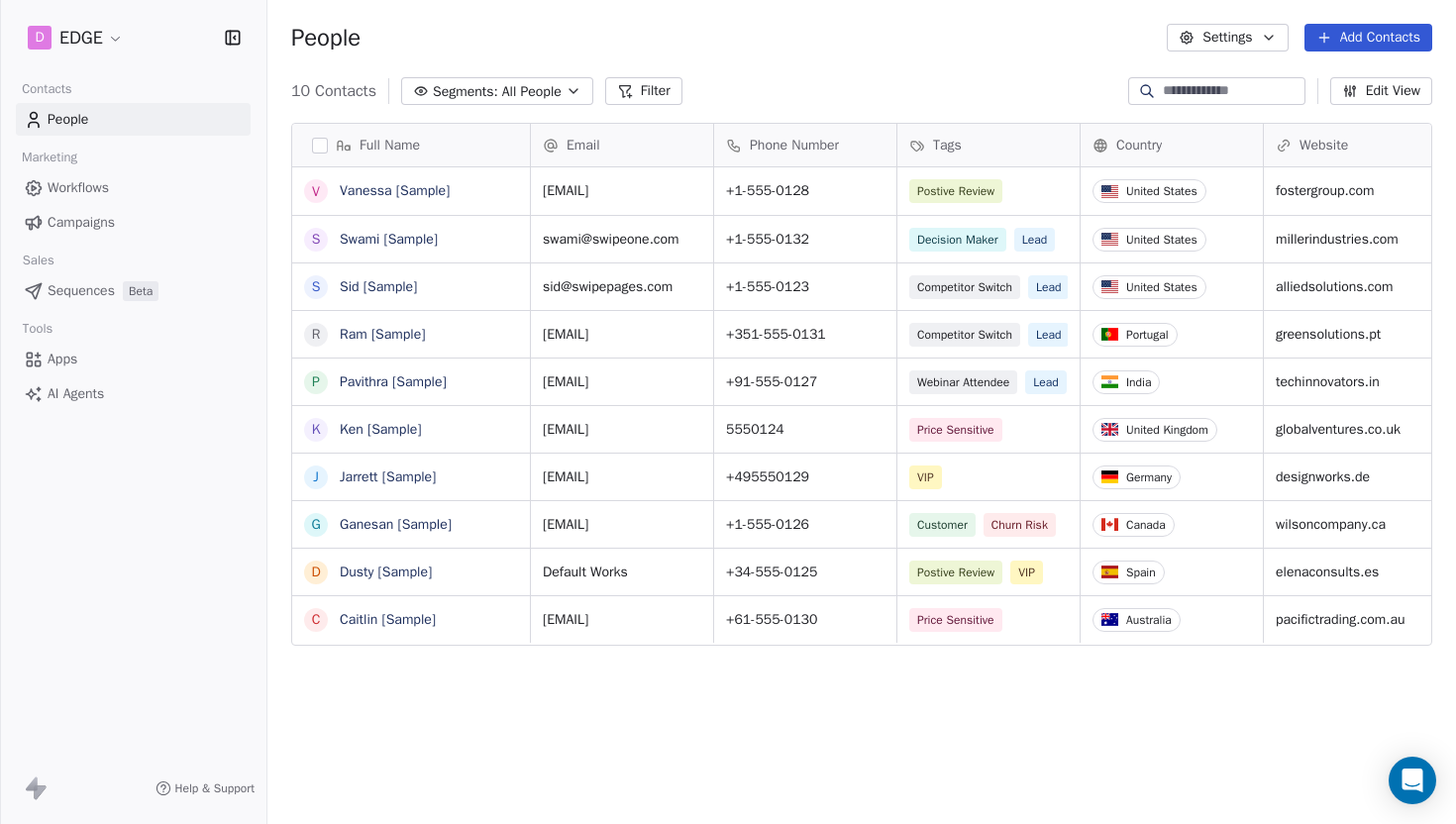 click on "D EDGE Contacts People Marketing Workflows Campaigns Sales Sequences Beta Tools Apps AI Agents Help & Support People Settings Add Contacts 10 Contacts Segments: All People Filter Edit View Tag Add to Sequence Export Full Name V Vanessa [Sample] S Swami [Sample] S Sid [Sample] R Ram [Sample] P Pavithra [Sample] K Ken [Sample] J Jarrett [Sample] G Ganesan [Sample] D Dusty [Sample] C Caitlin [Sample] Email Phone Number Tags Country Website Job Title Status Contact Source [EMAIL] [PHONE] Postive Review United States fostergroup.com Managing Director closed_won Referral [EMAIL] [PHONE] Decision Maker Lead United States millerindustries.com President New Lead Social Media [EMAIL] [PHONE] Competitor Switch Lead United States alliedsolutions.com Director of Operations qualifying Website Form [EMAIL] [PHONE] Competitor Switch Lead Portugal greensolutions.pt Sustainability Head closed_won Facebook Ad [EMAIL] [PHONE] Webinar Attendee" at bounding box center (728, 412) 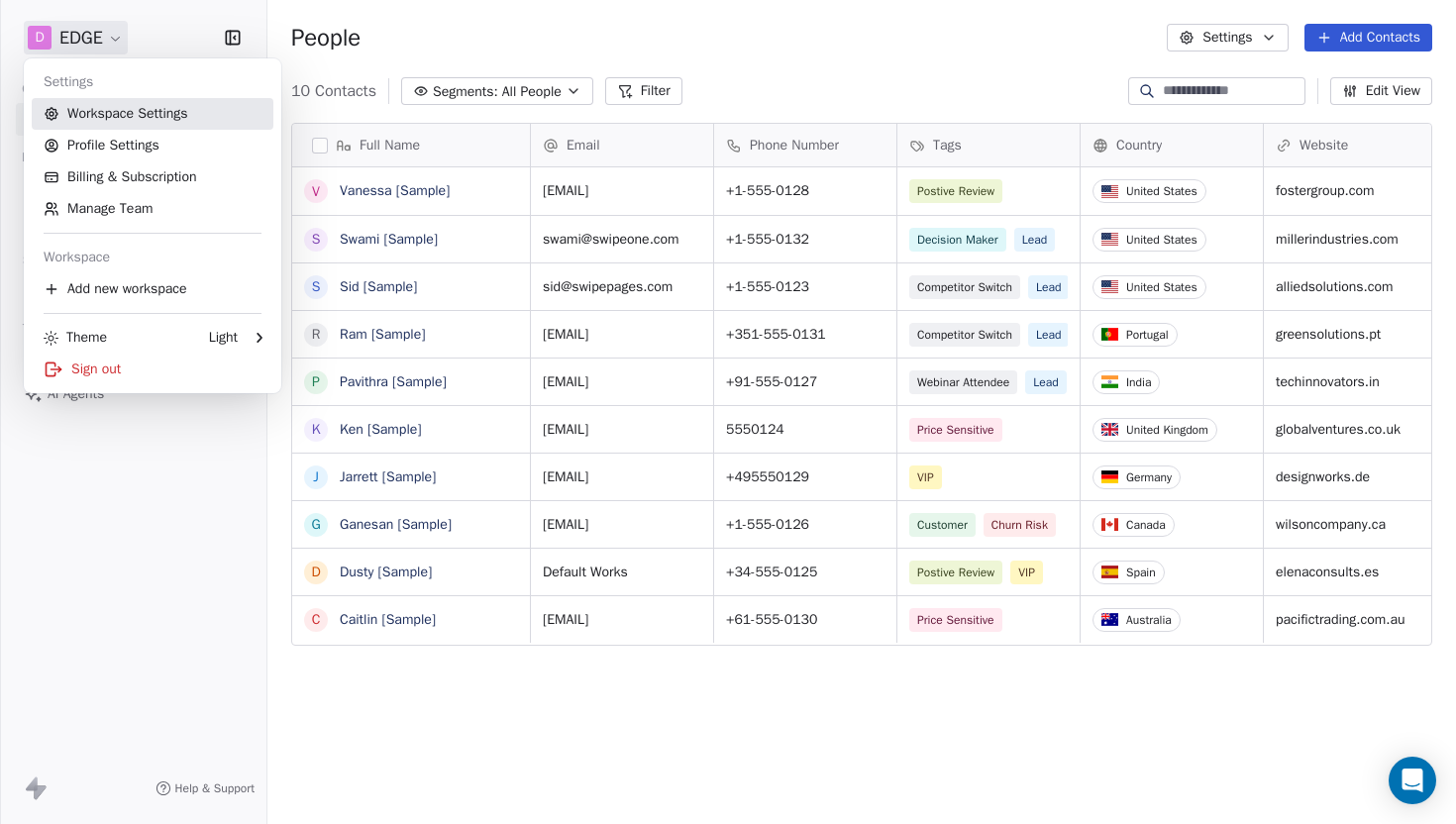 click on "Workspace Settings" at bounding box center [153, 114] 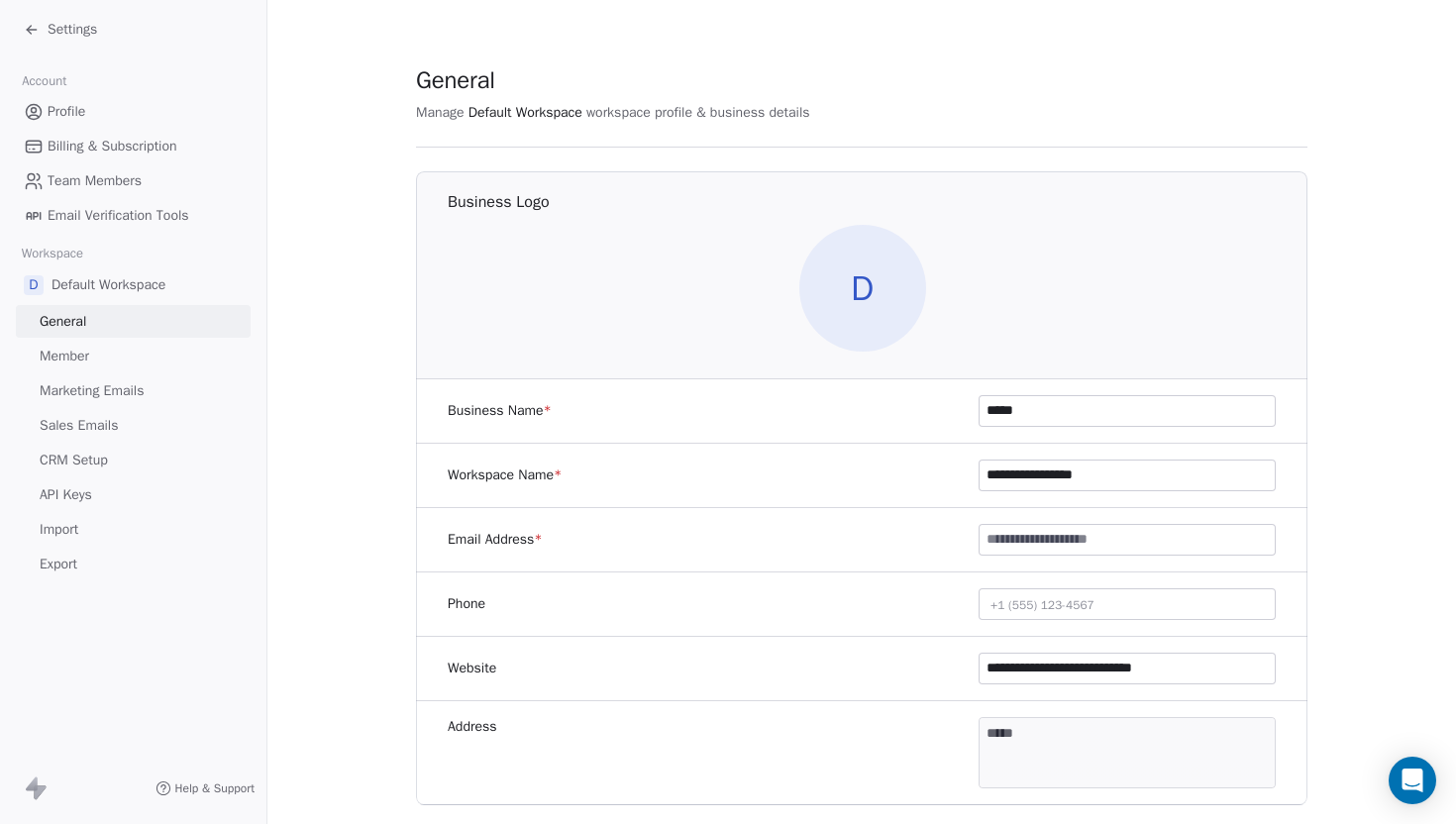click on "****" at bounding box center [1127, 411] 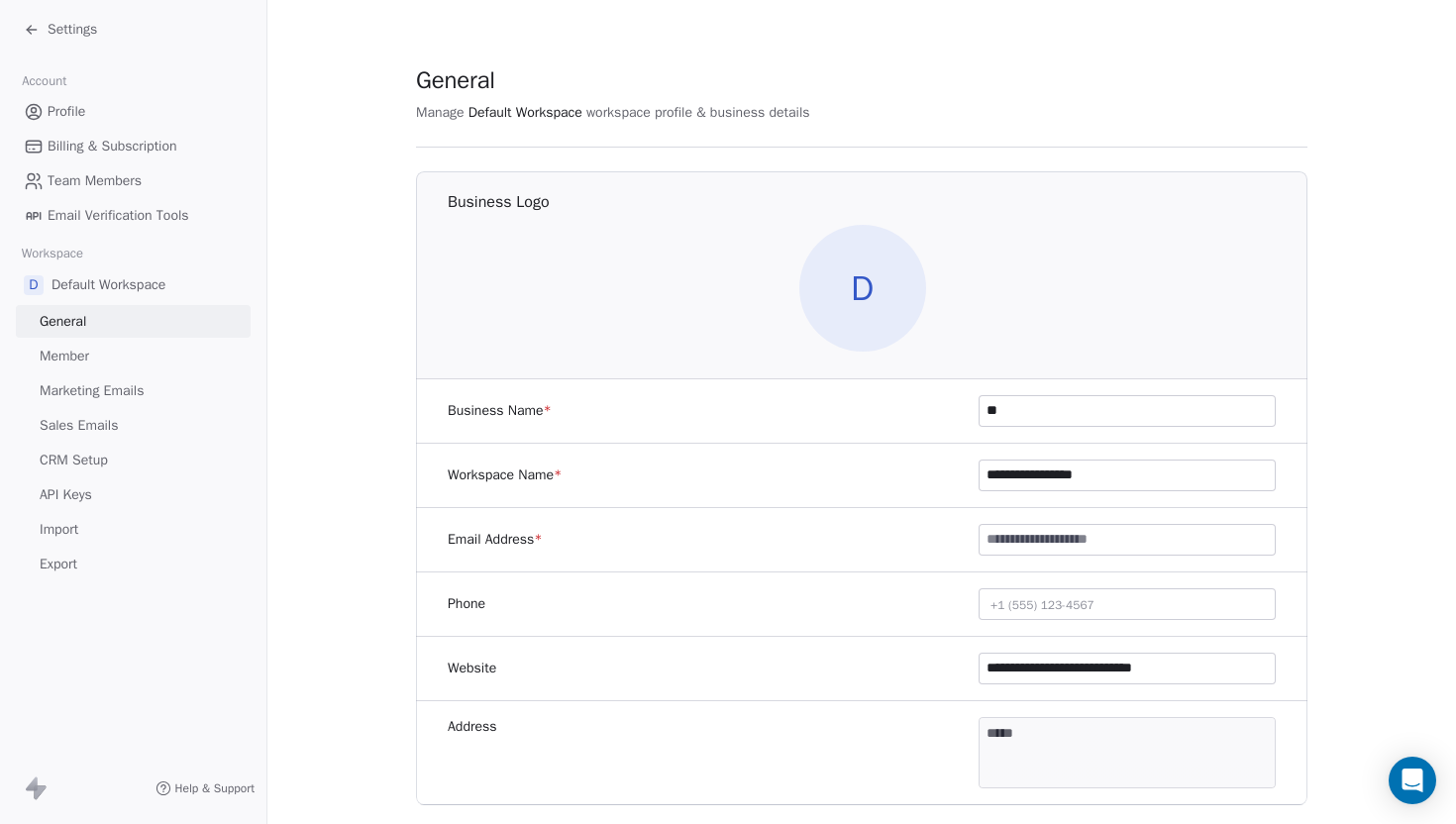 type on "*" 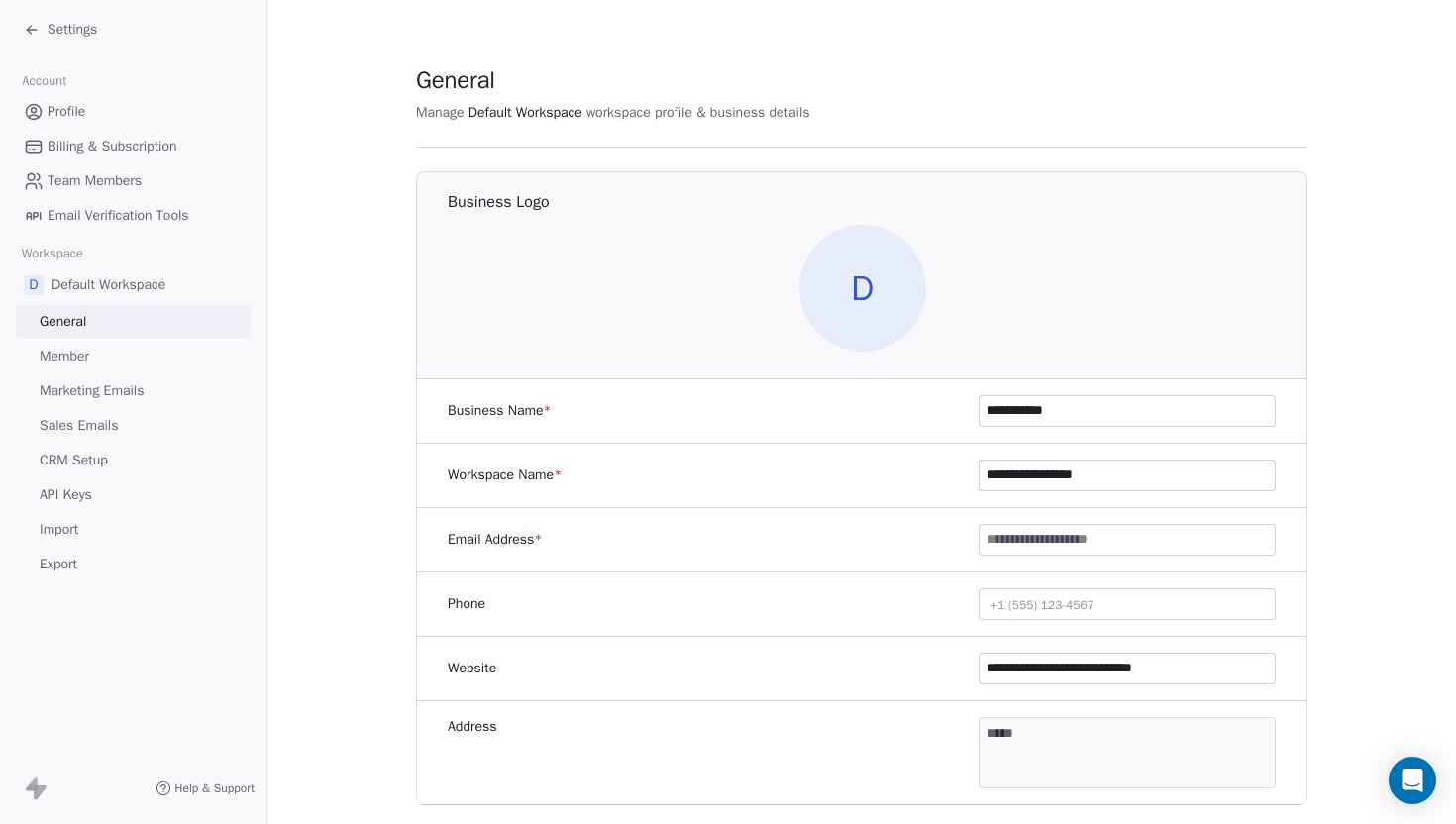 type on "**********" 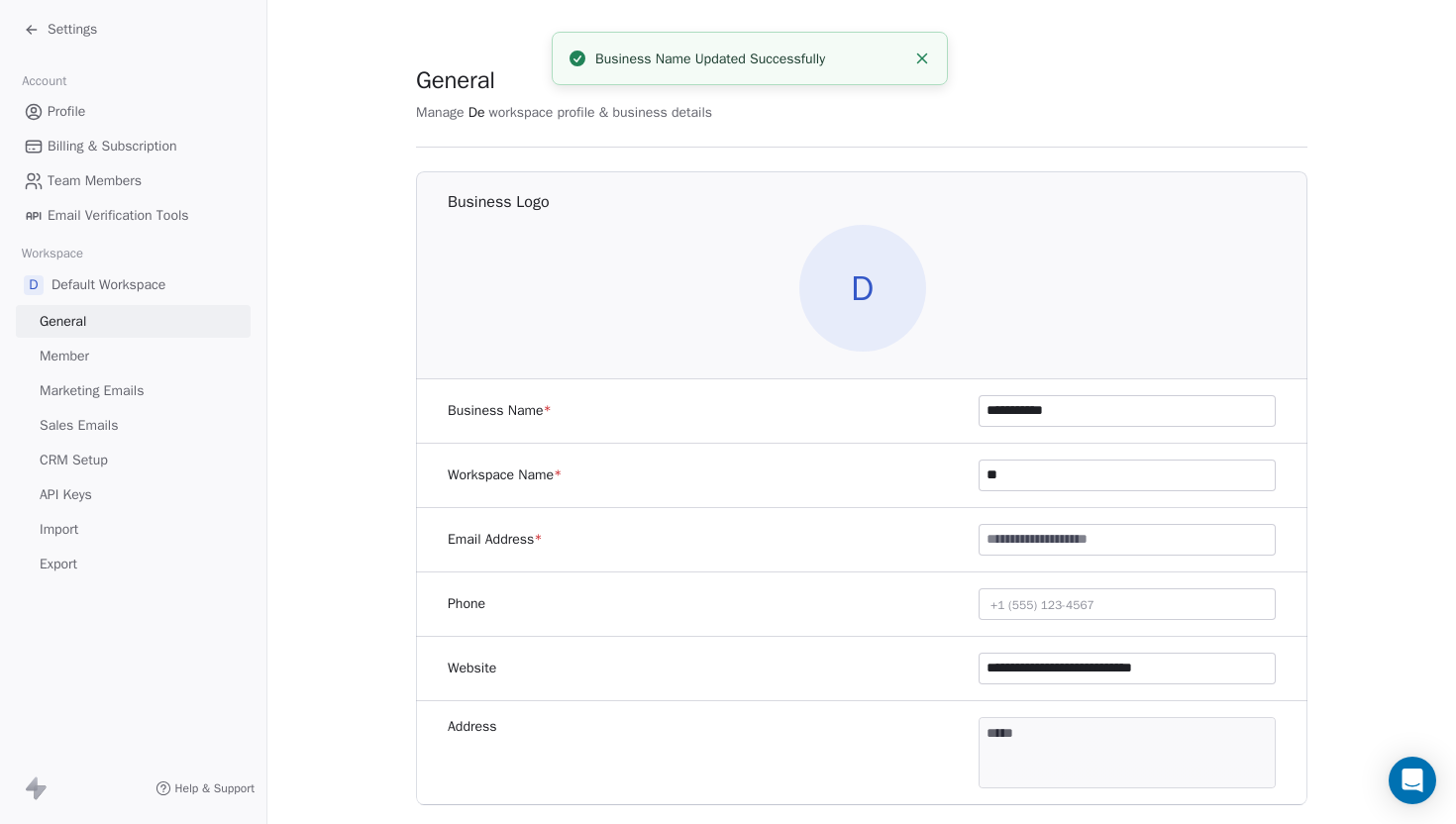 type on "*" 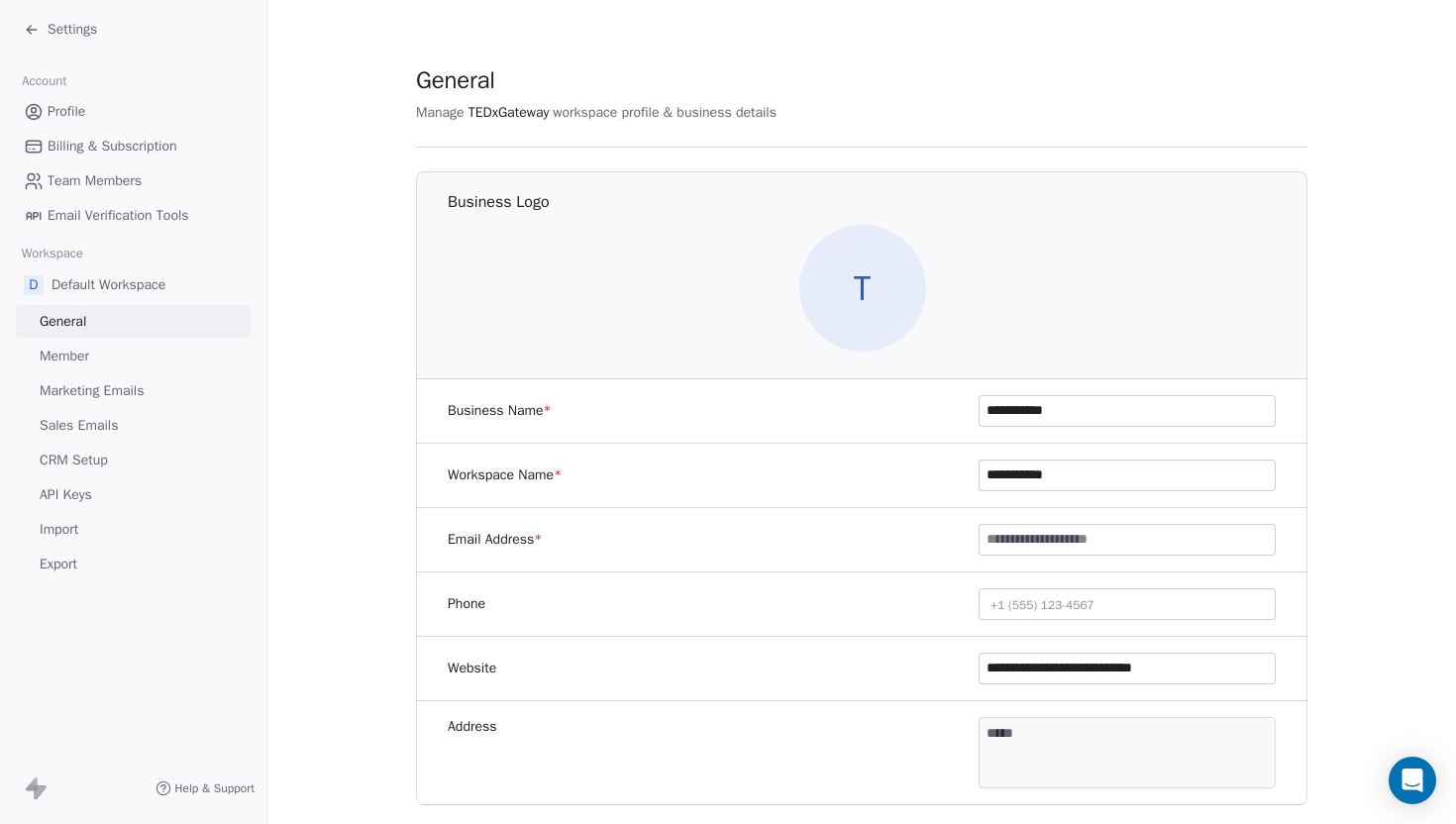 type on "**********" 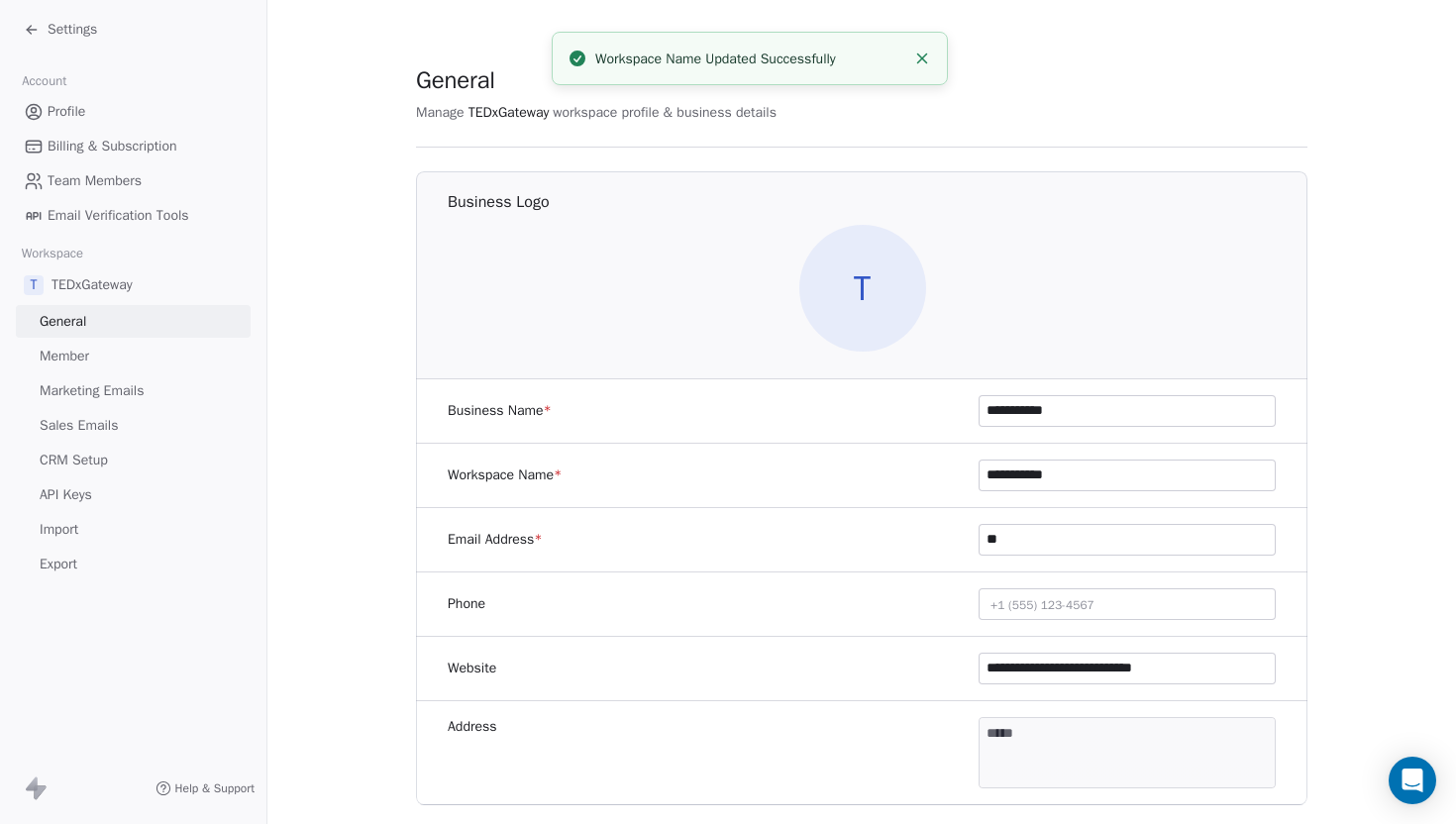 type on "*" 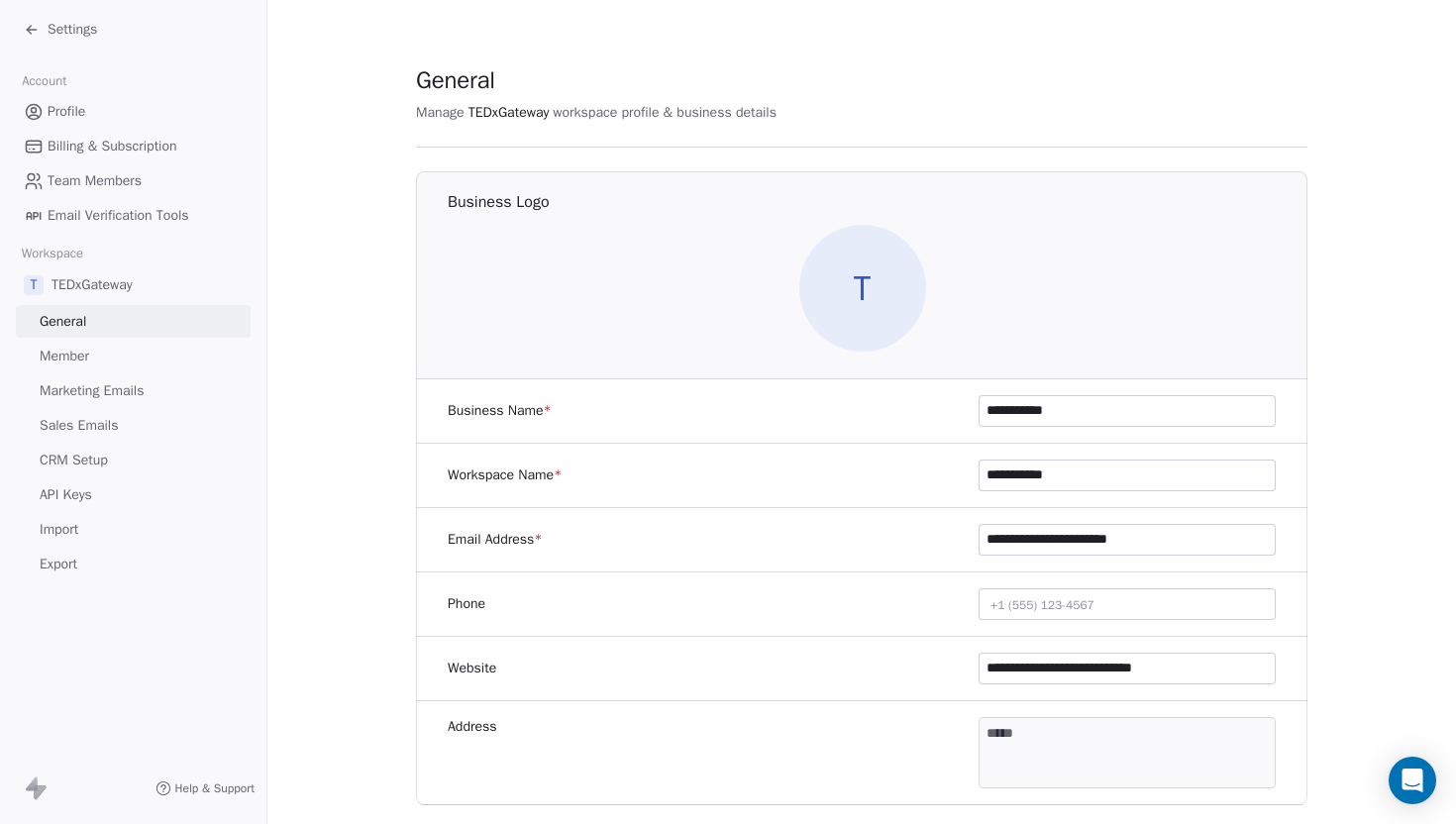 type on "**********" 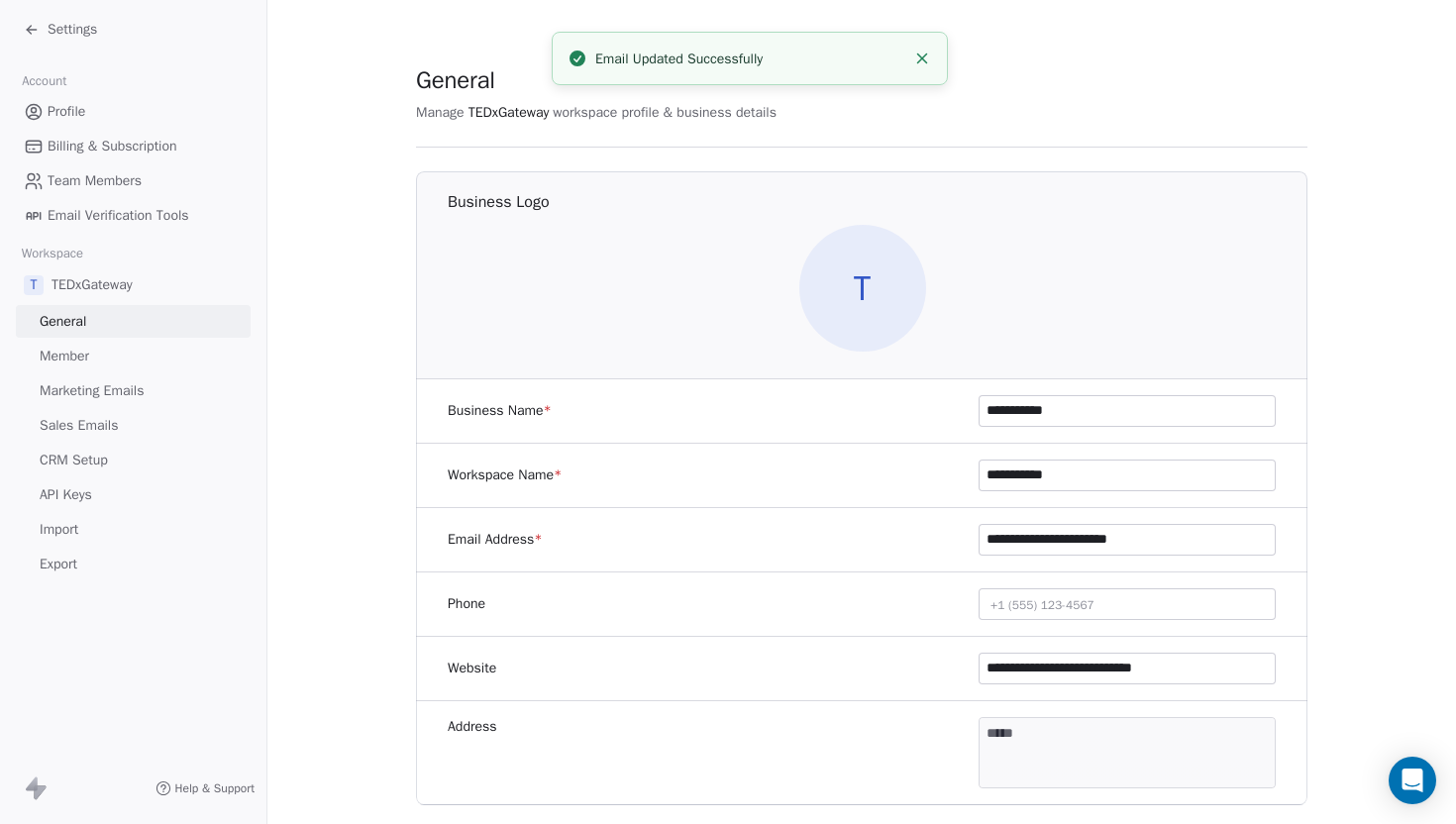scroll, scrollTop: 101, scrollLeft: 0, axis: vertical 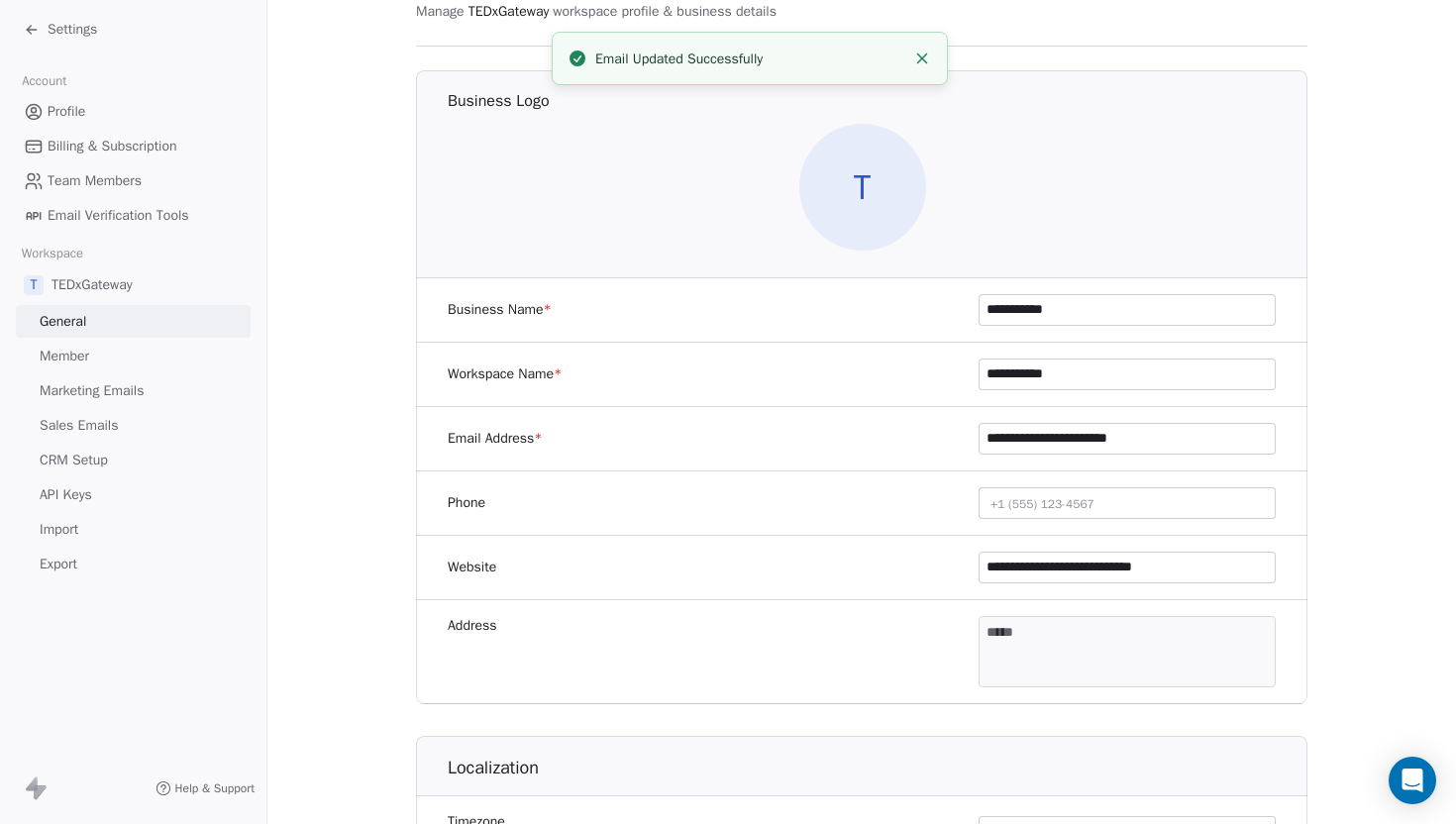 click on "**********" at bounding box center [1127, 567] 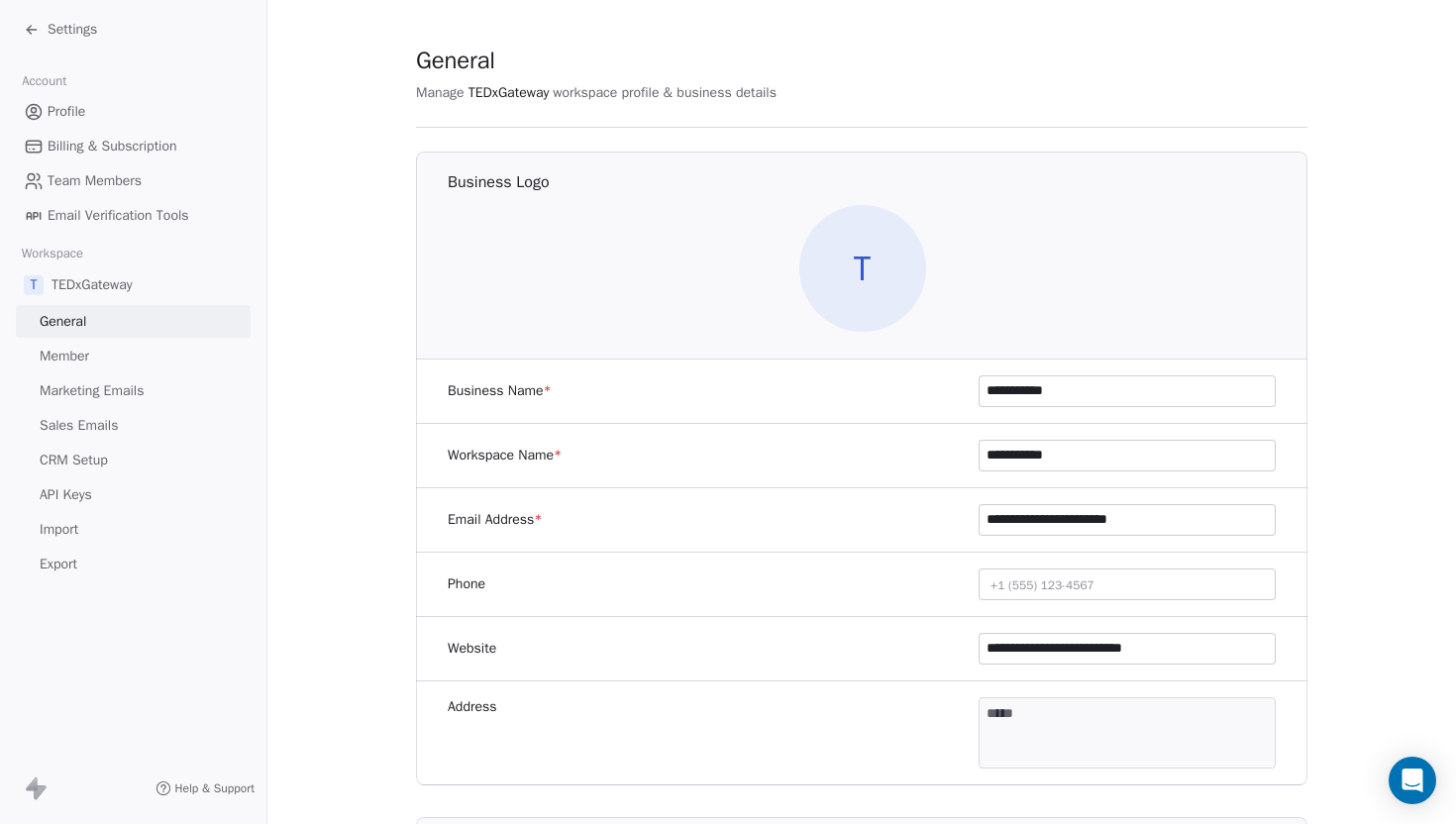 scroll, scrollTop: 11, scrollLeft: 0, axis: vertical 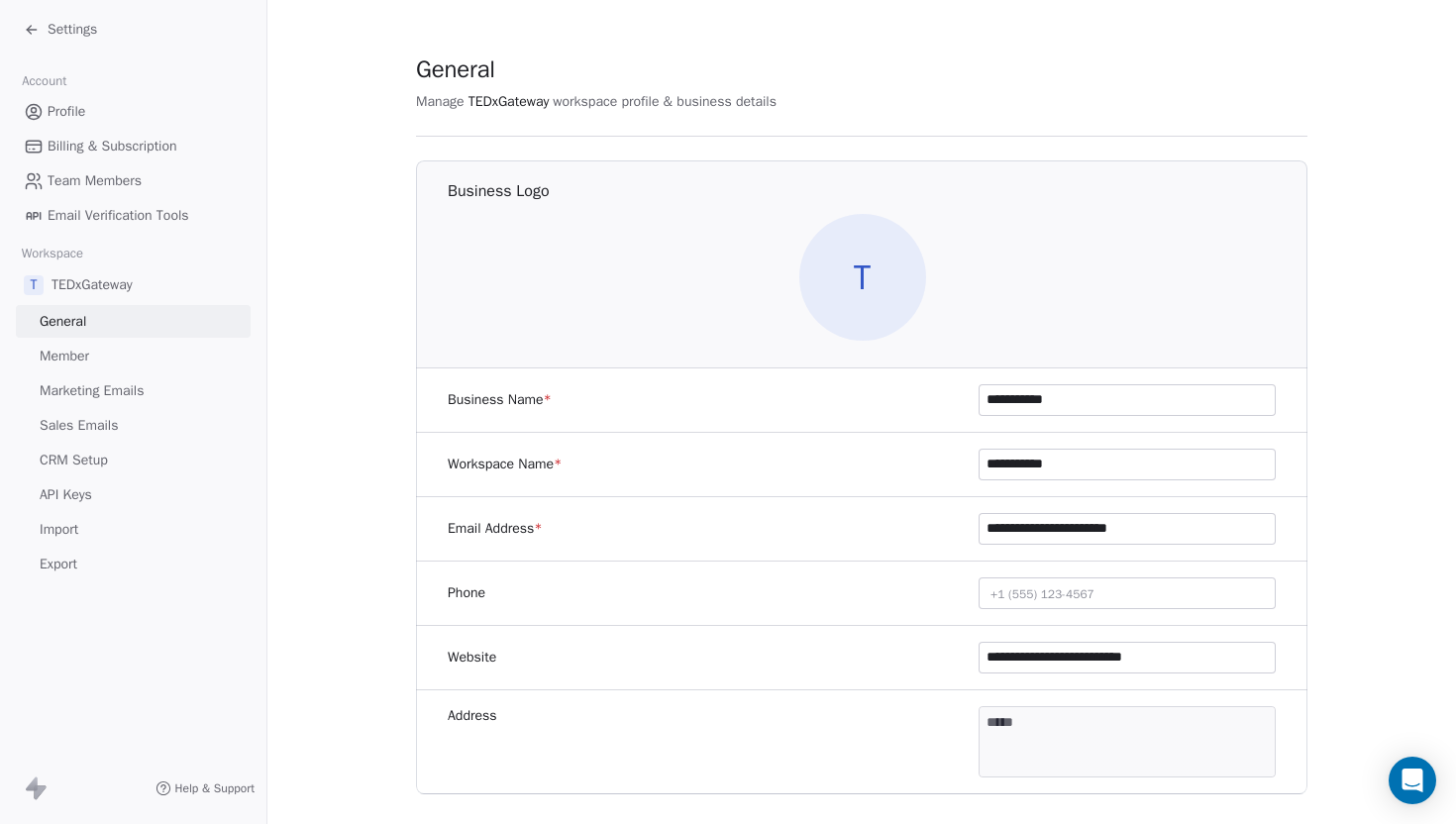 type on "**********" 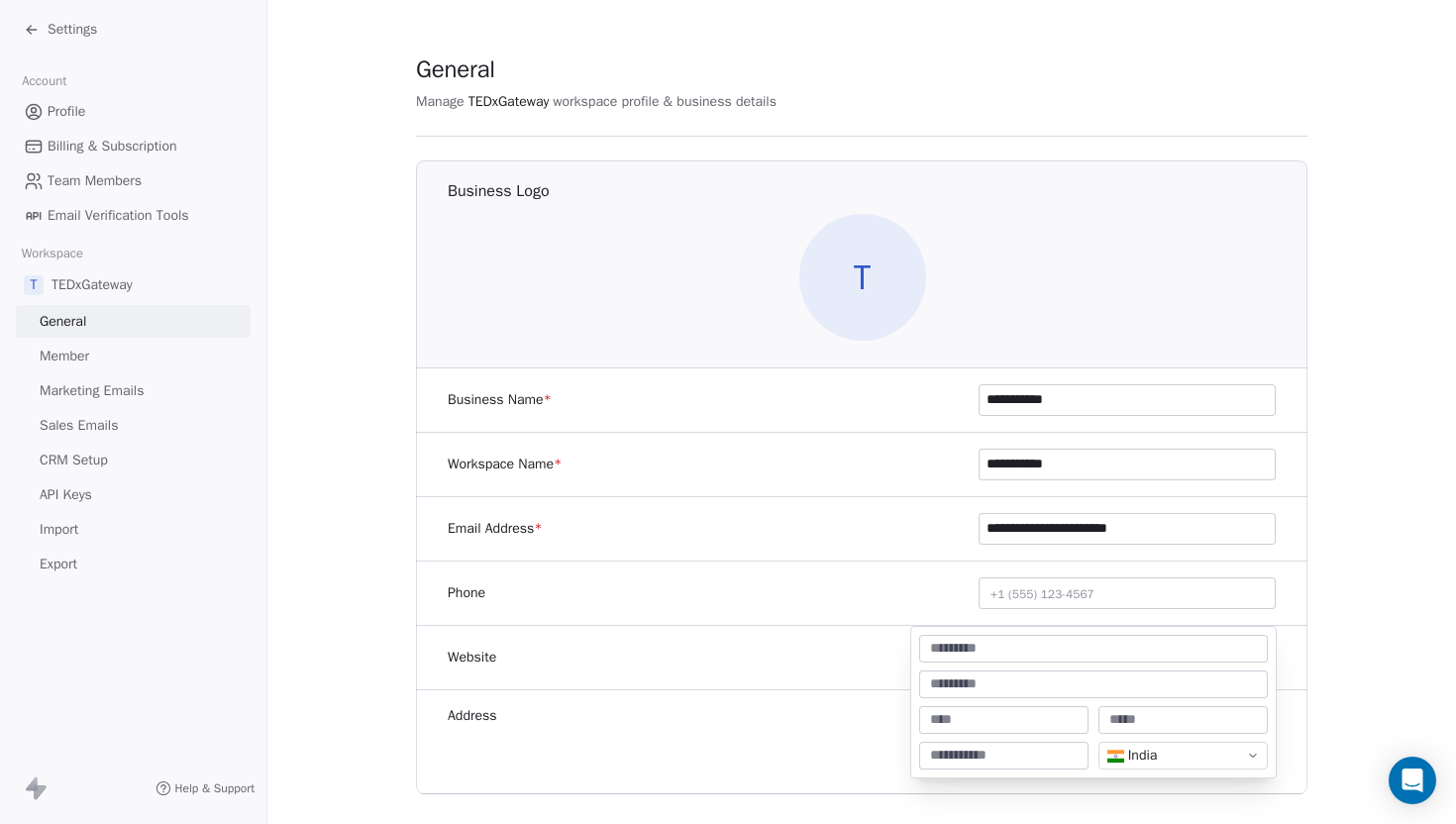click on "**********" at bounding box center (728, 412) 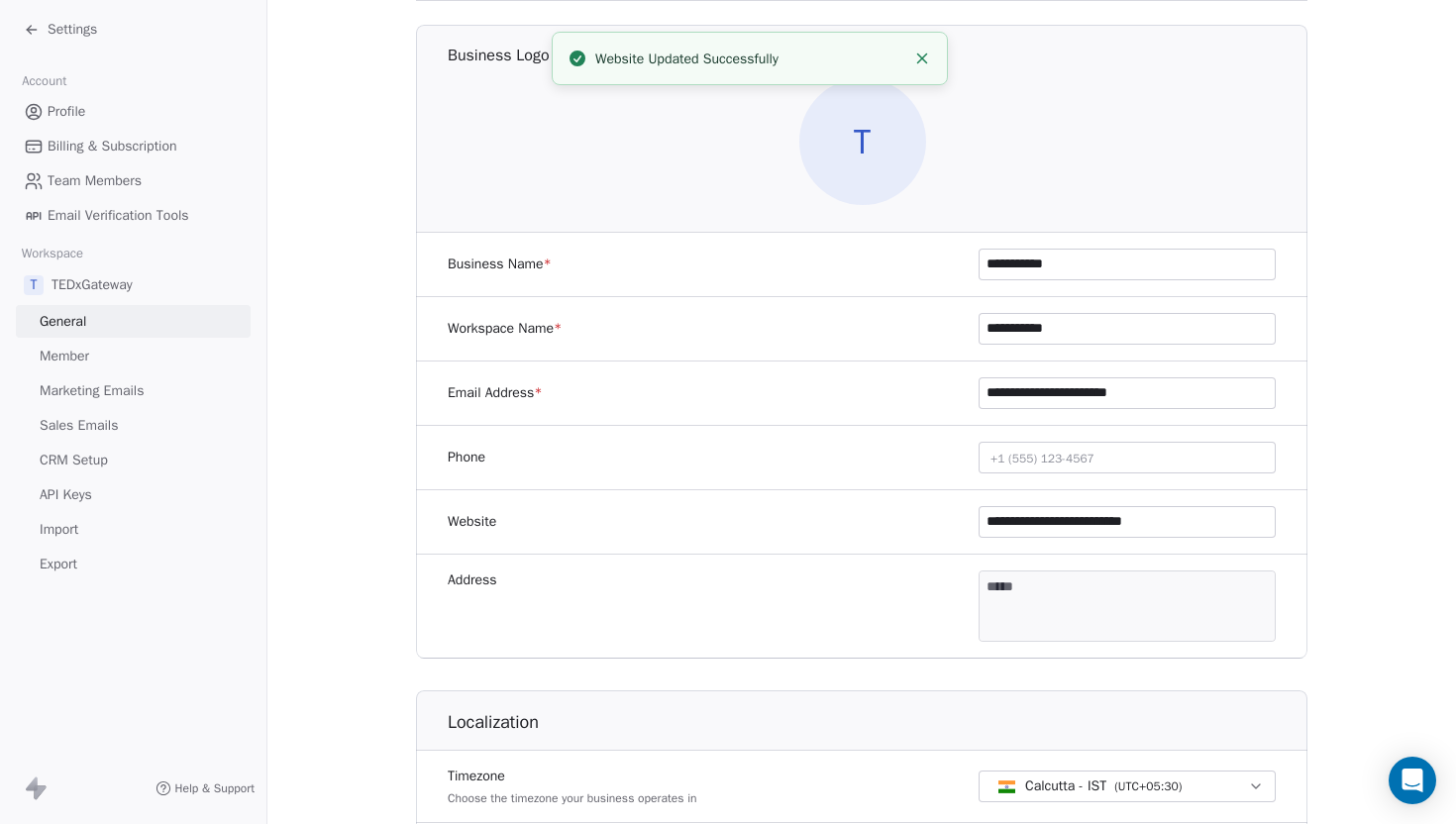 scroll, scrollTop: 0, scrollLeft: 0, axis: both 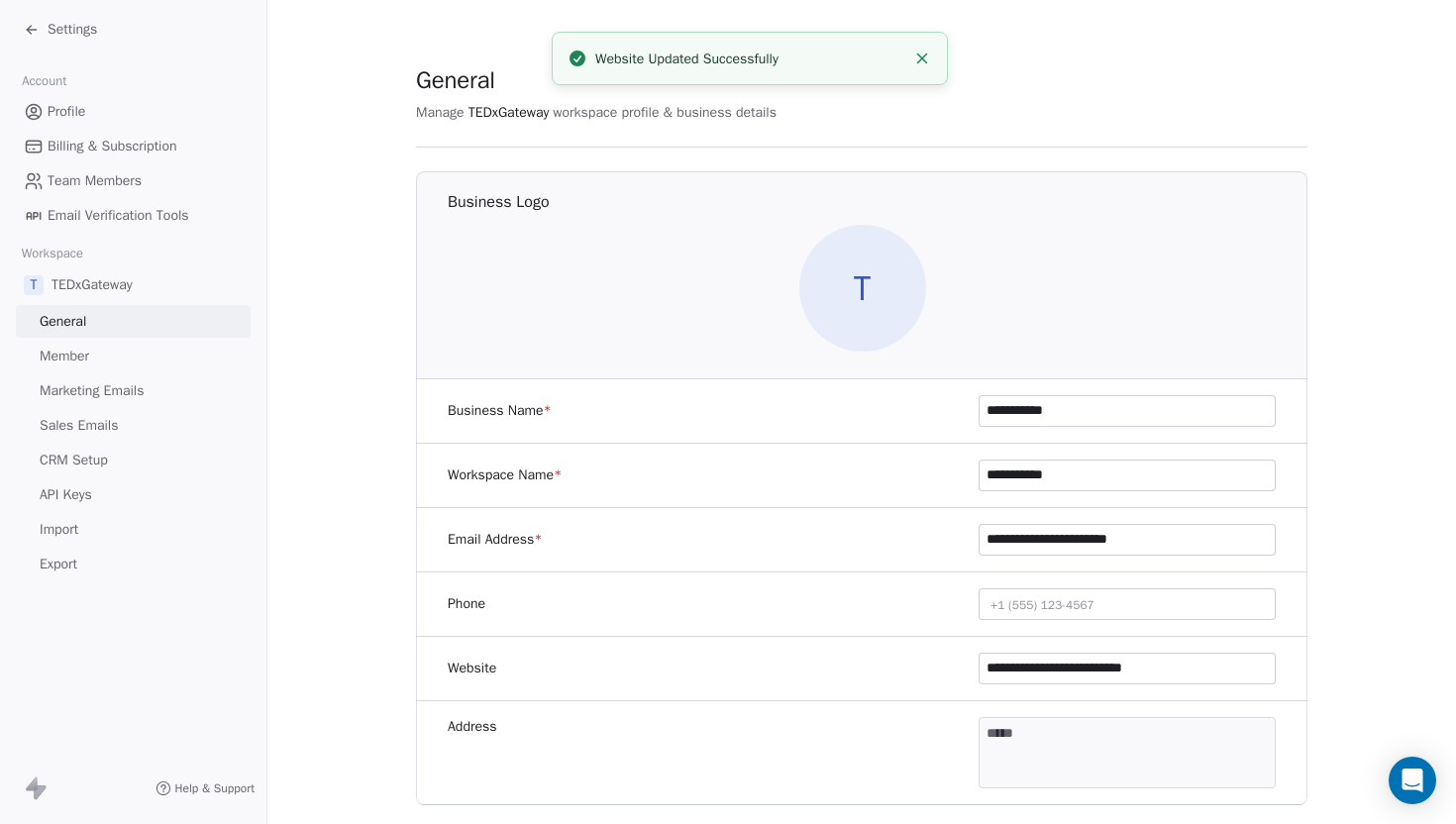 click on "Profile" at bounding box center (66, 111) 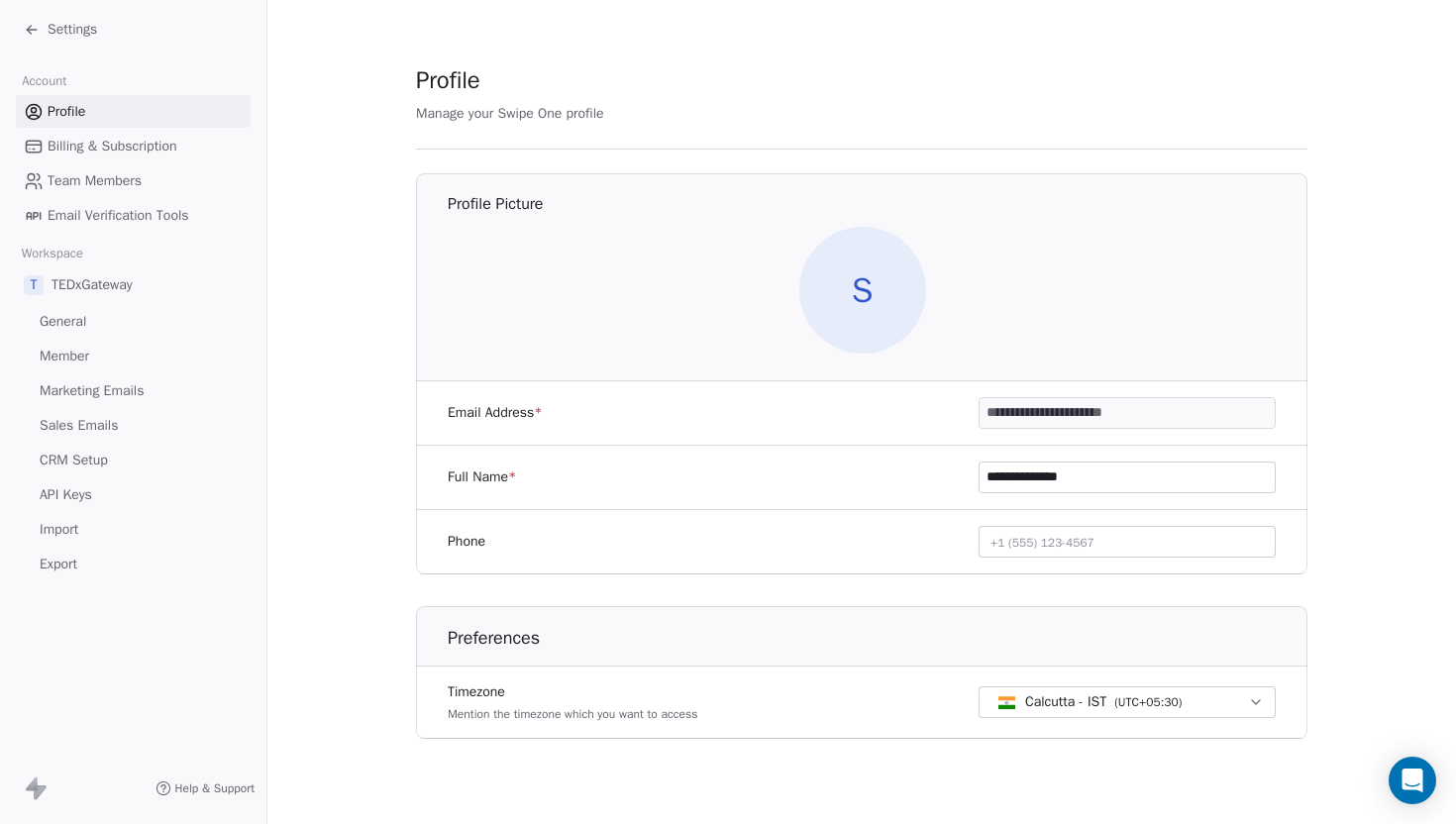 click on "**********" at bounding box center [1127, 413] 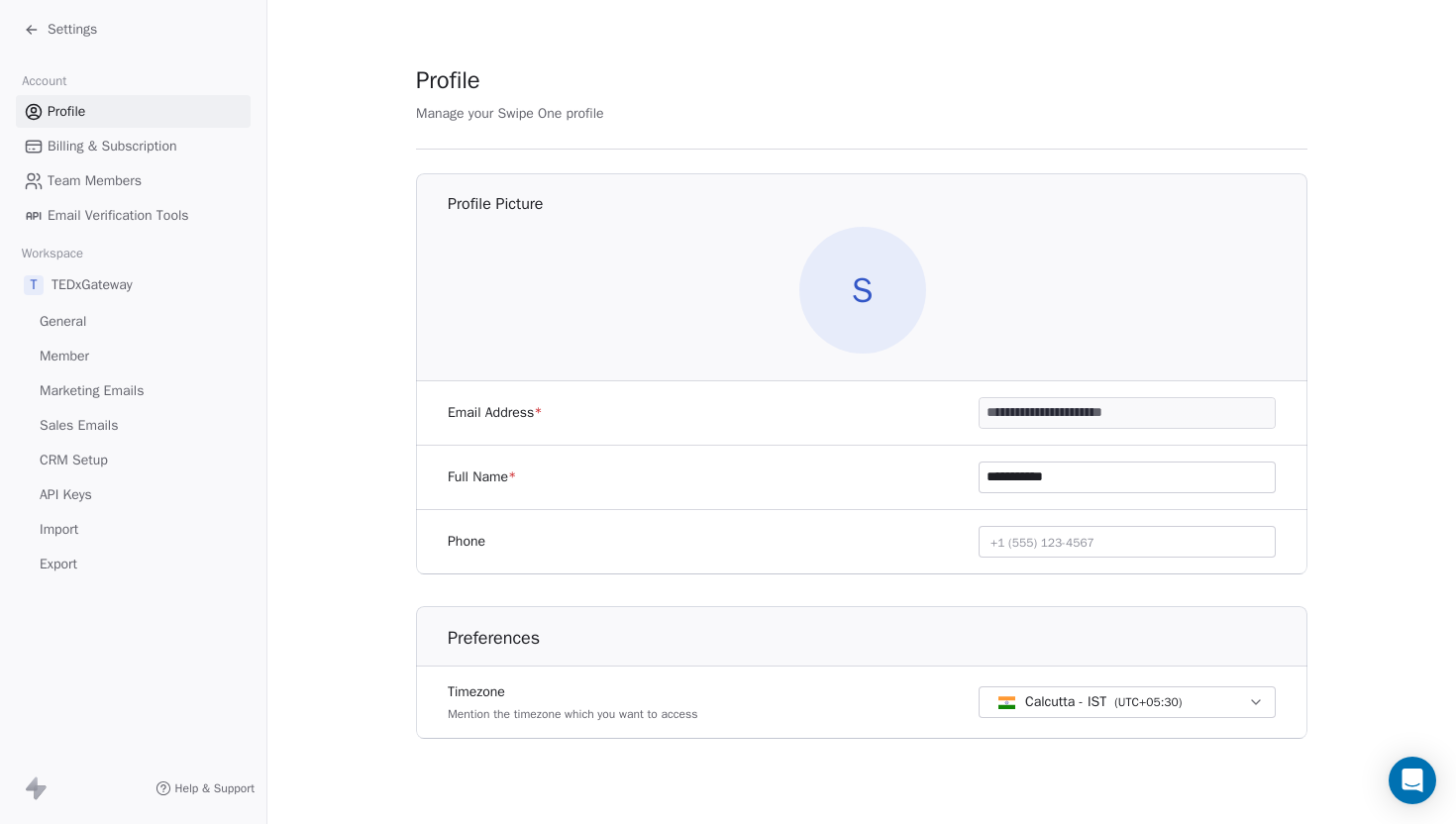 type on "**********" 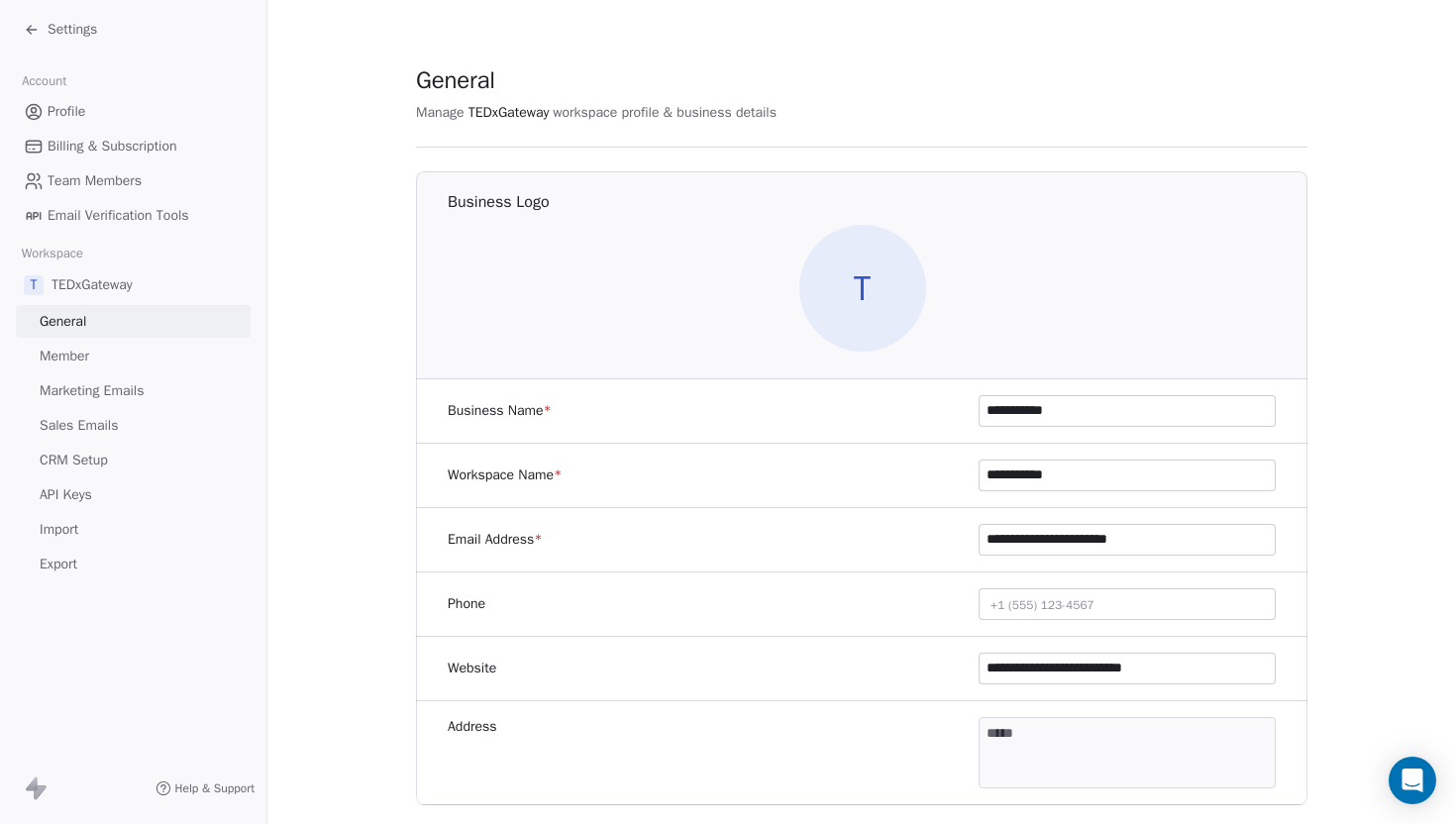 click on "T" at bounding box center [863, 288] 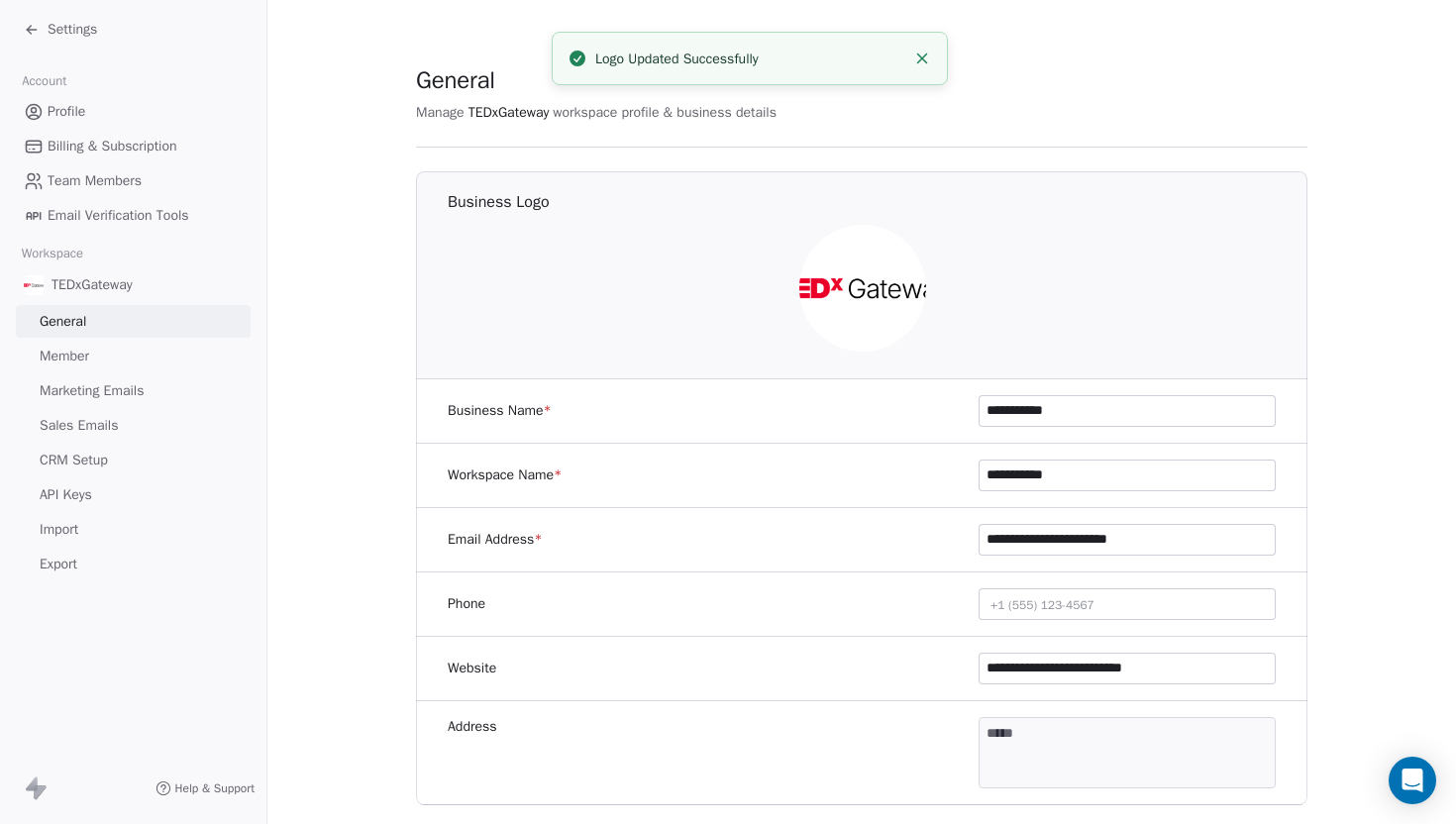 click at bounding box center (863, 288) 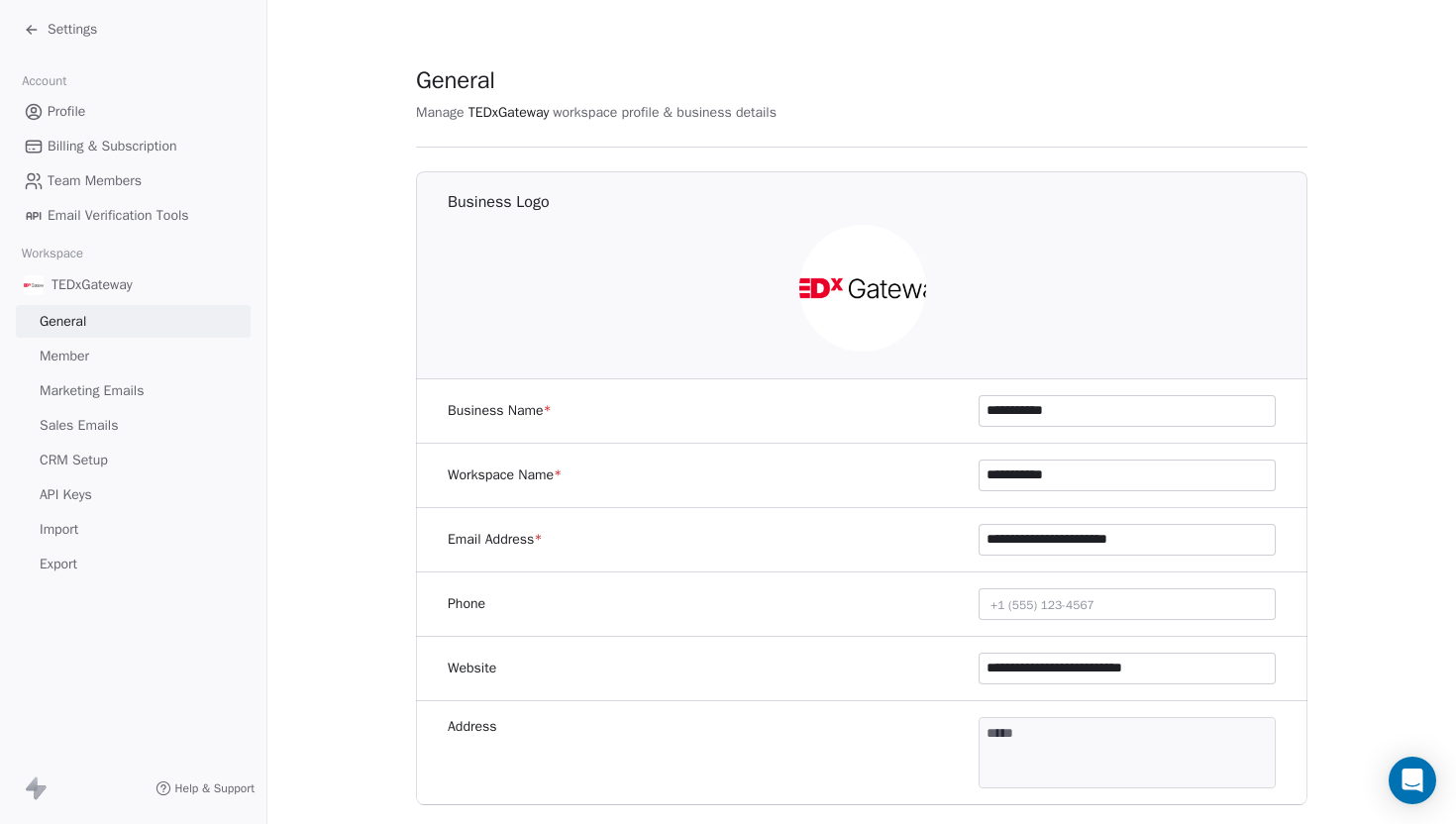 click at bounding box center (863, 288) 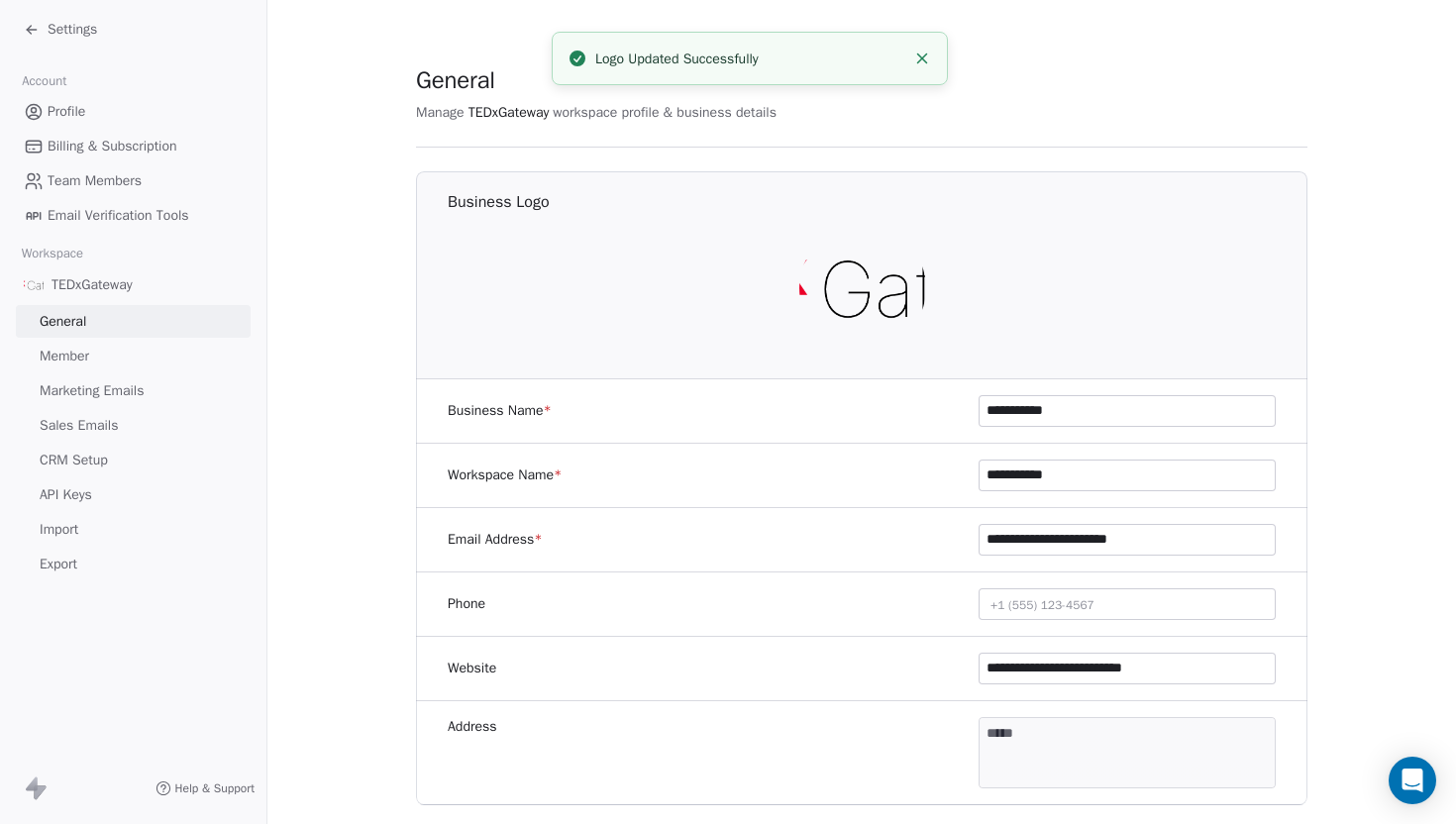 click at bounding box center (863, 288) 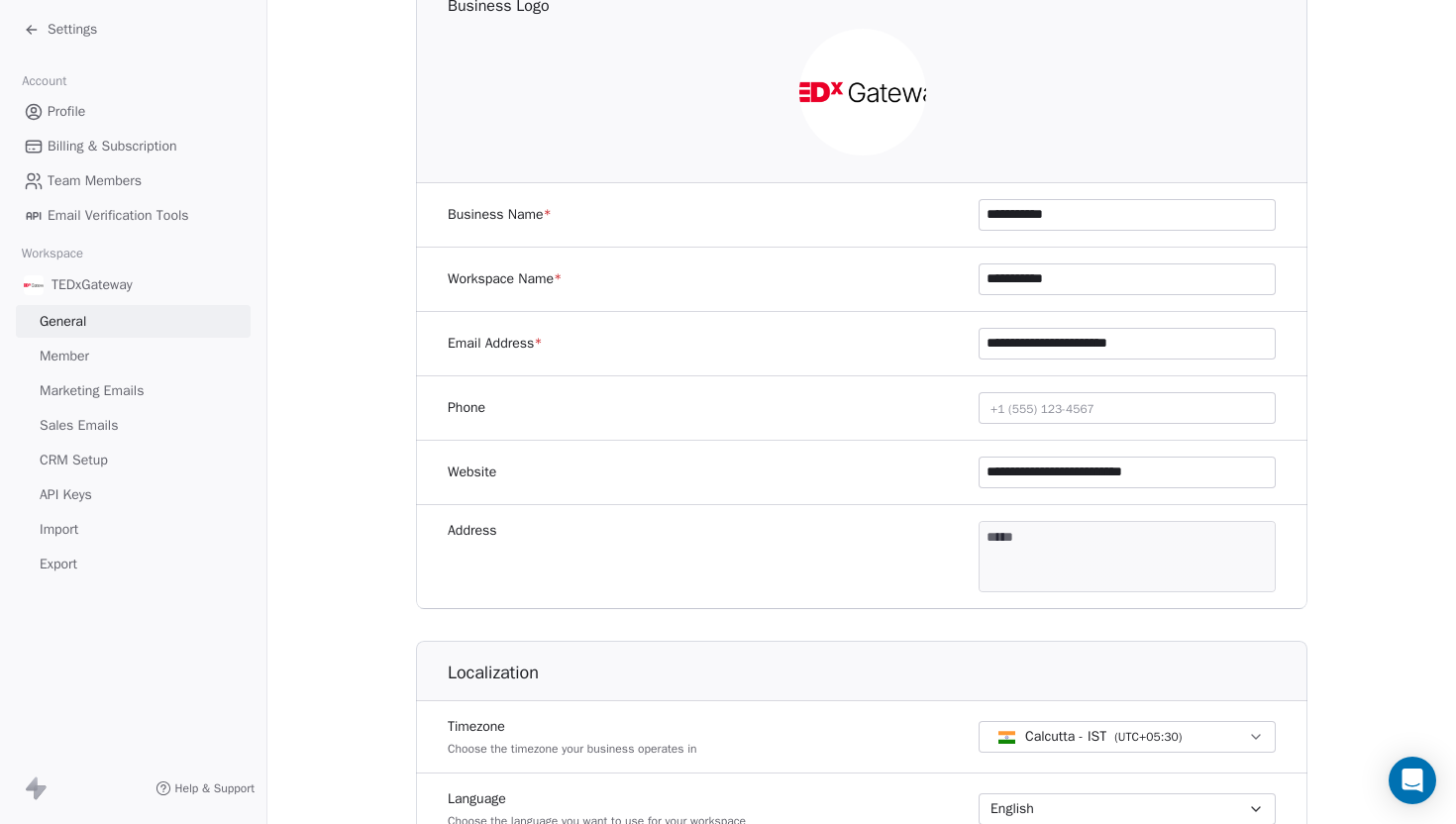 scroll, scrollTop: 0, scrollLeft: 0, axis: both 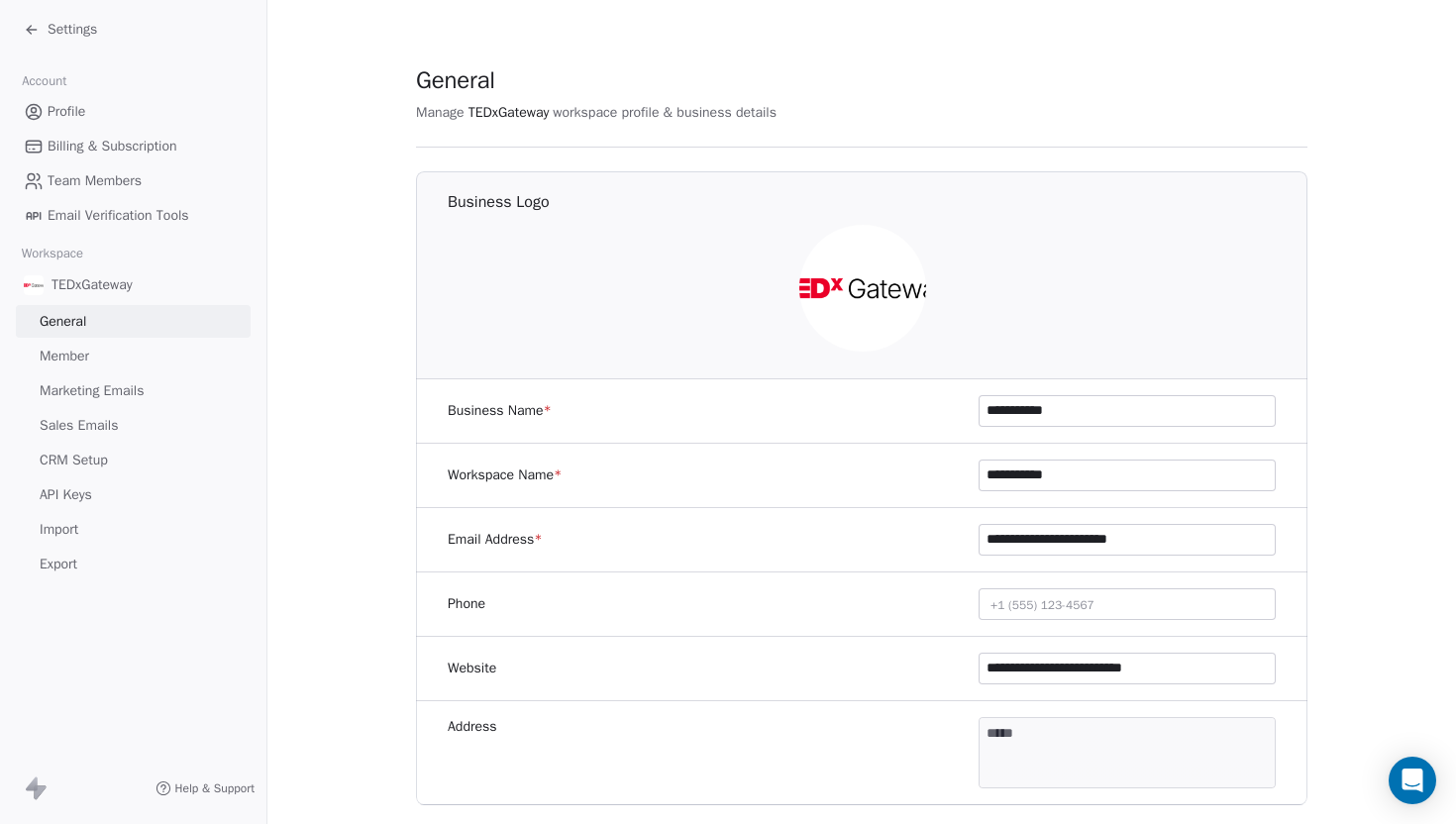 click at bounding box center (863, 288) 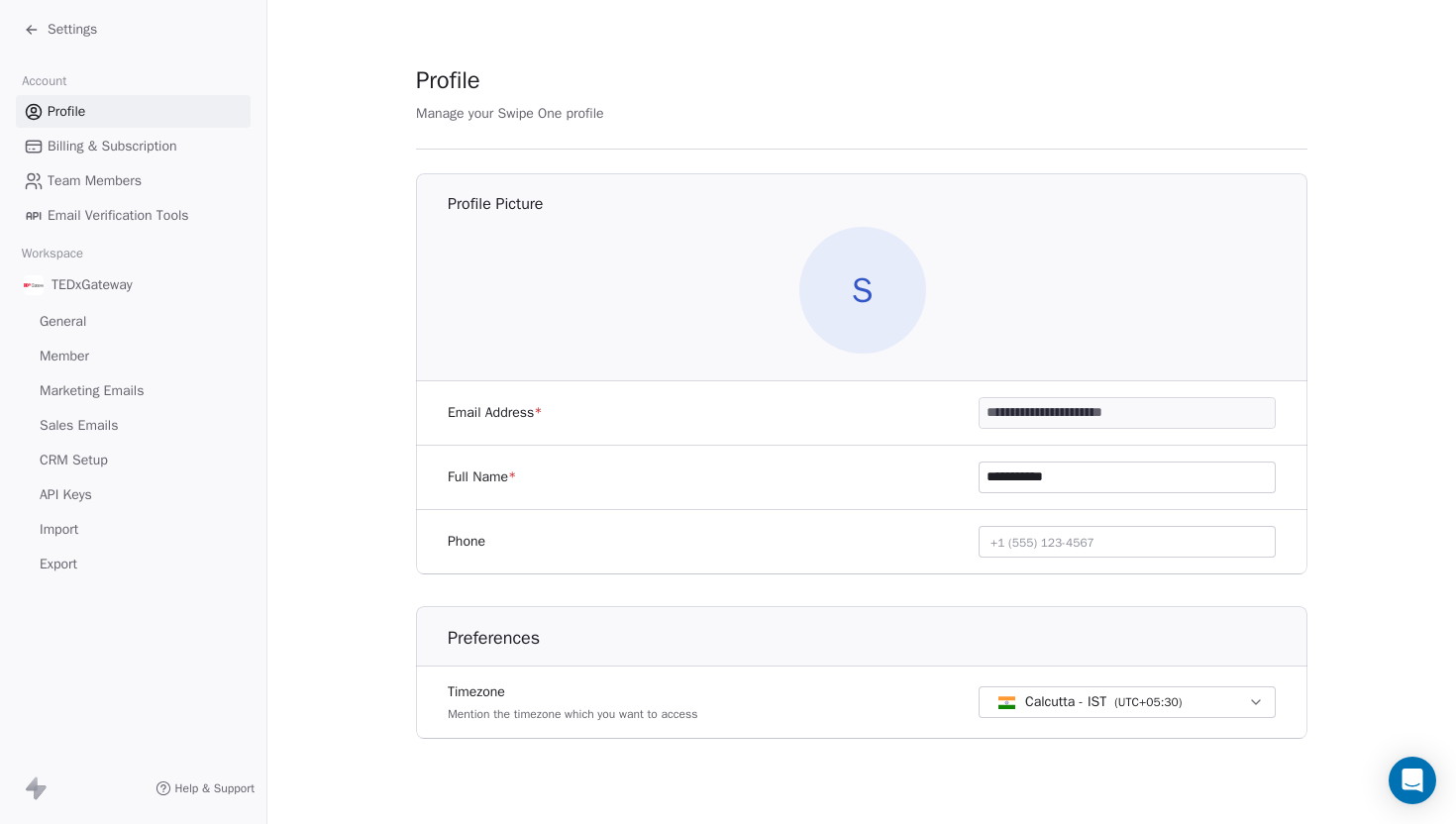 scroll, scrollTop: 10, scrollLeft: 0, axis: vertical 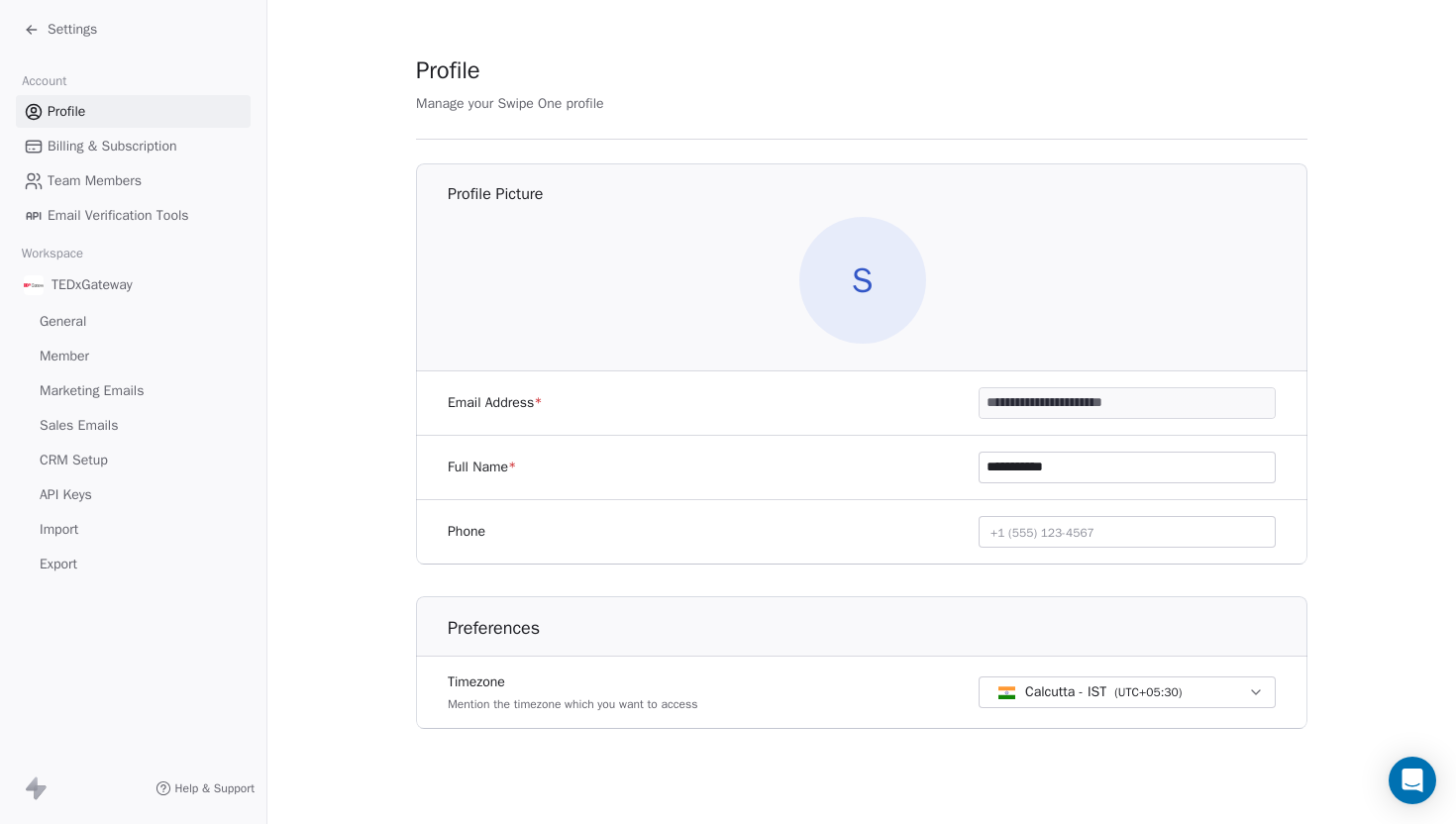 click on "+1 (555) 123-4567" at bounding box center (1042, 533) 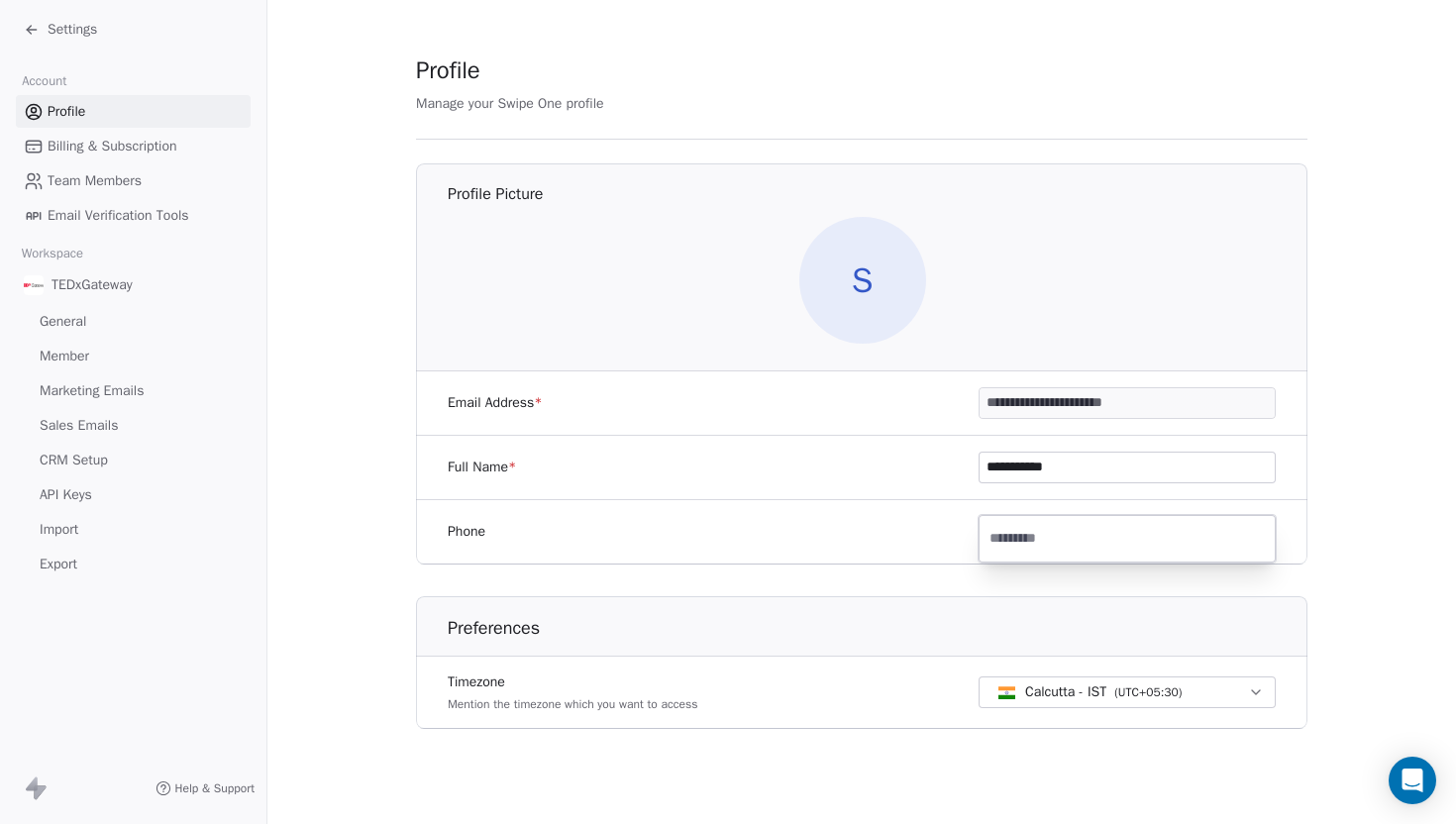 click on "**********" at bounding box center [728, 412] 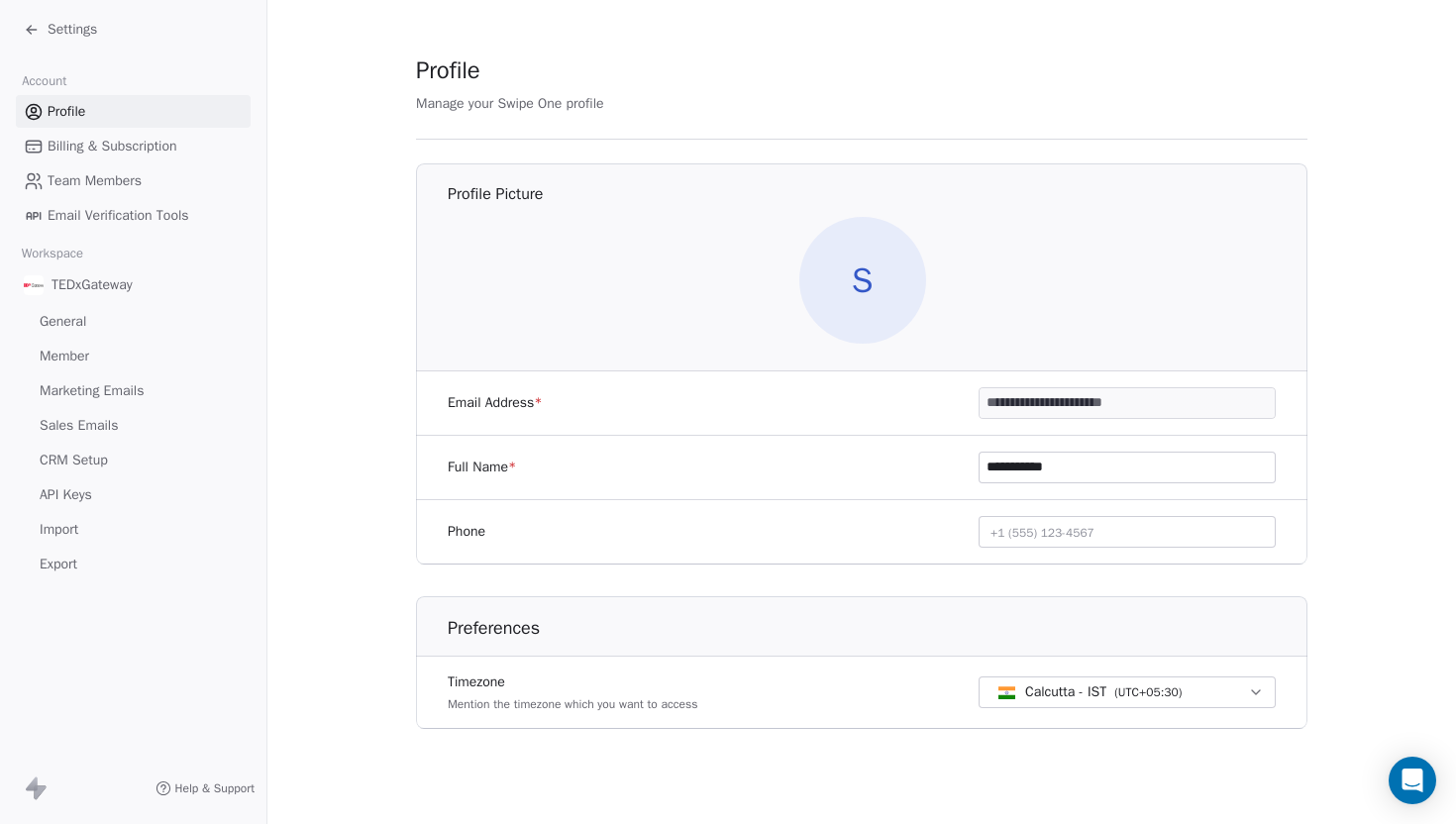 click on "Billing & Subscription" at bounding box center [133, 146] 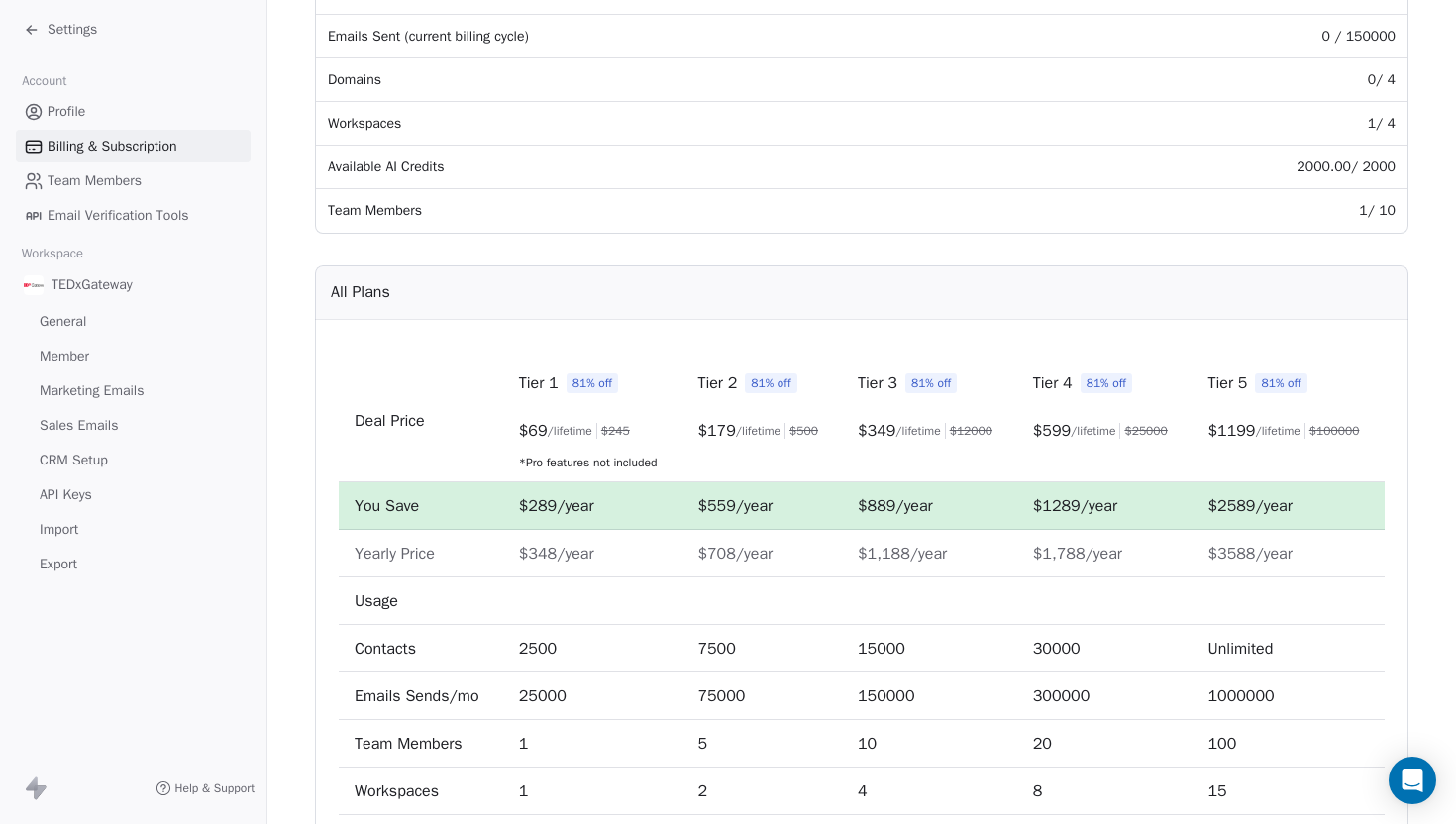 scroll, scrollTop: 0, scrollLeft: 0, axis: both 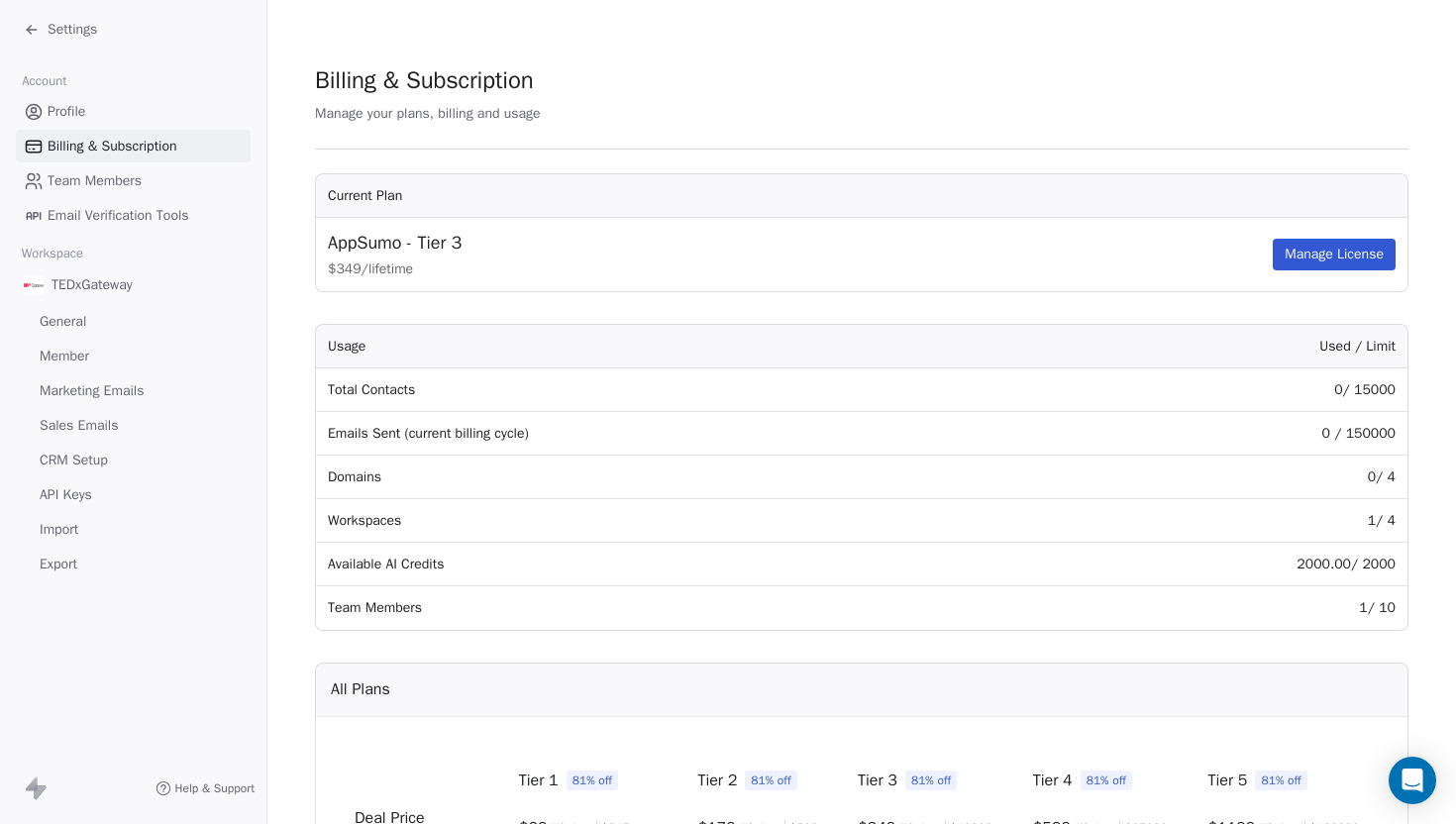 click on "General" at bounding box center (62, 321) 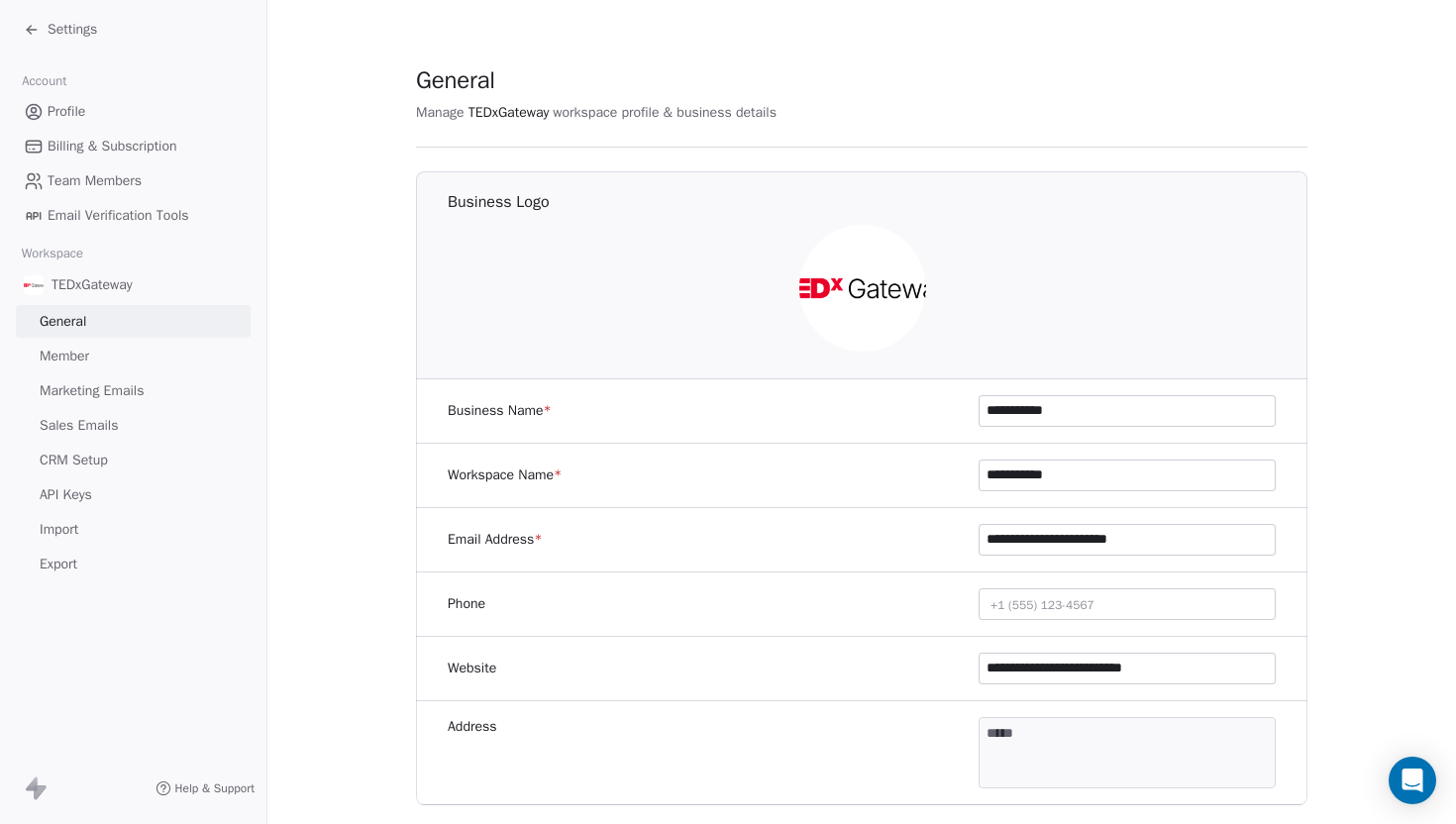 click on "Member" at bounding box center (64, 356) 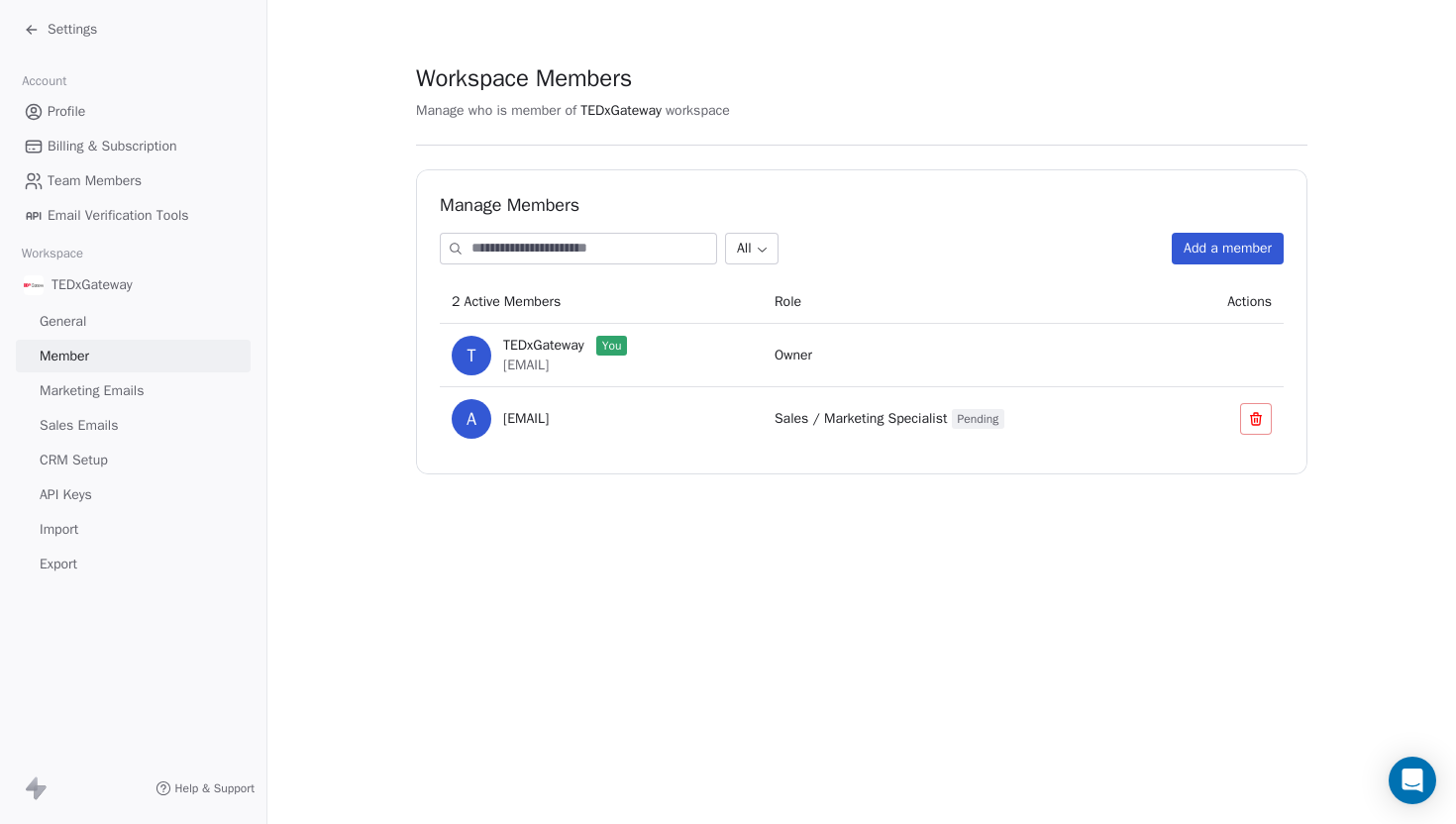 click on "Manage Members All Add a member 2 Active Members Role Actions T TEDxGateway You [EMAIL] Owner a [EMAIL] Sales / Marketing Specialist Pending" at bounding box center [862, 322] 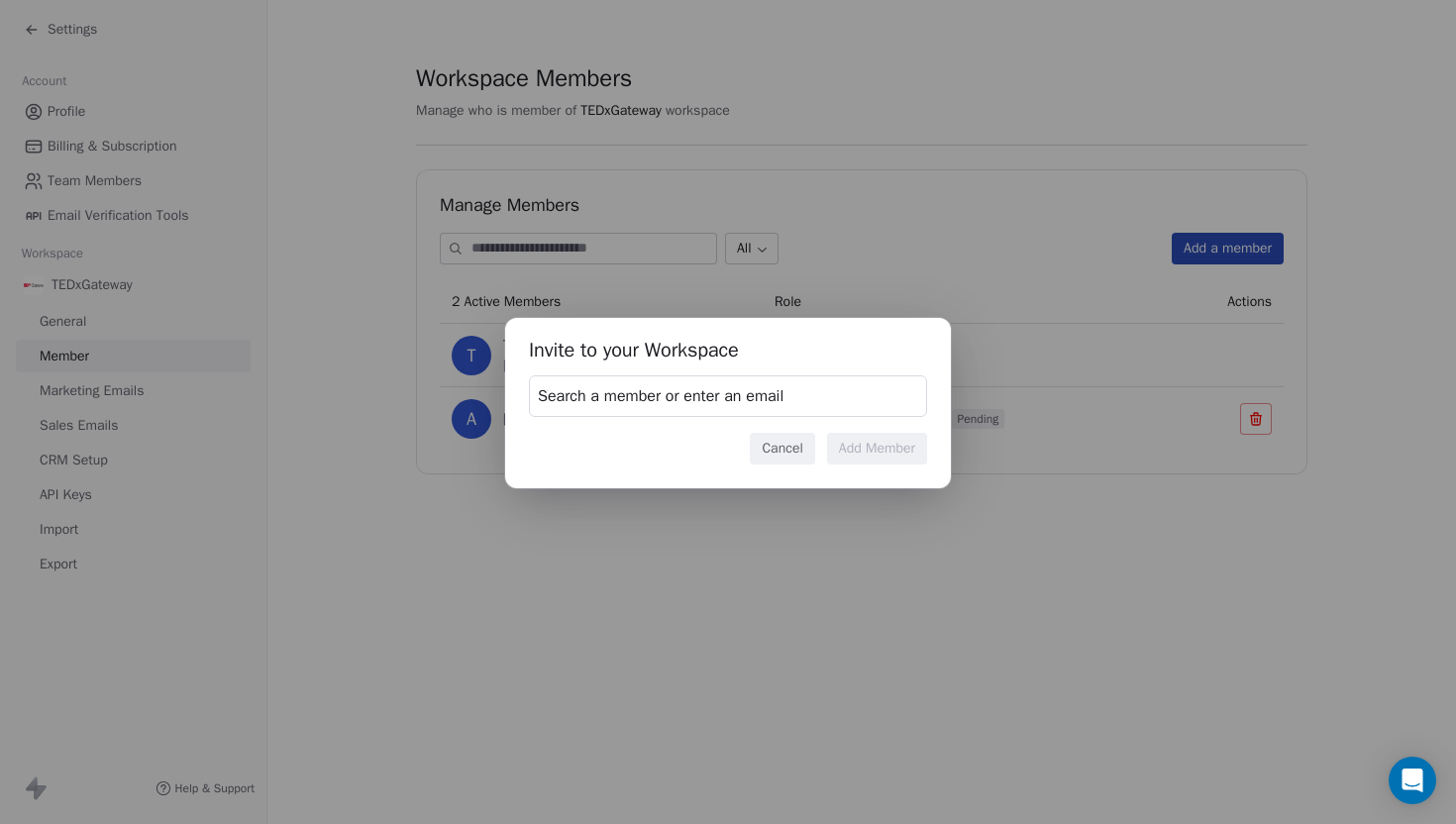 click on "Search a member or enter an email" at bounding box center (661, 396) 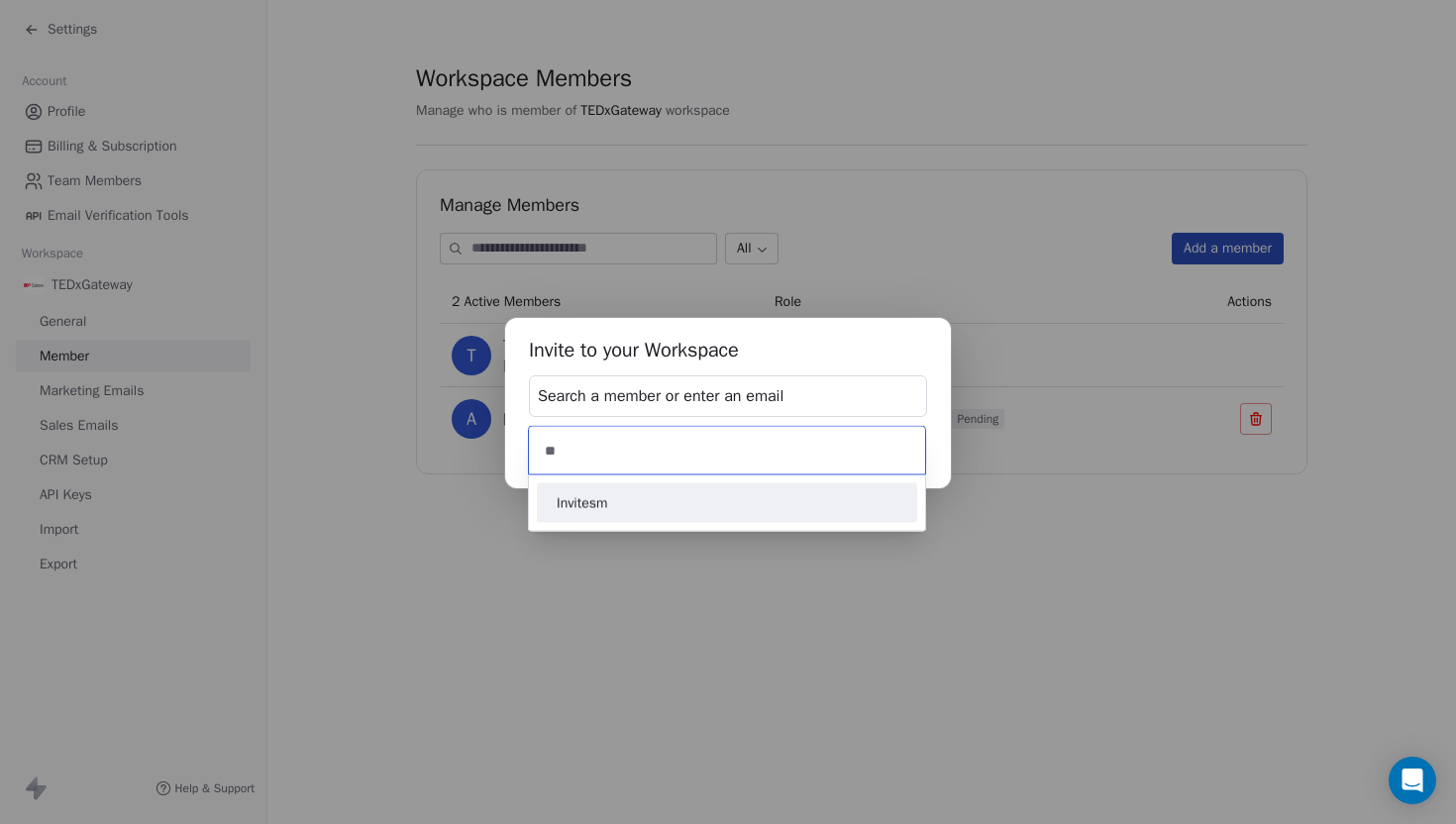 type on "*" 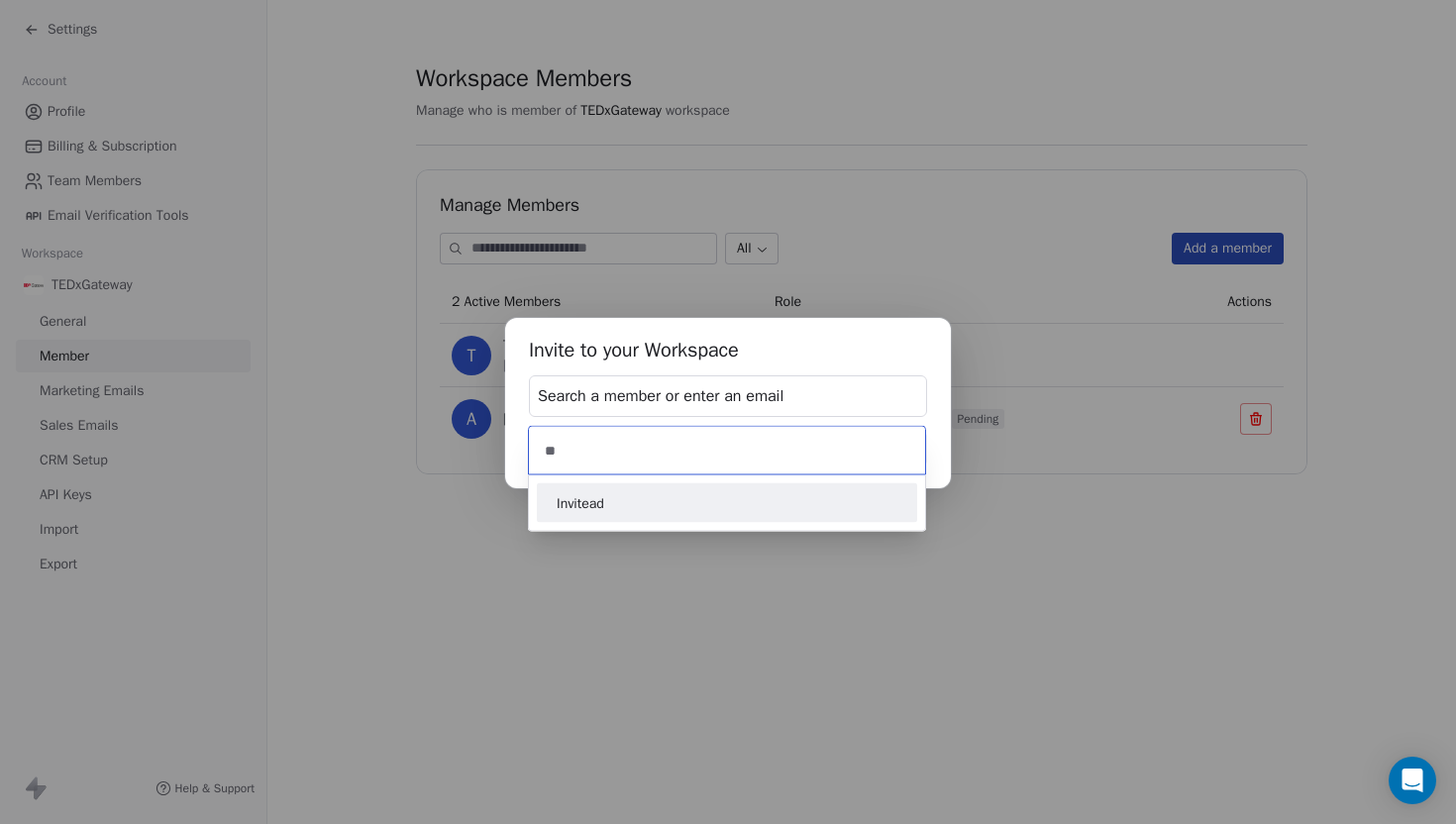 type on "*" 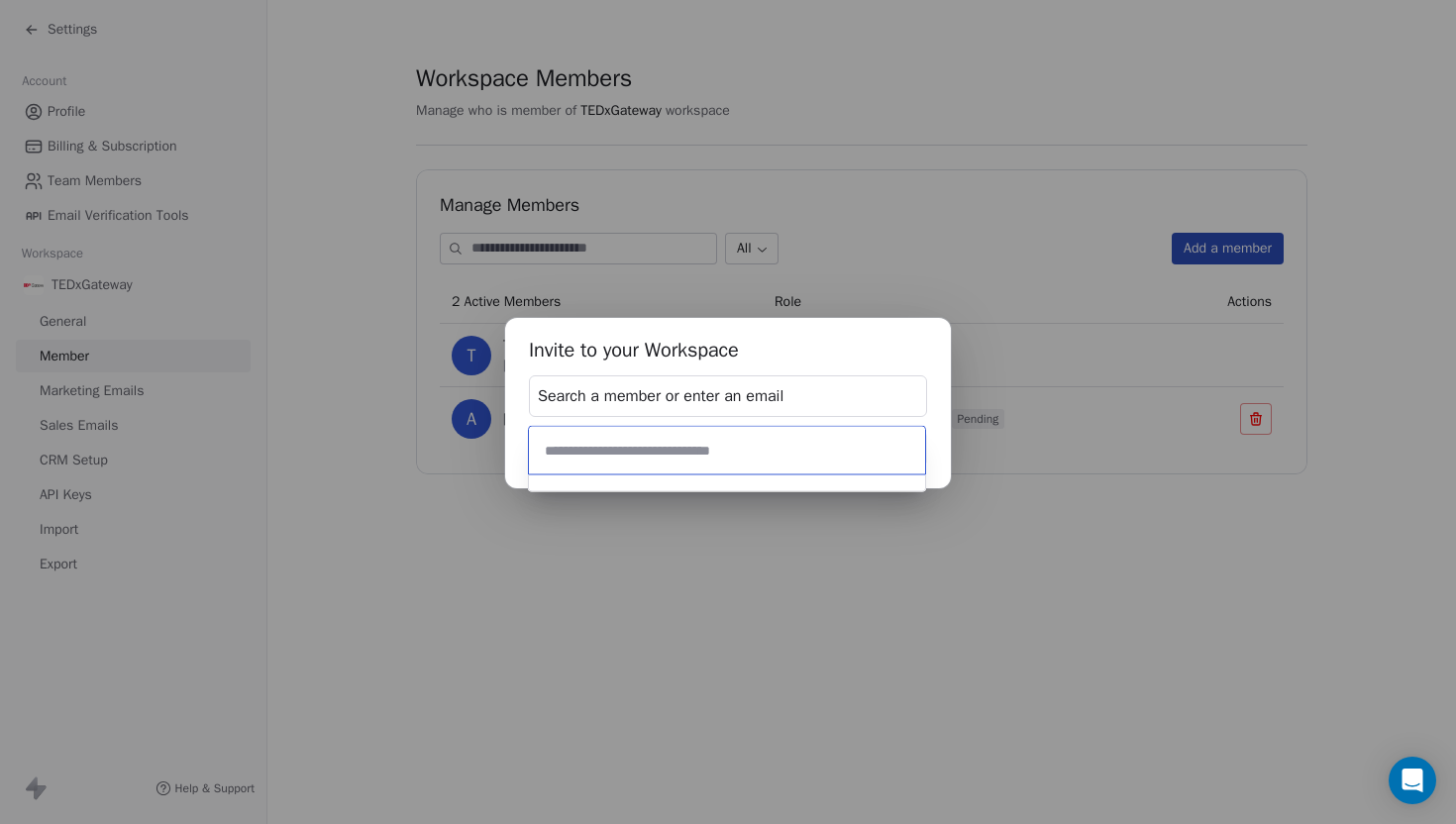 type on "*" 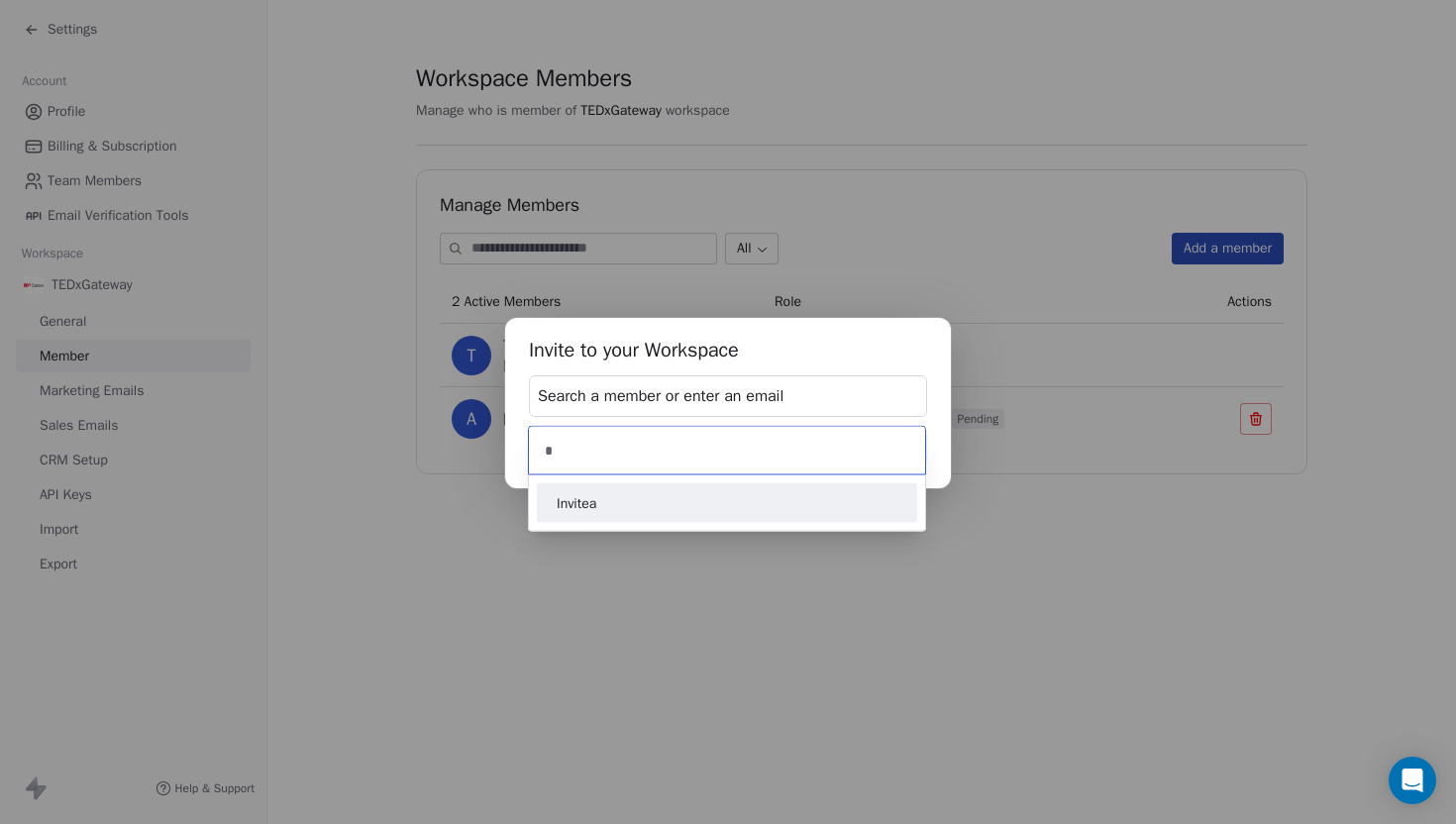 type 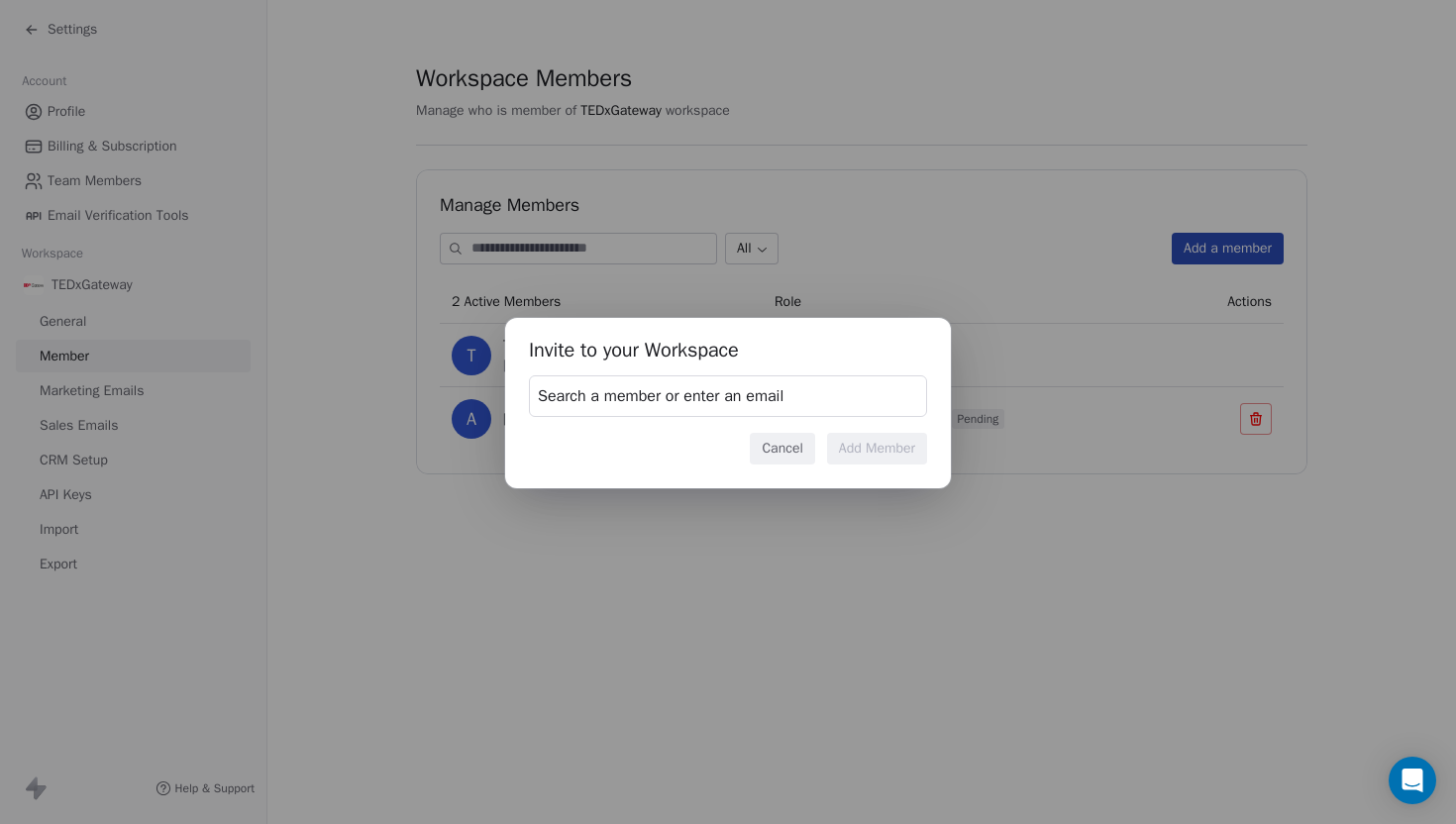 click on "Cancel" at bounding box center (781, 449) 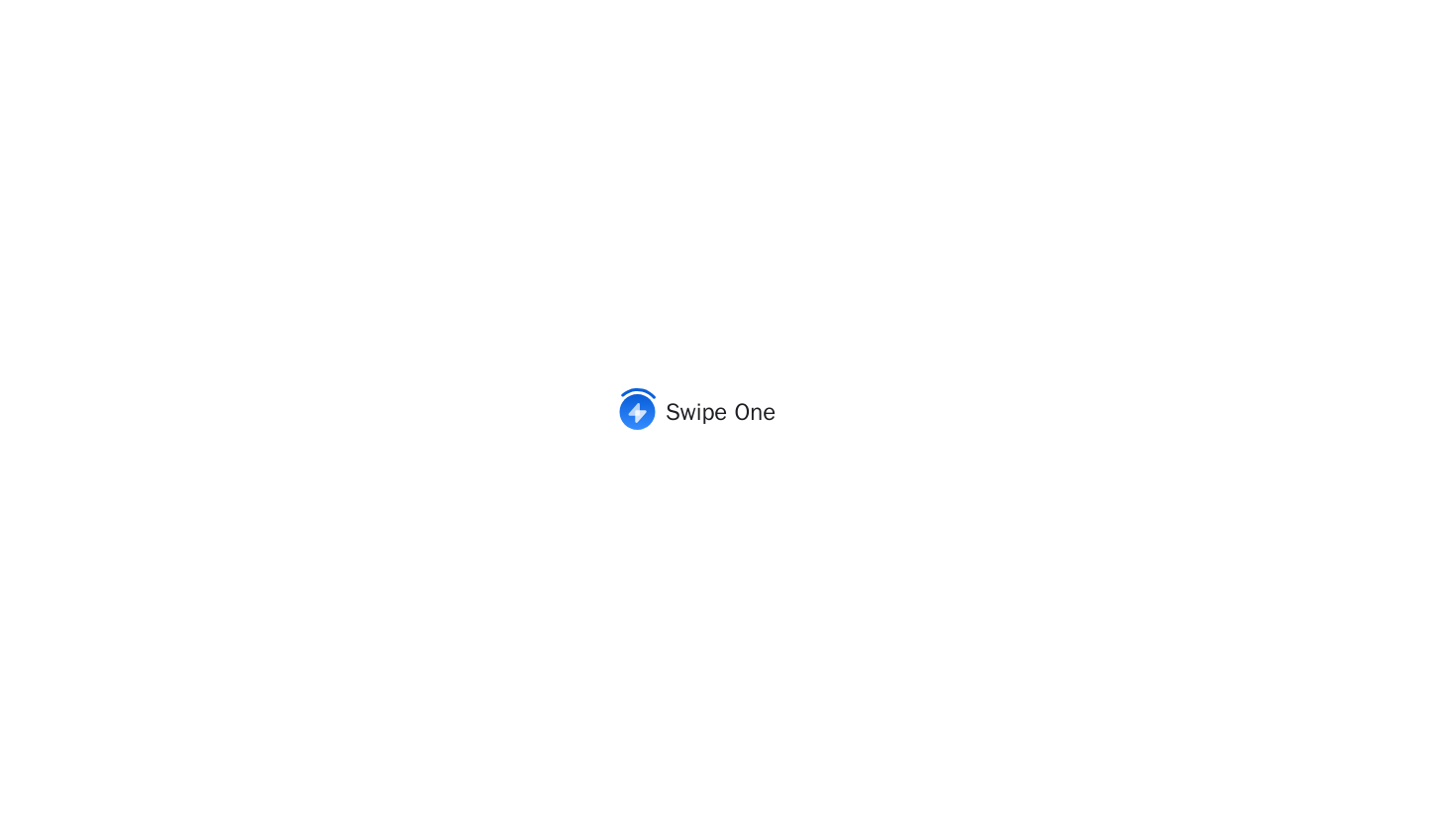scroll, scrollTop: 0, scrollLeft: 0, axis: both 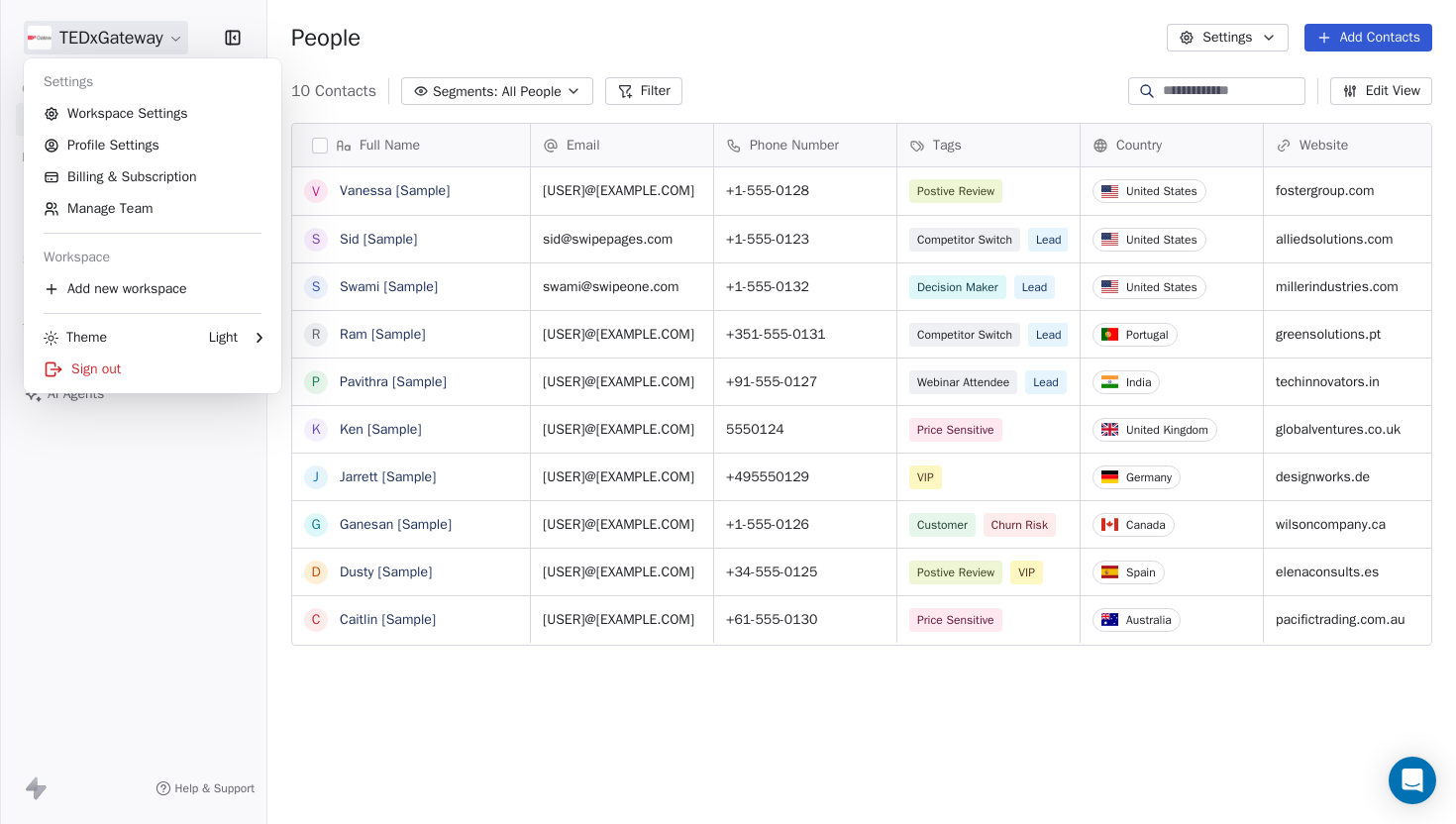click on "Full Name V Vanessa [Sample] S Sid [Sample] S Swami [Sample] R Ram [Sample] P Pavithra [Sample] K Ken [Sample] J Jarrett [Sample] G Ganesan [Sample] D Dusty [Sample] C Caitlin [Sample] Email Phone Number Tags Country Website Job Title Status Contact Source [USER]@[EXAMPLE.COM] [PHONE] Postive Review [COUNTRY] [DOMAIN].com Managing Director closed_won Referral [USER]@[EXAMPLE.COM] [PHONE] Competitor Switch Lead [COUNTRY] [DOMAIN].com Director of Operations qualifying Website Form [USER]@[EXAMPLE.COM] [PHONE] Decision Maker Lead [COUNTRY] [DOMAIN].com President New Lead Social Media [USER]@[EXAMPLE.COM] [PHONE] Competitor Switch Lead [COUNTRY] [DOMAIN].pt Sustainability Head closed_won Facebook Ad [USER]@[EXAMPLE.COM] [PHONE] Lead [COUNTRY]" at bounding box center (728, 412) 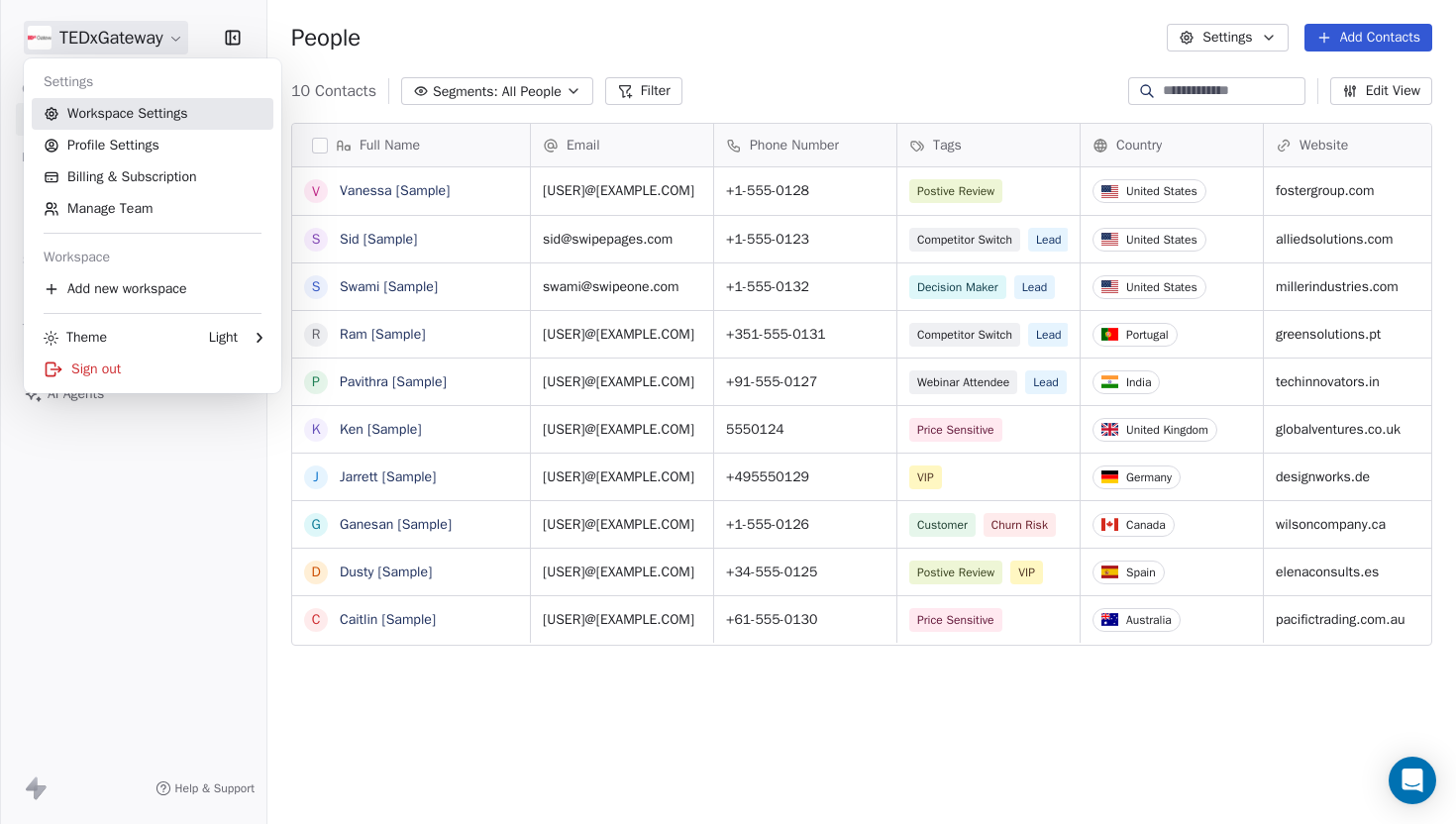 click on "Workspace Settings" at bounding box center (153, 114) 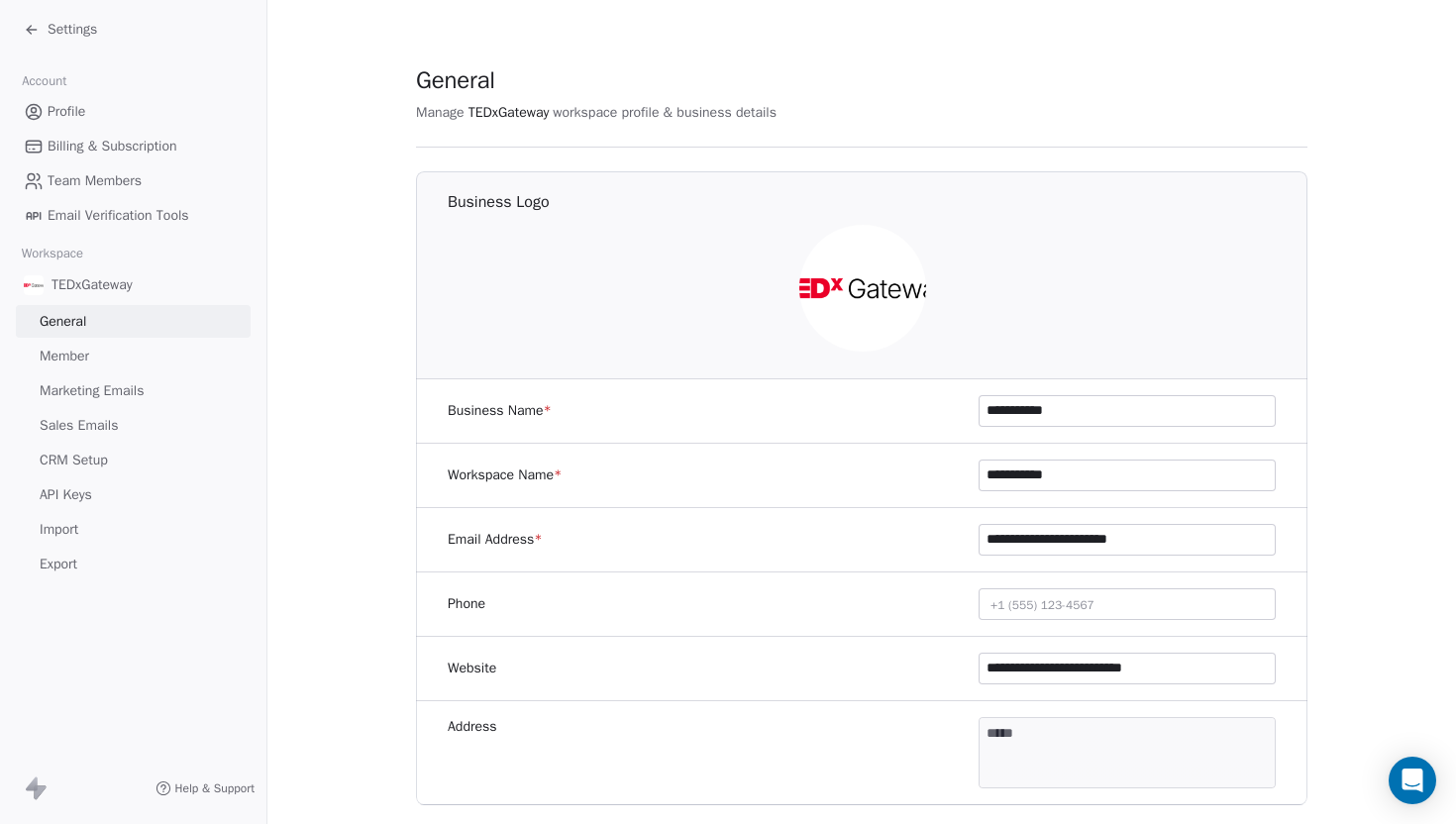 click on "Settings" at bounding box center (72, 30) 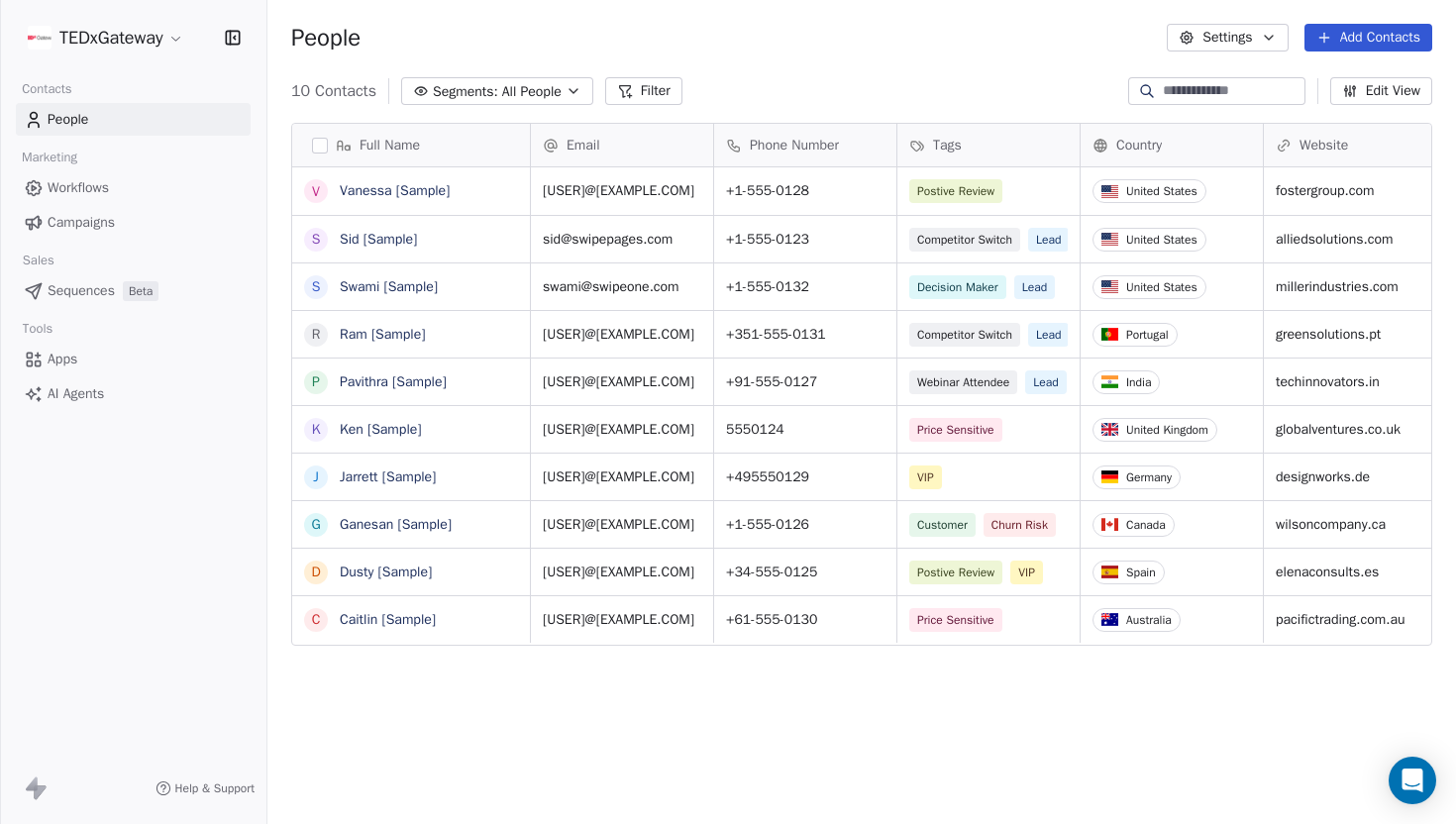 scroll, scrollTop: 1, scrollLeft: 1, axis: both 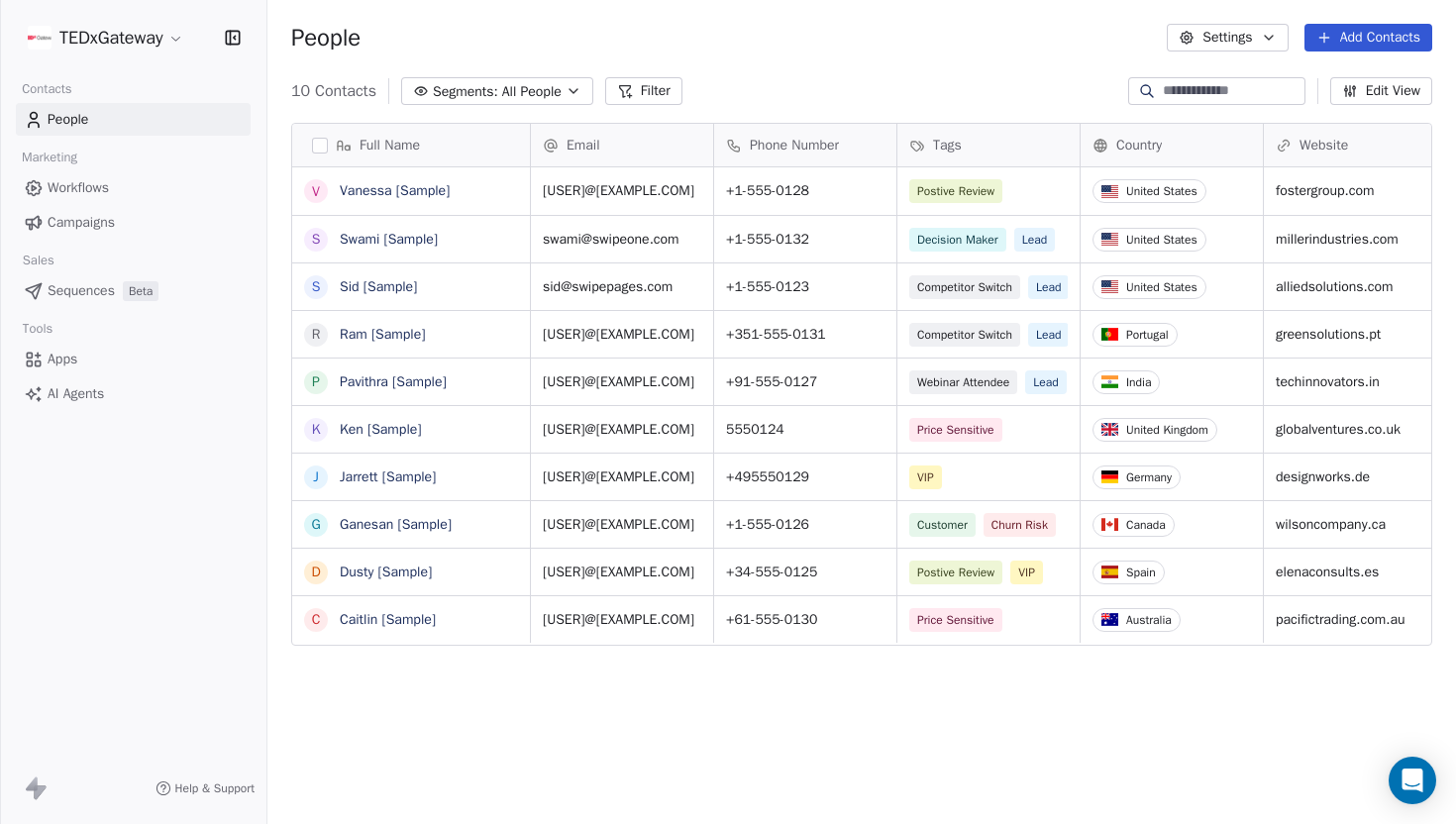 click on "TEDxGateway Contacts People Marketing Workflows Campaigns Sales Sequences Beta Tools Apps AI Agents Help & Support People Settings  Add Contacts 10 Contacts Segments: All People Filter  Edit View Tag Add to Sequence Export Full Name V Vanessa [Sample] S Swami [Sample] S Sid [Sample] R Ram [Sample] P Pavithra [Sample] K Ken [Sample] J Jarrett [Sample] G Ganesan [Sample] D Dusty [Sample] C Caitlin [Sample] Email Phone Number Tags Country Website Job Title Status Contact Source vanessa@appsumo.com +1-555-0128 Postive Review United States fostergroup.com Managing Director closed_won Referral swami@swipeone.com +1-555-0132 Decision Maker Lead United States millerindustries.com President New Lead Social Media sid@swipepages.com +1-555-0123 Competitor Switch Lead United States alliedsolutions.com Director of Operations qualifying Website Form ram@swipeone.com +351-555-0131 Competitor Switch Lead Portugal greensolutions.pt Sustainability Head closed_won Facebook Ad pavithra@swipepages.com +91-555-0127 Lead India" at bounding box center (728, 412) 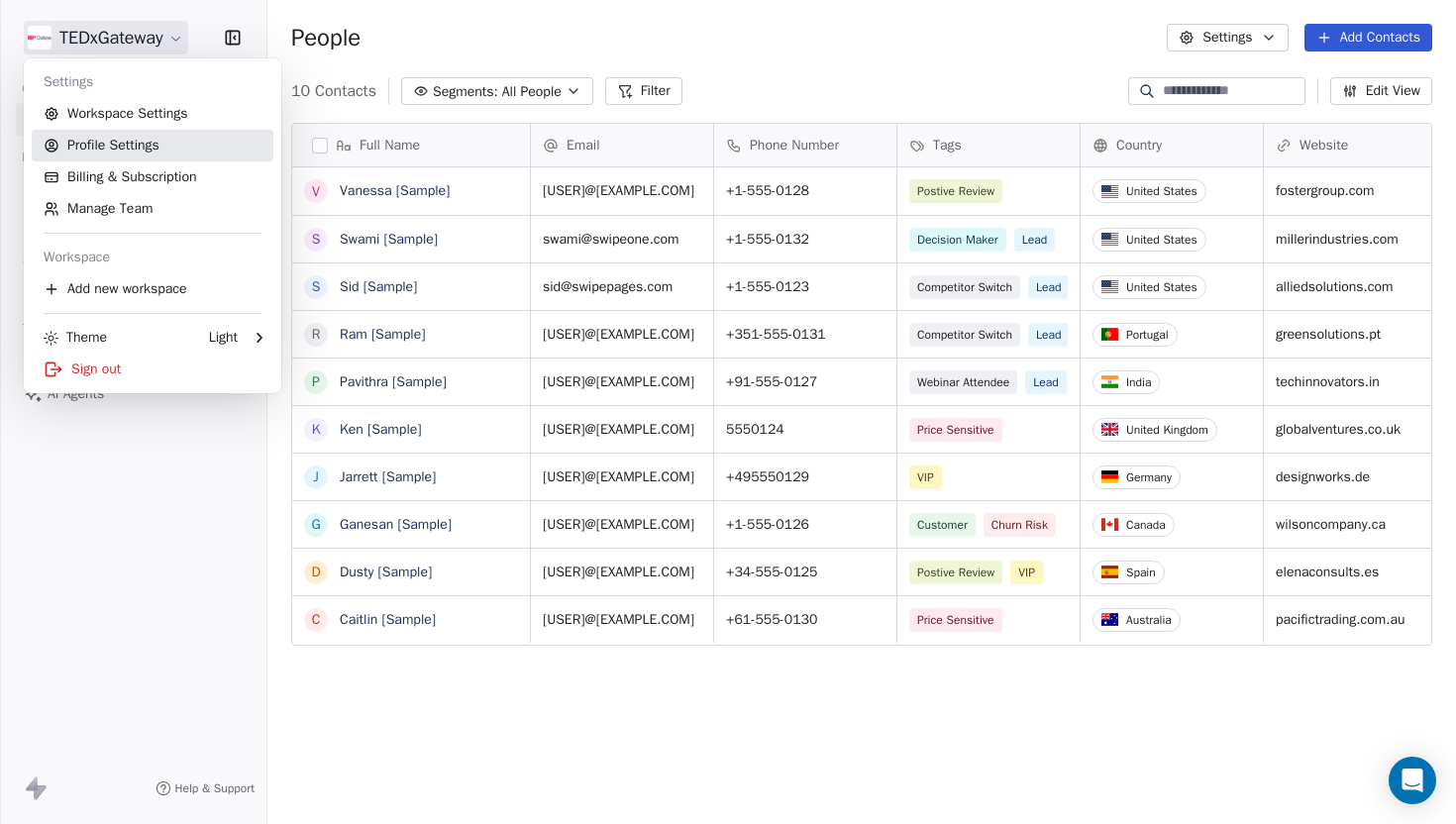 click on "Profile Settings" at bounding box center [153, 146] 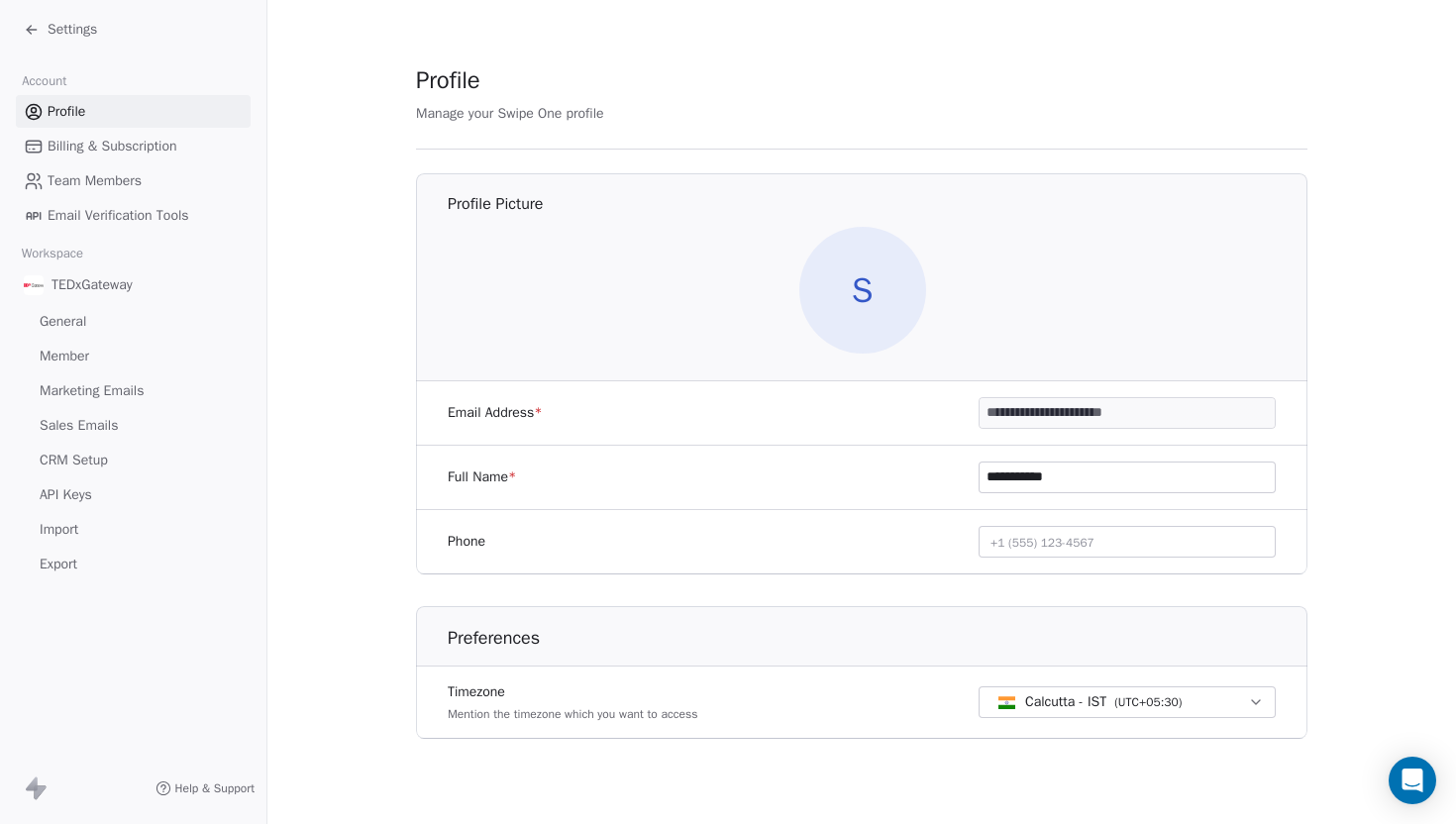 click on "**********" at bounding box center (1127, 413) 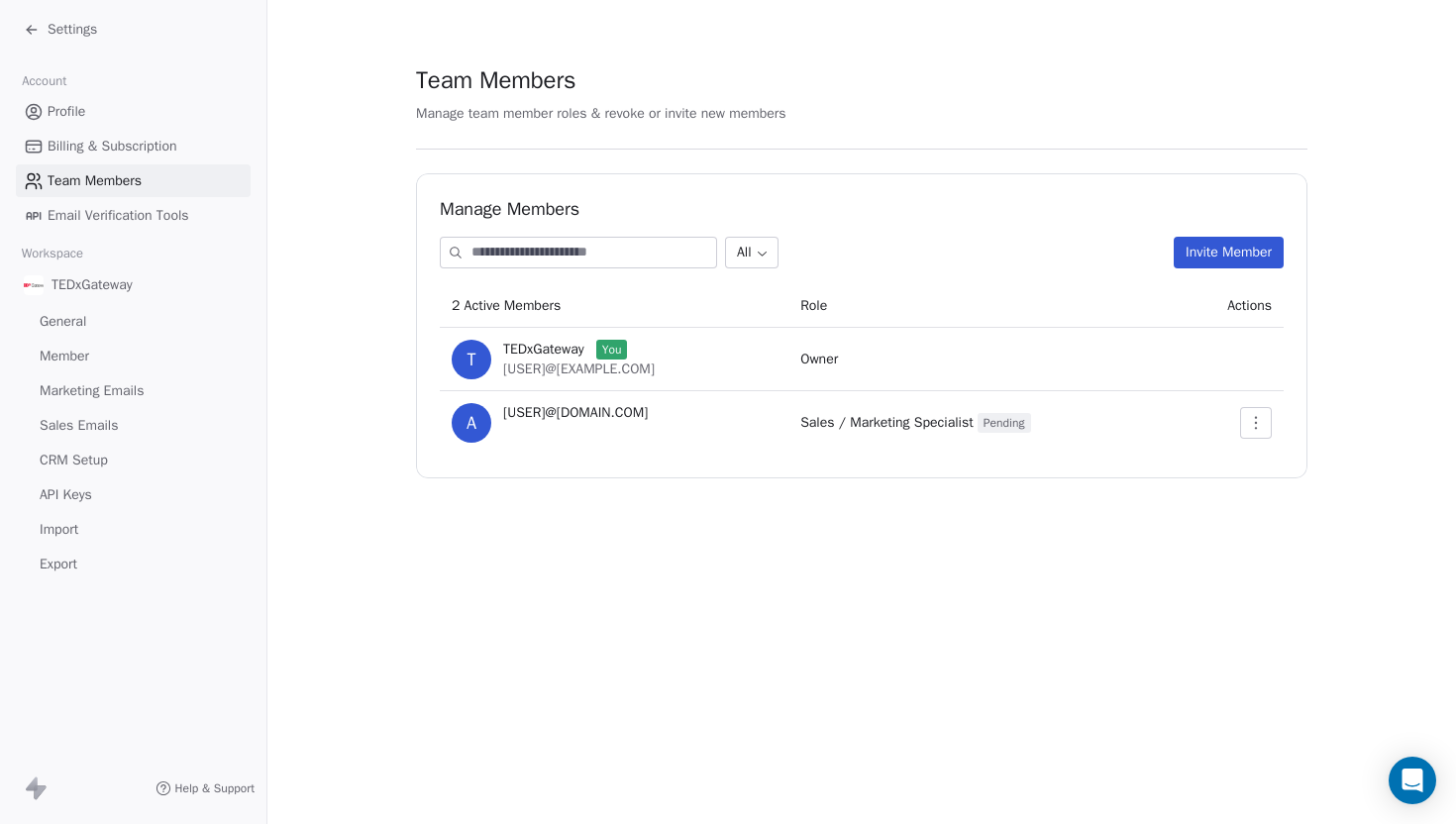 click on "Invite Member" at bounding box center (1228, 253) 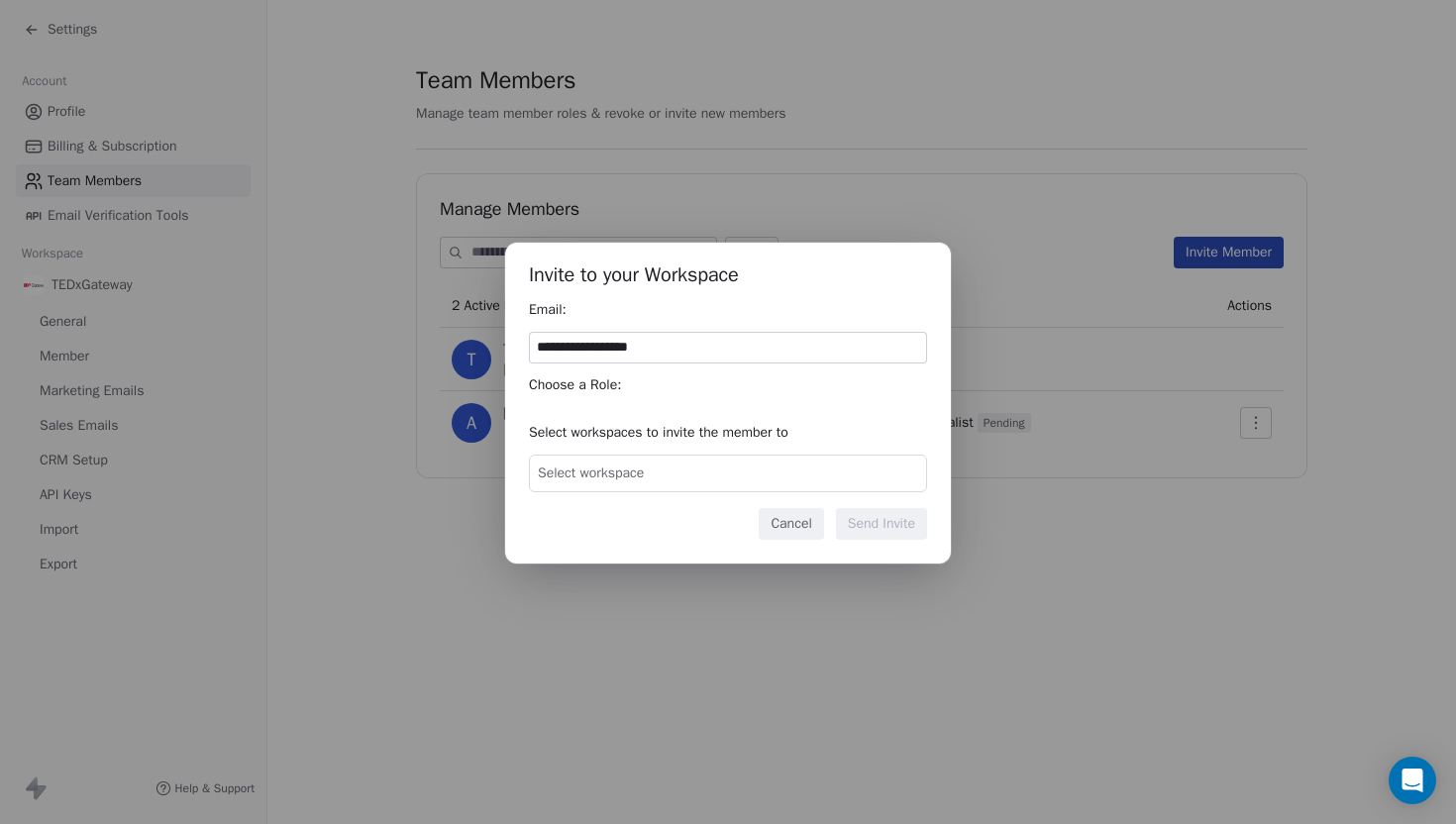 type on "**********" 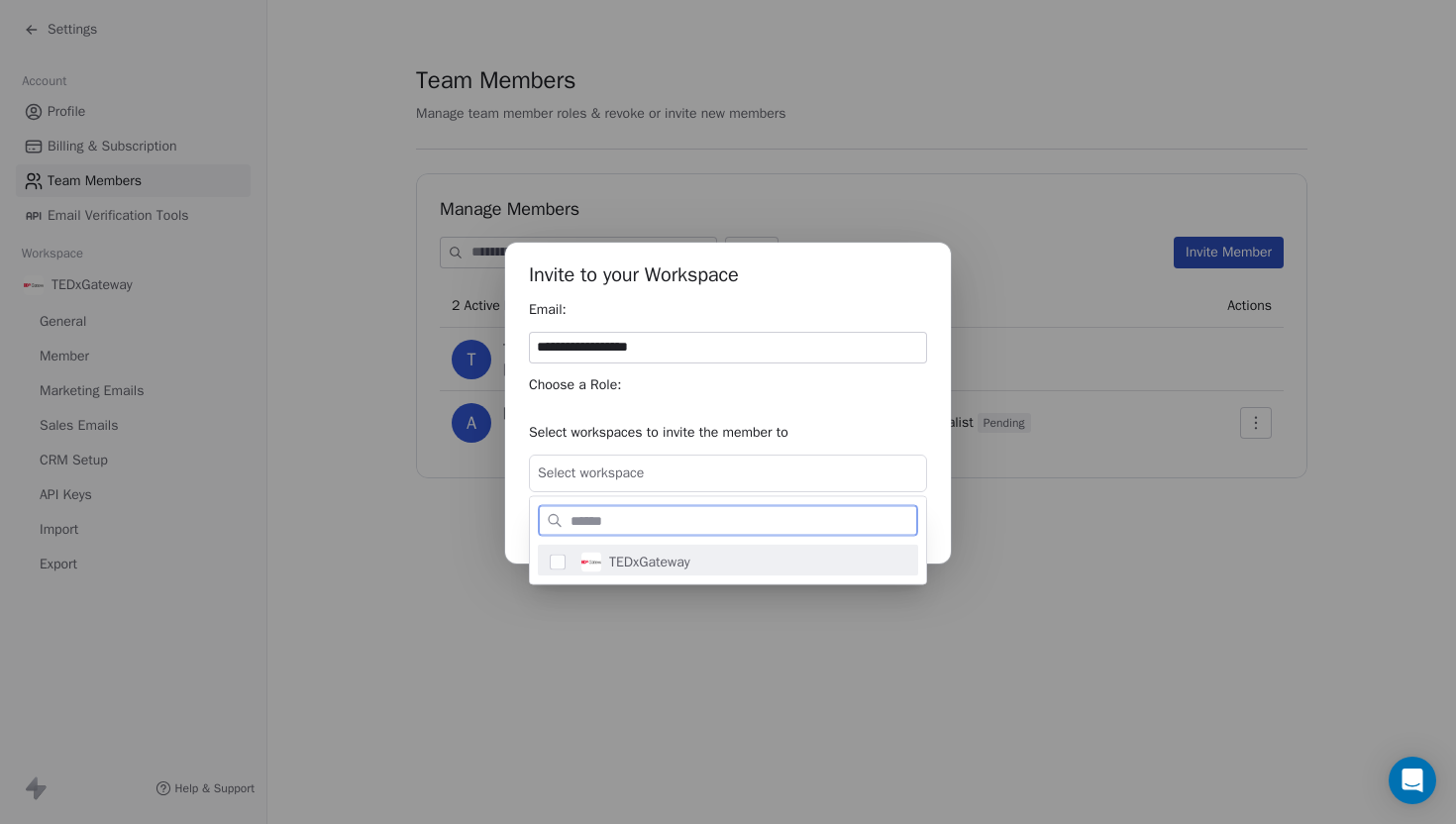 click on "TEDxGateway" at bounding box center (650, 563) 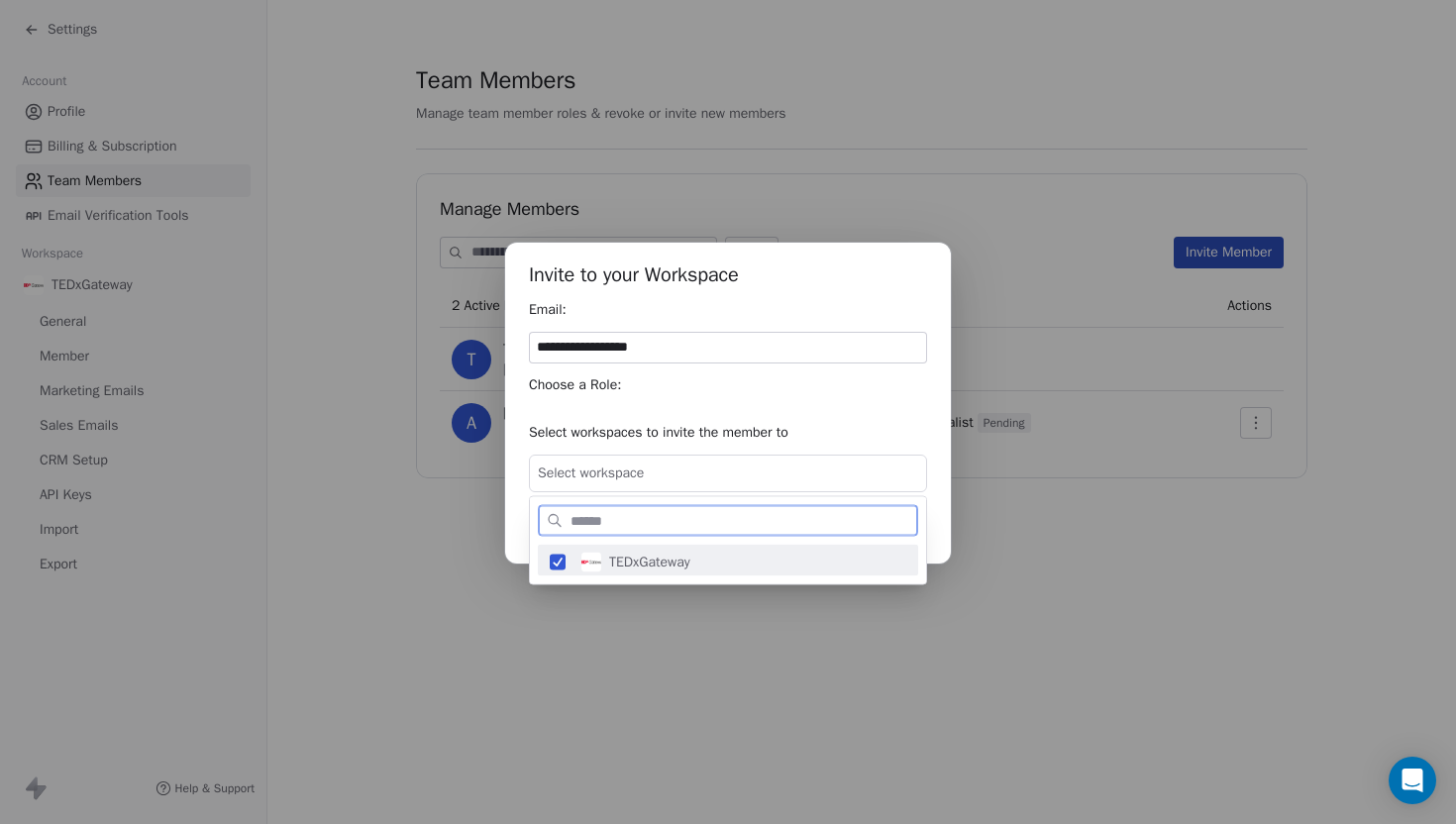 click on "**********" at bounding box center (728, 411) 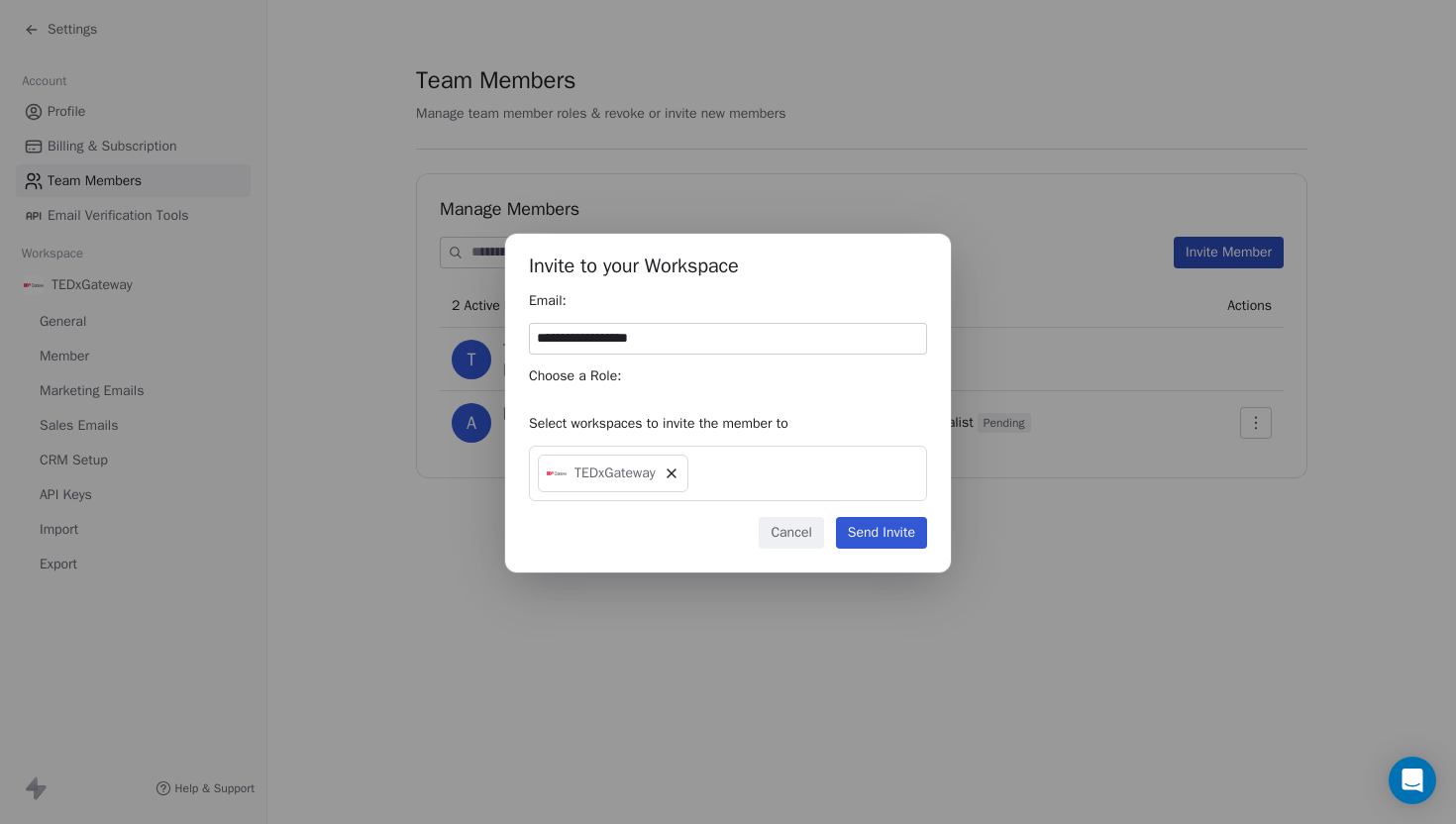 click on "Send Invite" at bounding box center [882, 533] 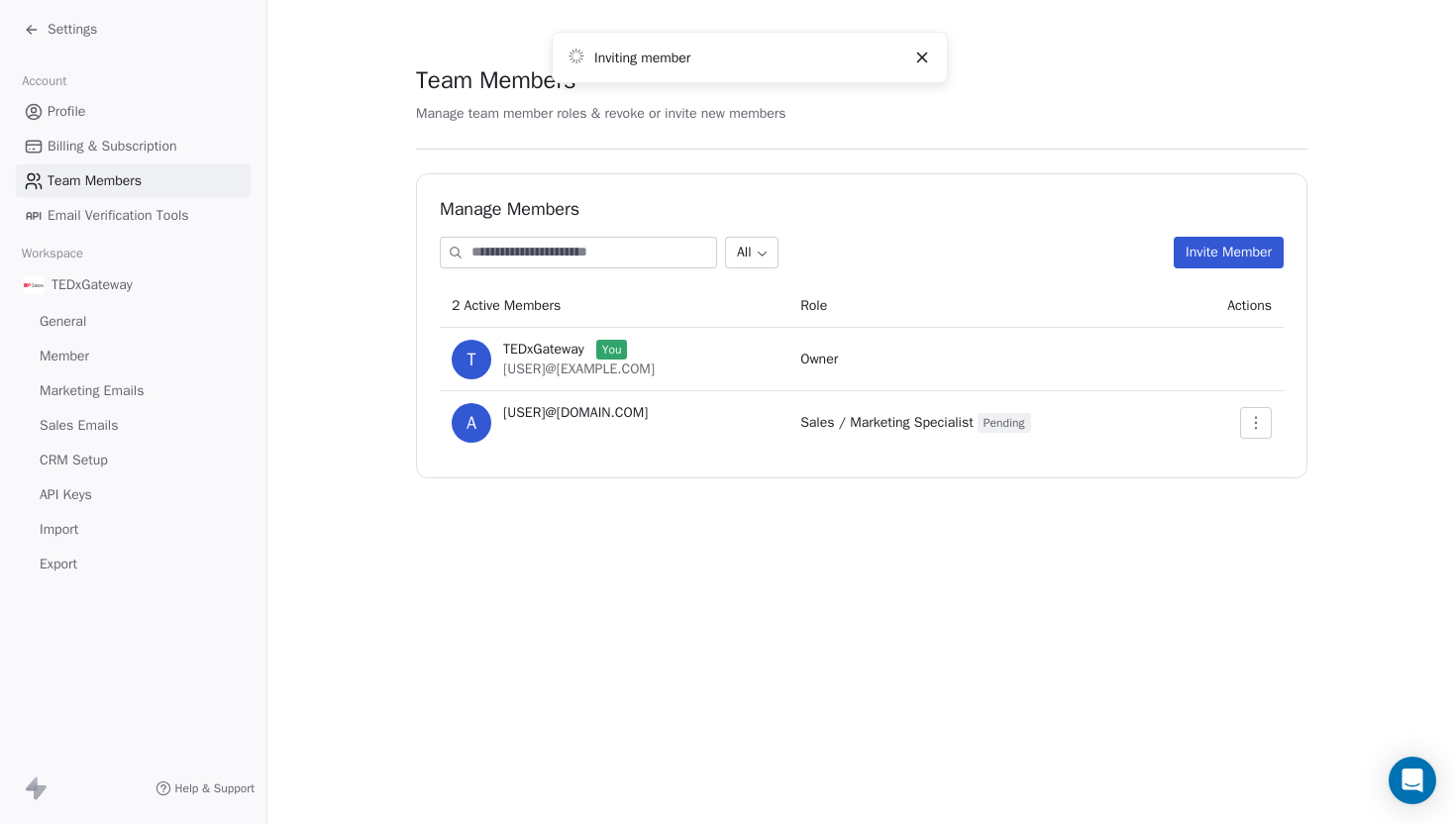 click on "Invite Member" at bounding box center [1228, 253] 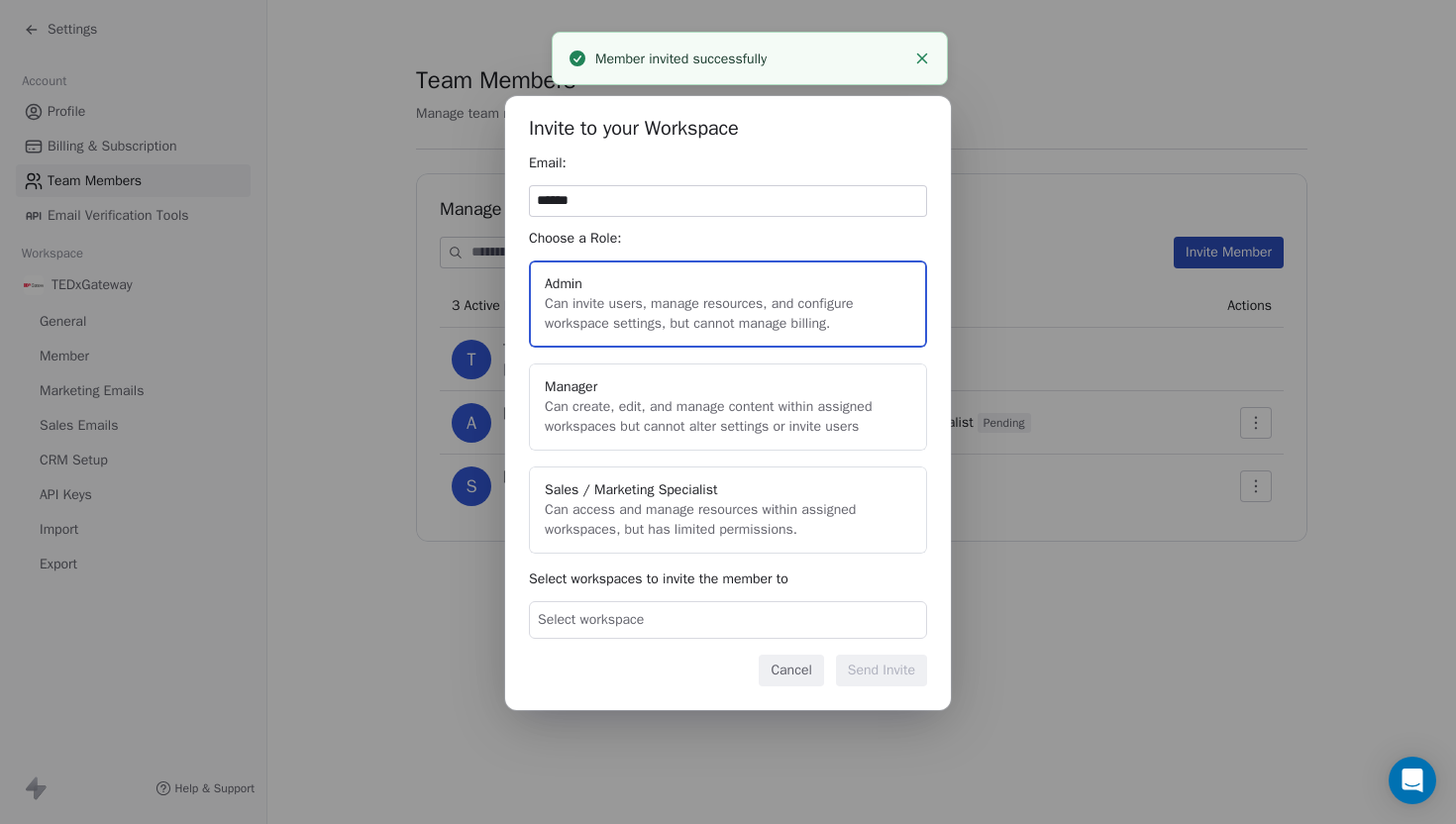 type on "******" 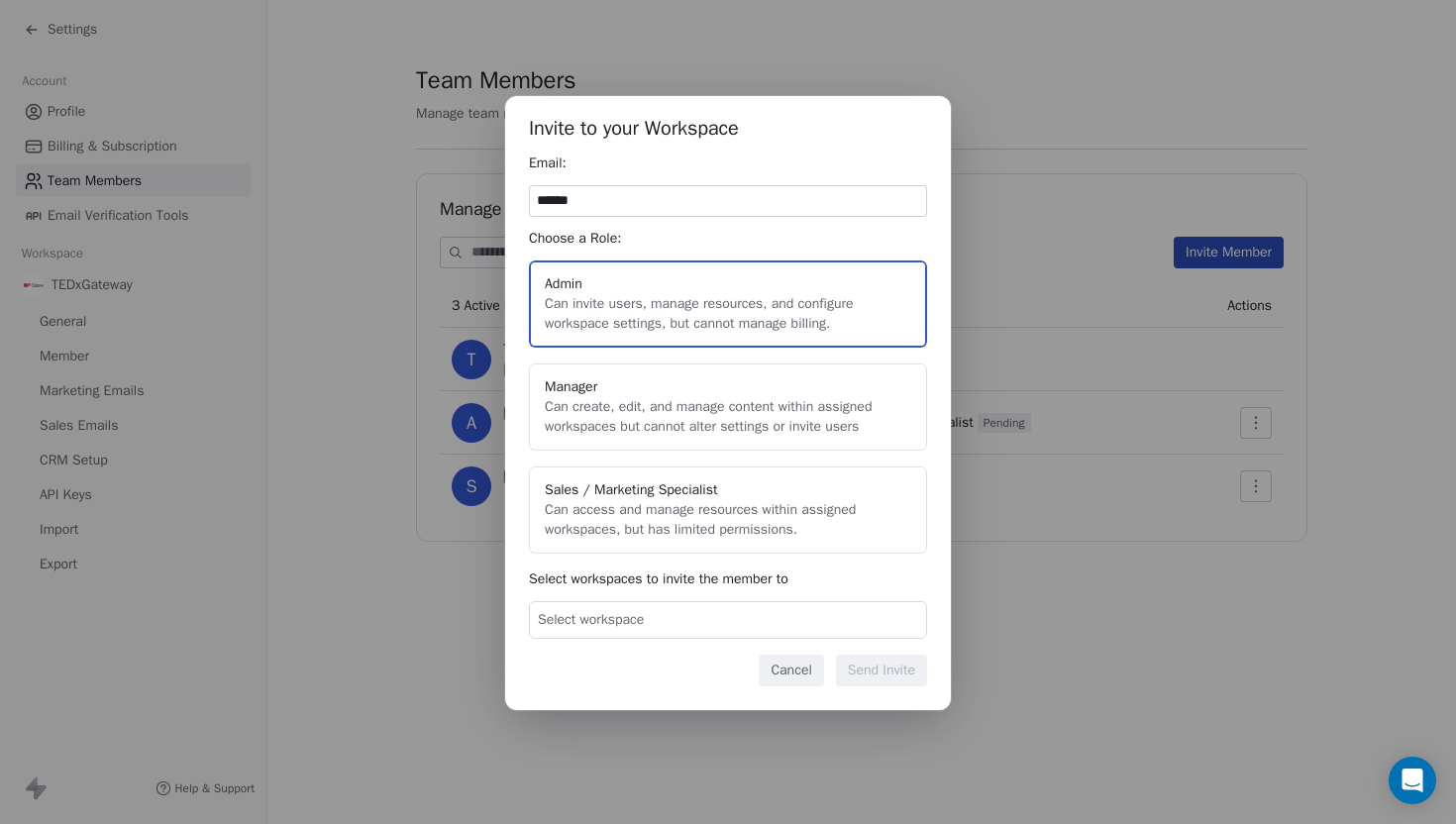 click on "Select workspace" at bounding box center (728, 620) 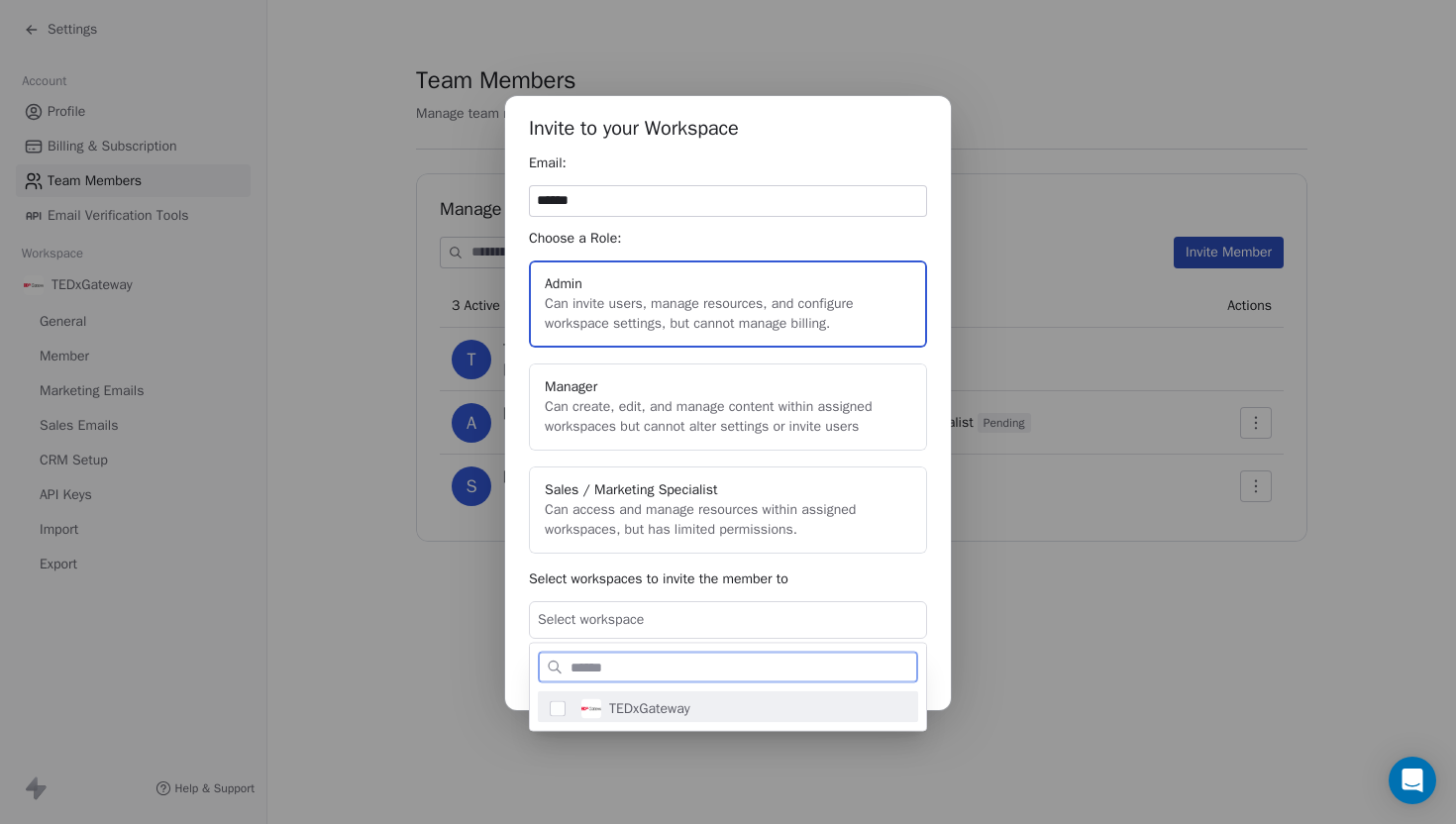click on "TEDxGateway" at bounding box center [740, 709] 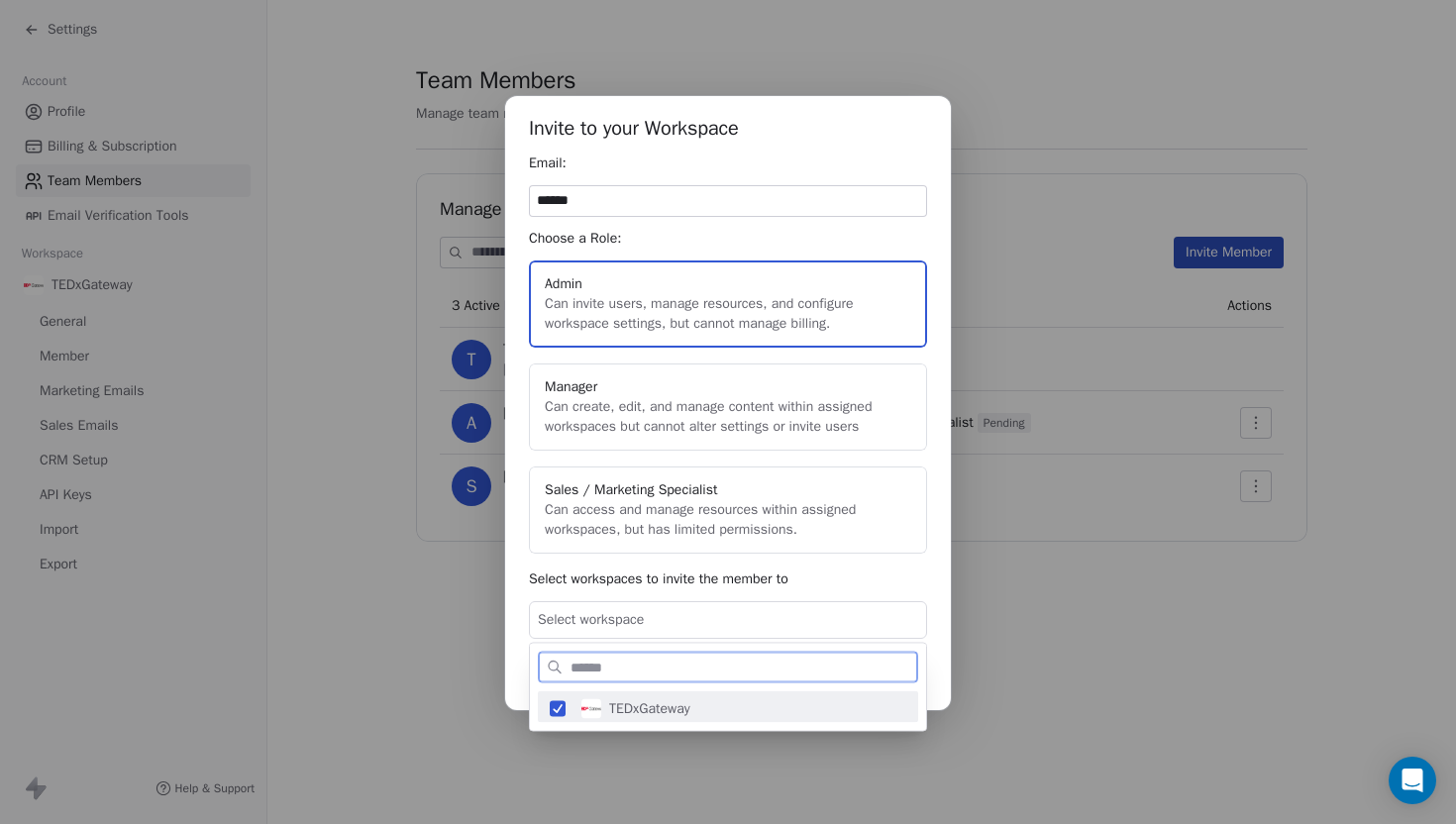 click on "Invite to your Workspace Email: ****** Choose a Role: Admin Can invite users, manage resources, and configure workspace settings, but cannot manage billing. Manager Can create, edit, and manage content within assigned workspaces but cannot alter settings or invite users Sales / Marketing Specialist Can access and manage resources within assigned workspaces, but has limited permissions. Select workspaces to invite the member to Select workspace Cancel Send Invite" at bounding box center (728, 411) 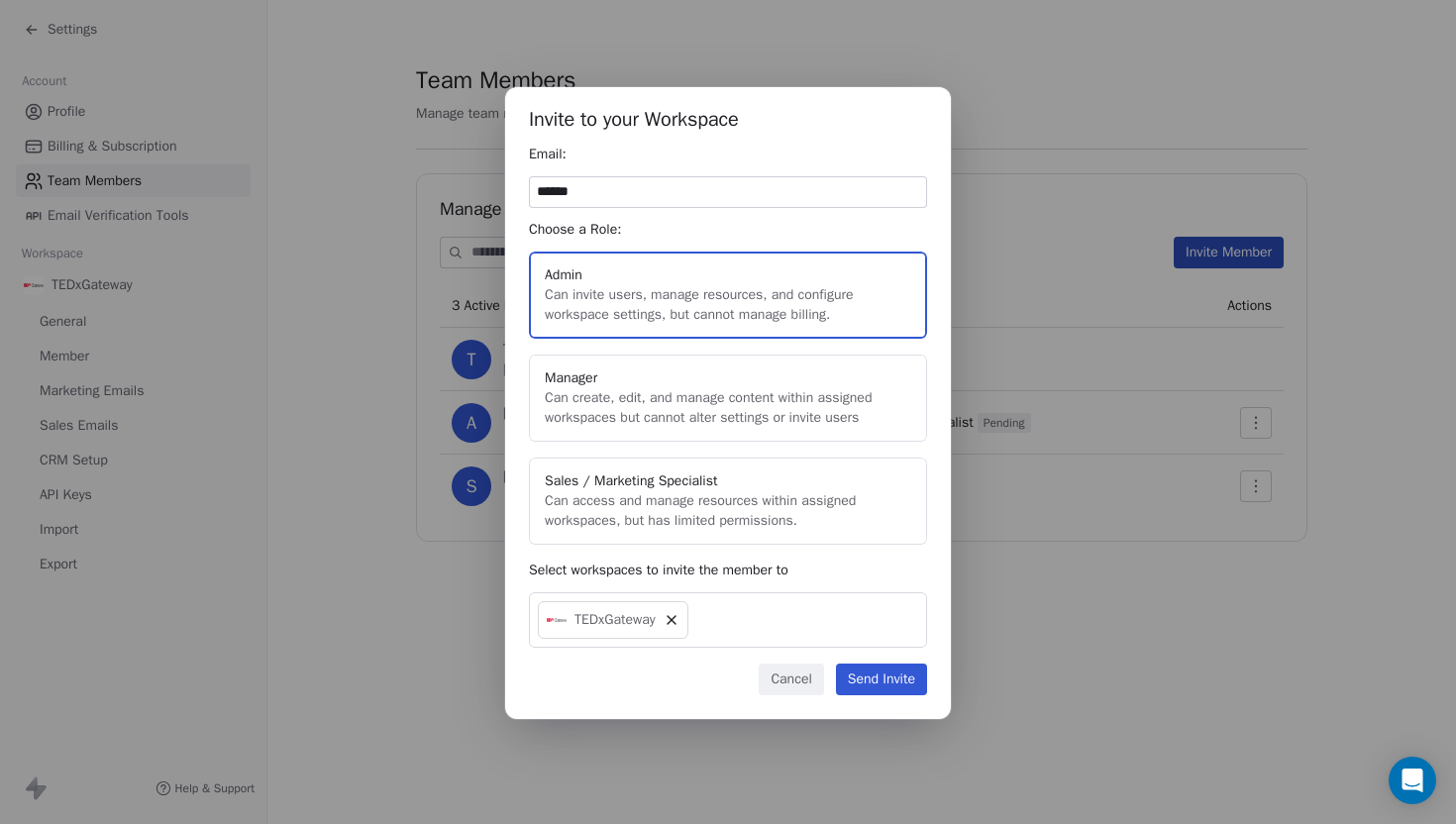 click on "Send Invite" at bounding box center [882, 679] 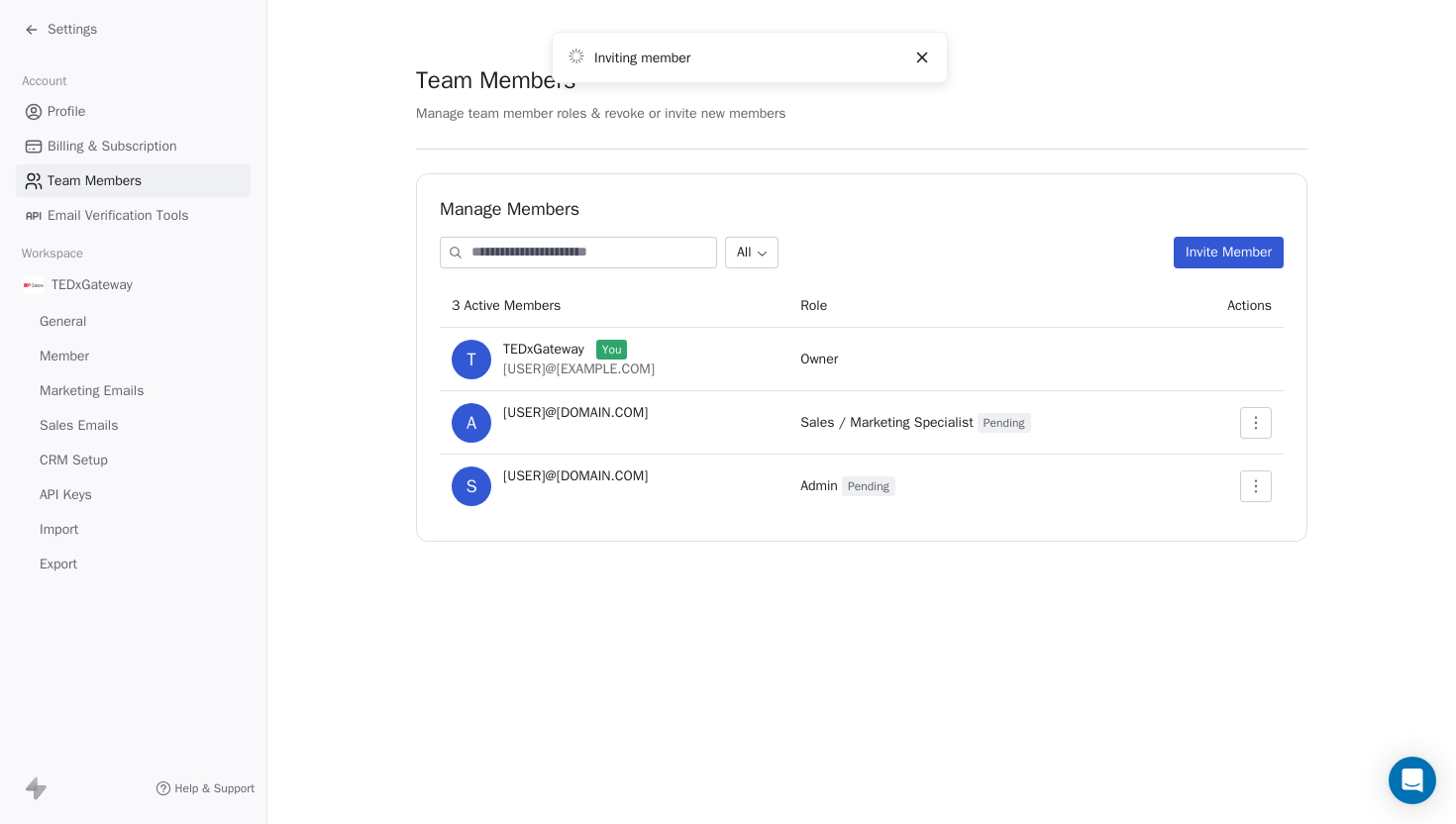 click on "Invite Member" at bounding box center (1228, 253) 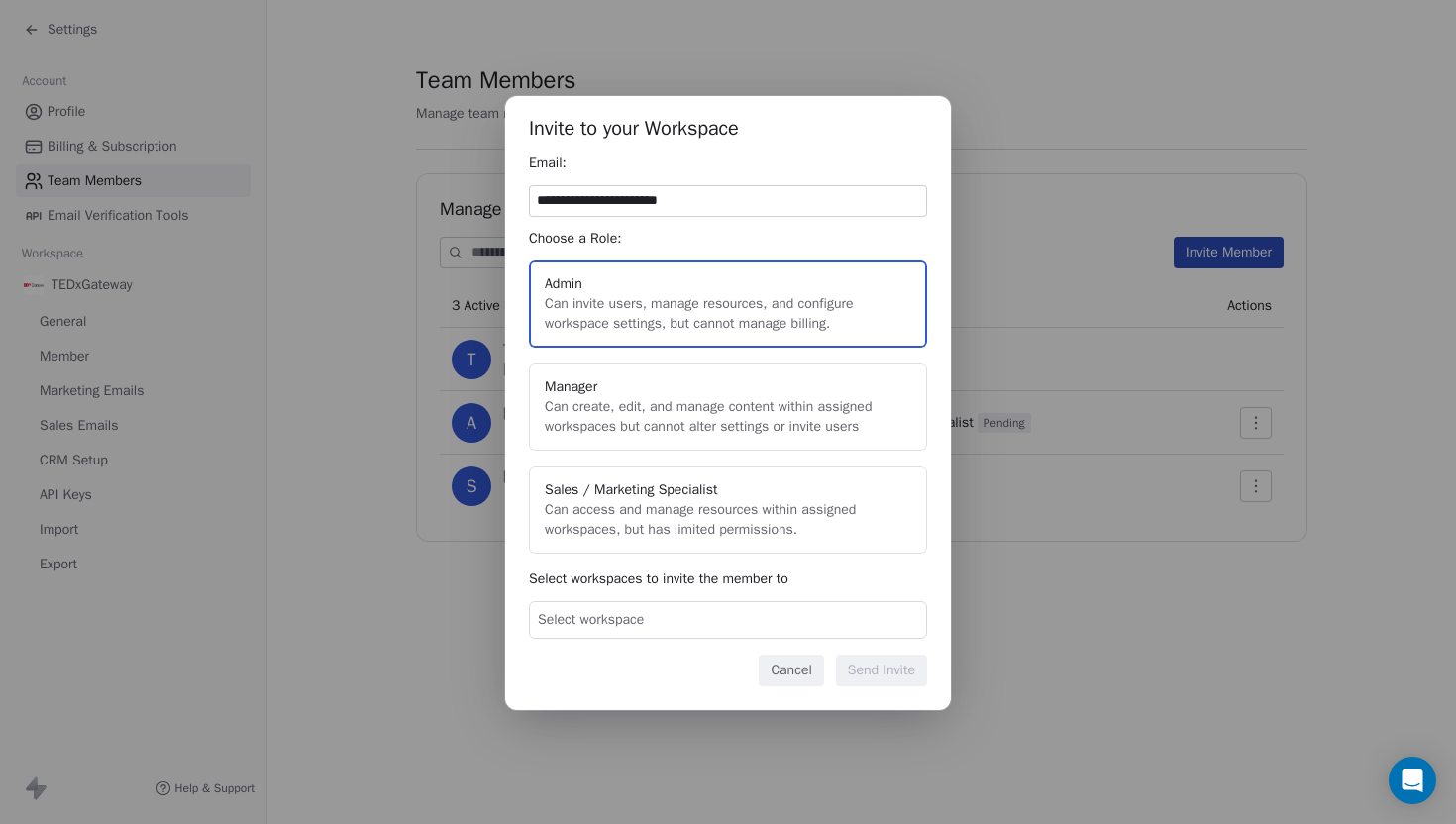 type on "**********" 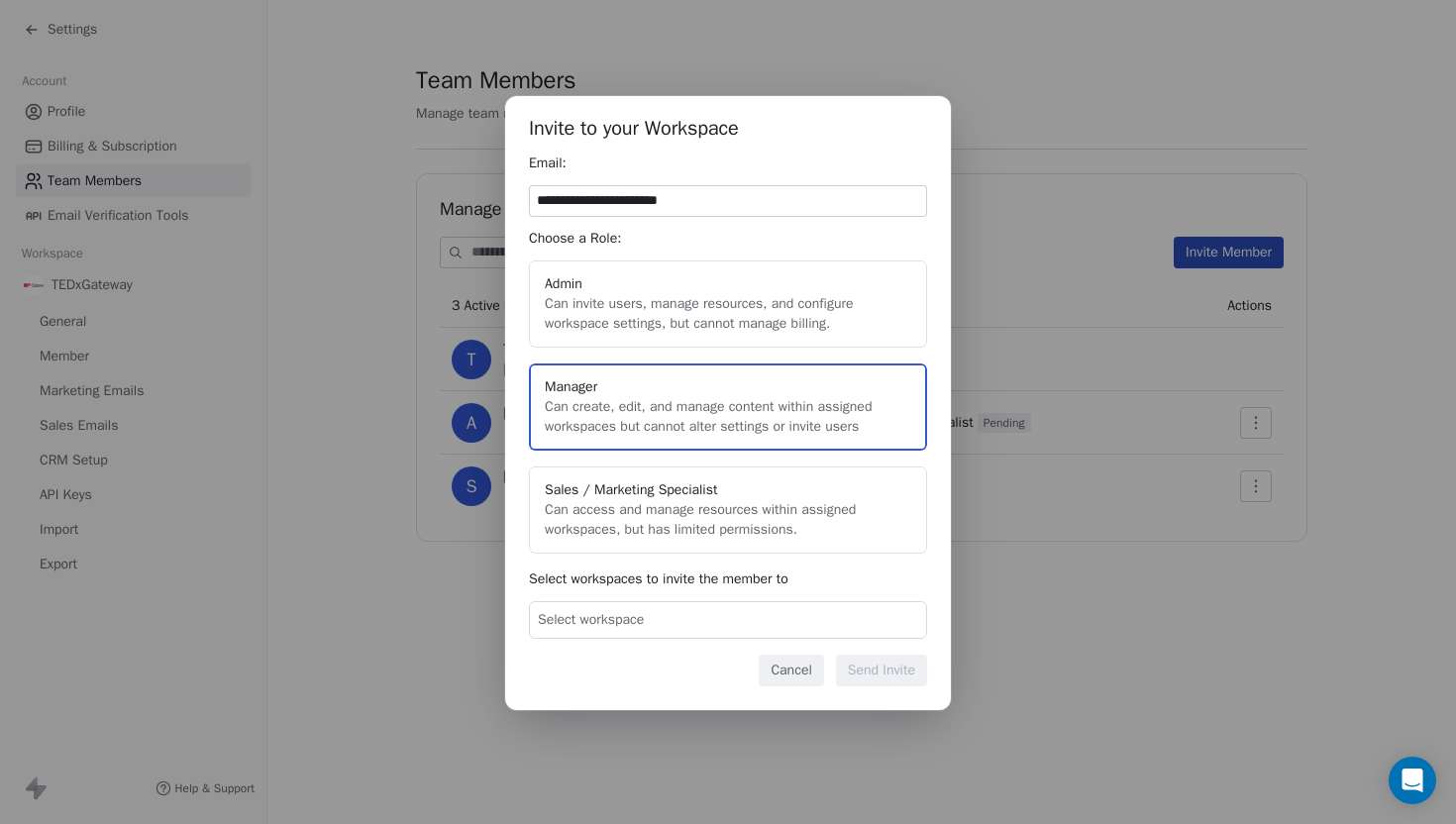 click on "Admin Can invite users, manage resources, and configure workspace settings, but cannot manage billing." at bounding box center [728, 304] 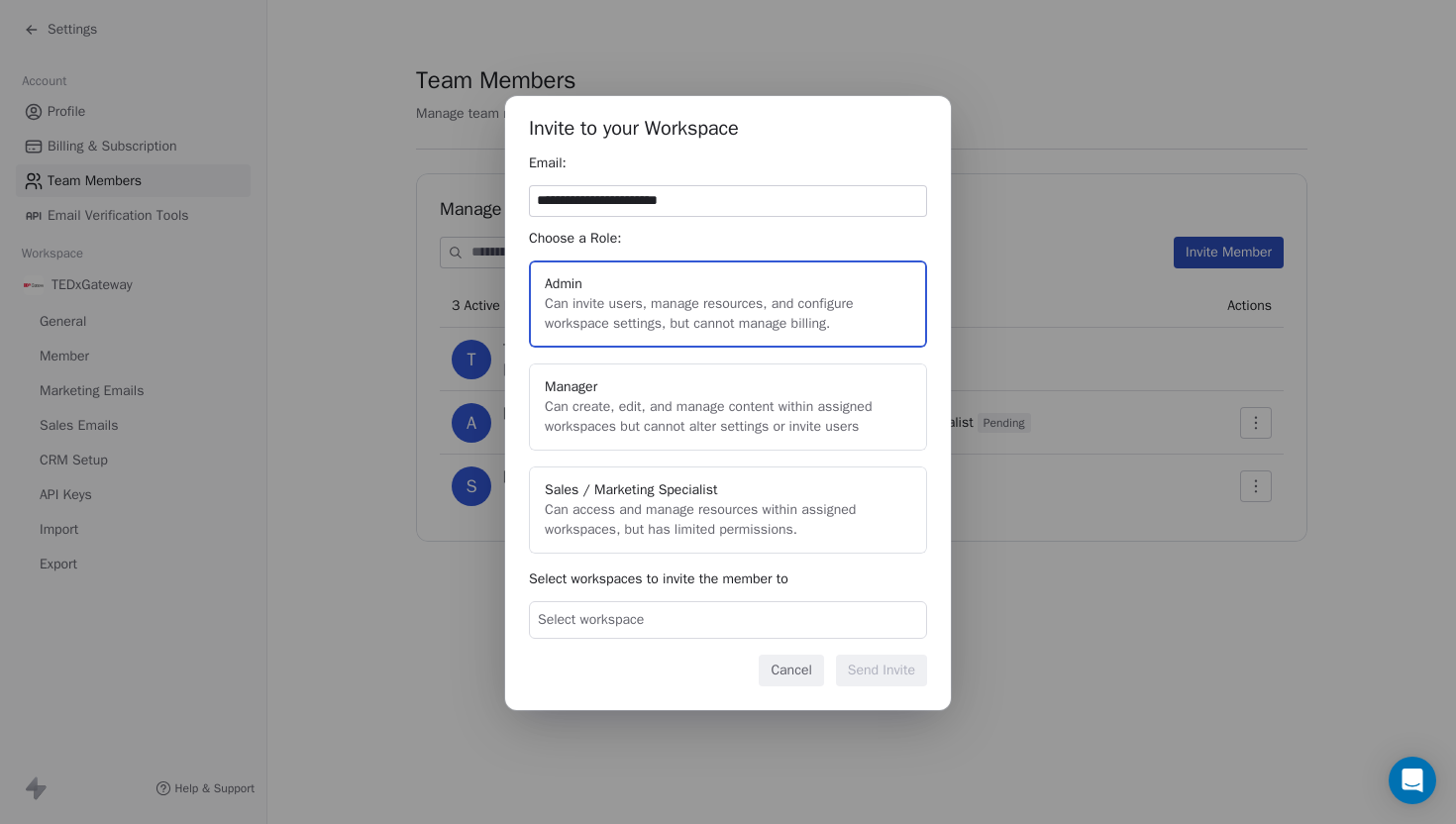click on "Select workspace" at bounding box center [728, 620] 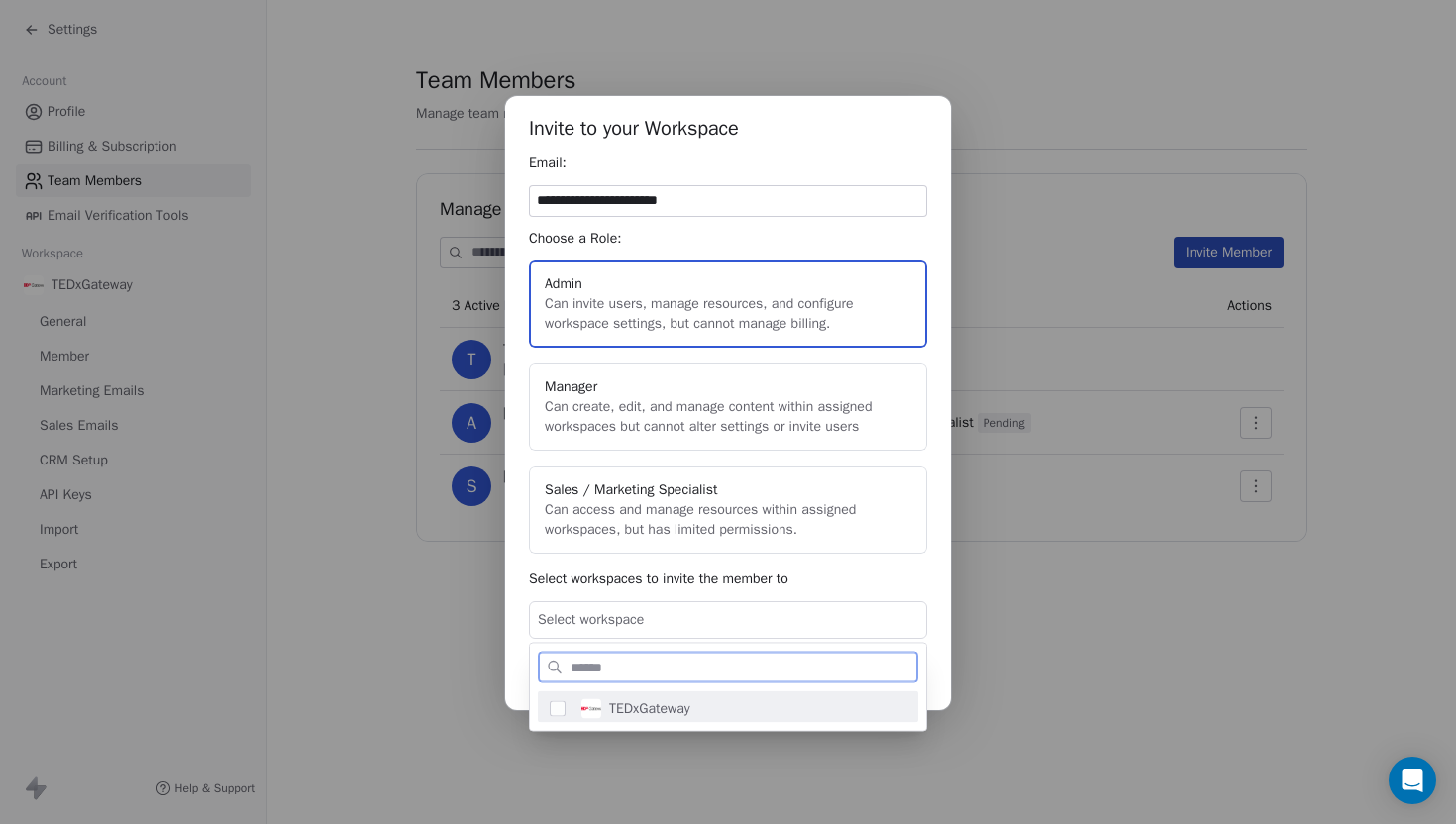 click on "TEDxGateway" at bounding box center [650, 709] 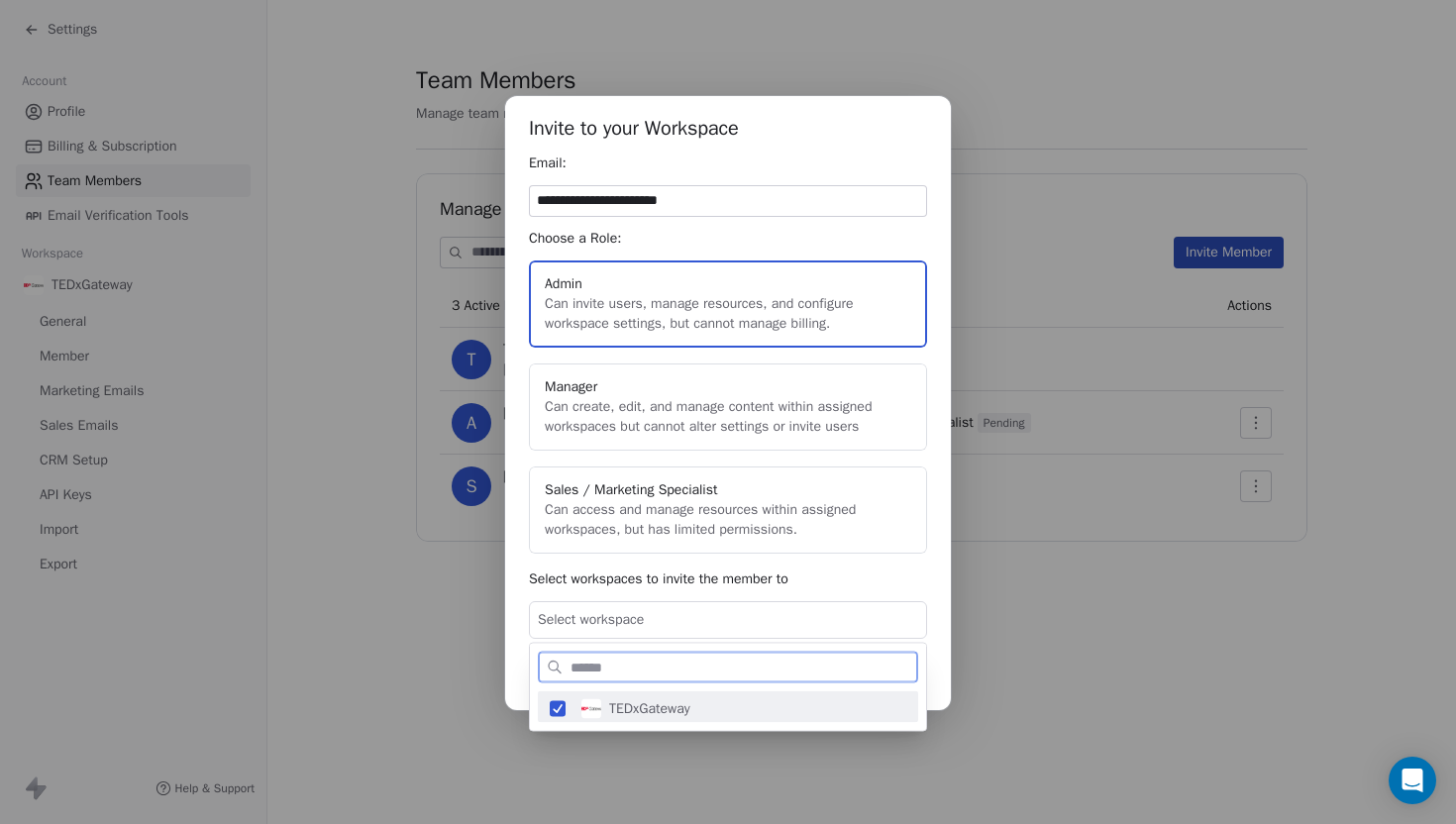 click on "**********" at bounding box center [728, 411] 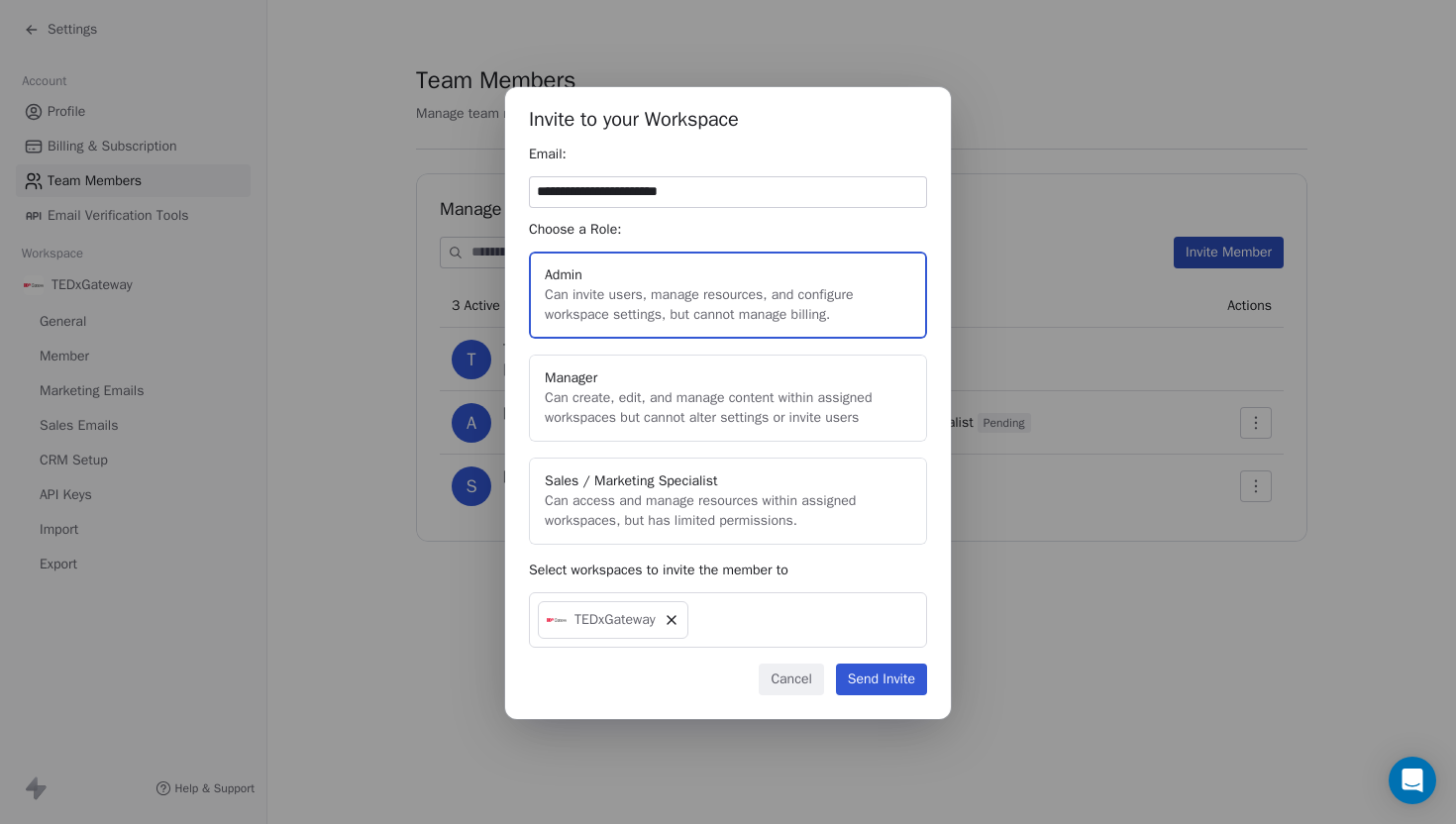 click on "Send Invite" at bounding box center (882, 679) 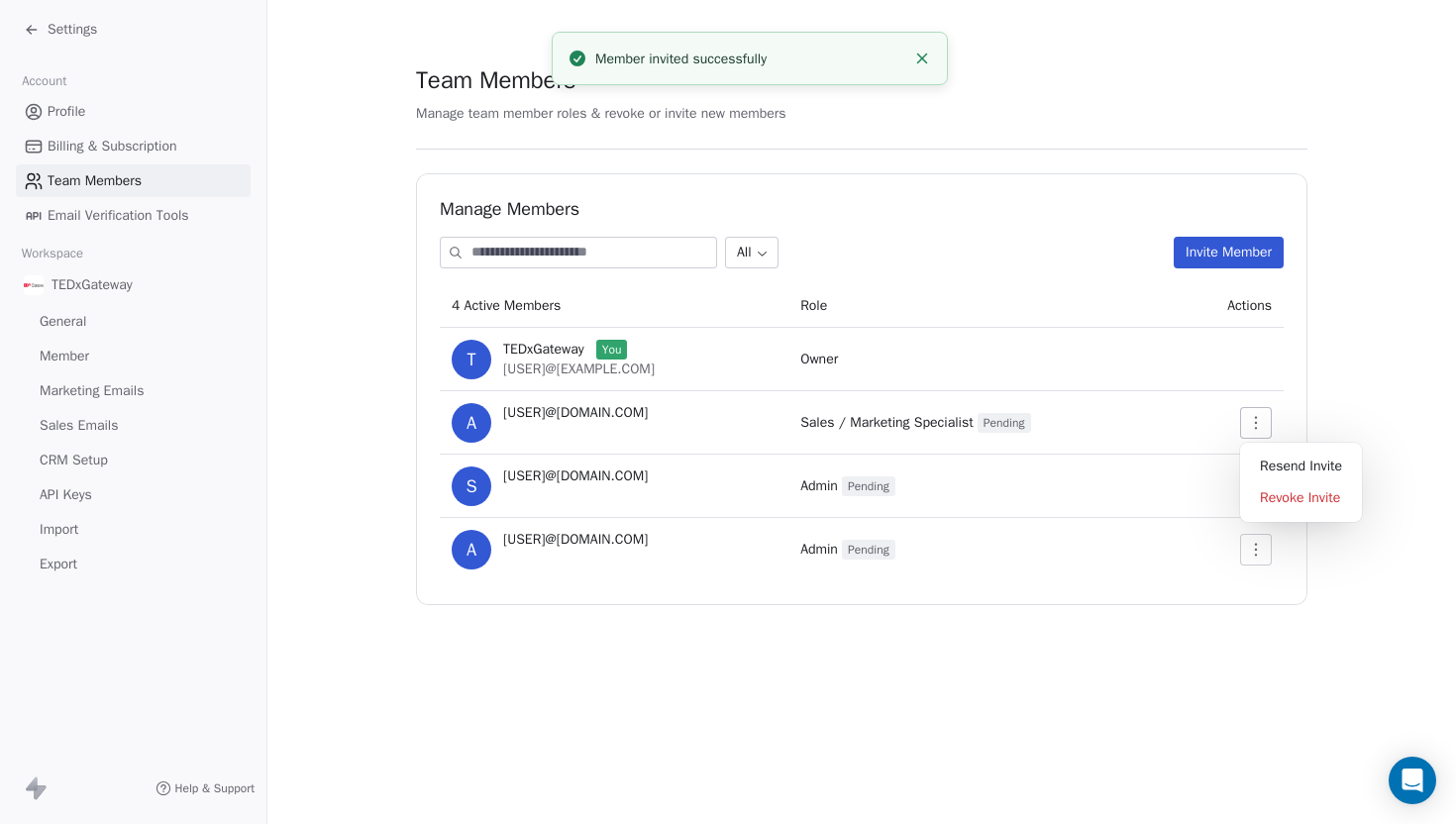 click 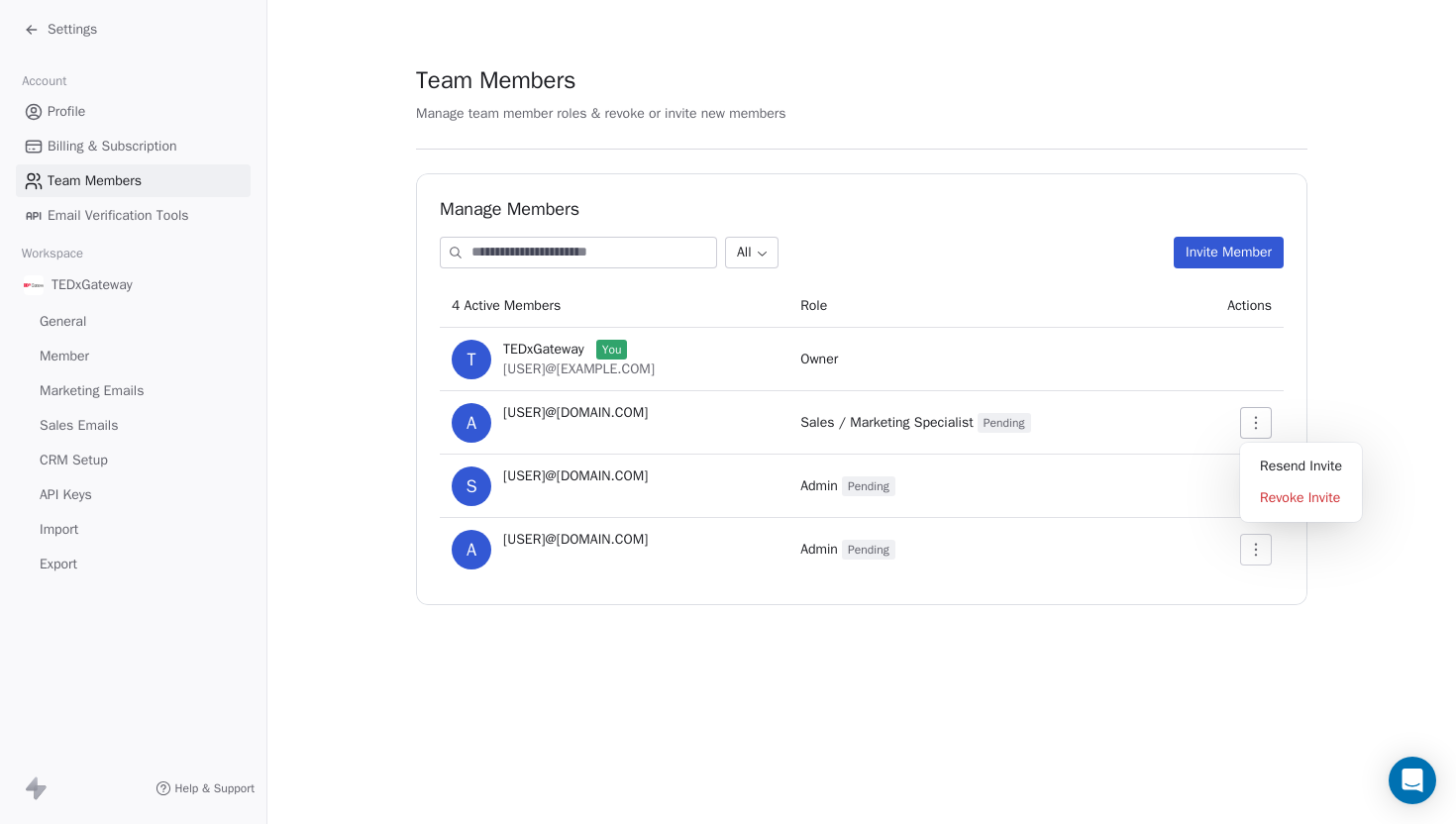 click on "Sales / Marketing Specialist   Pending" at bounding box center [984, 423] 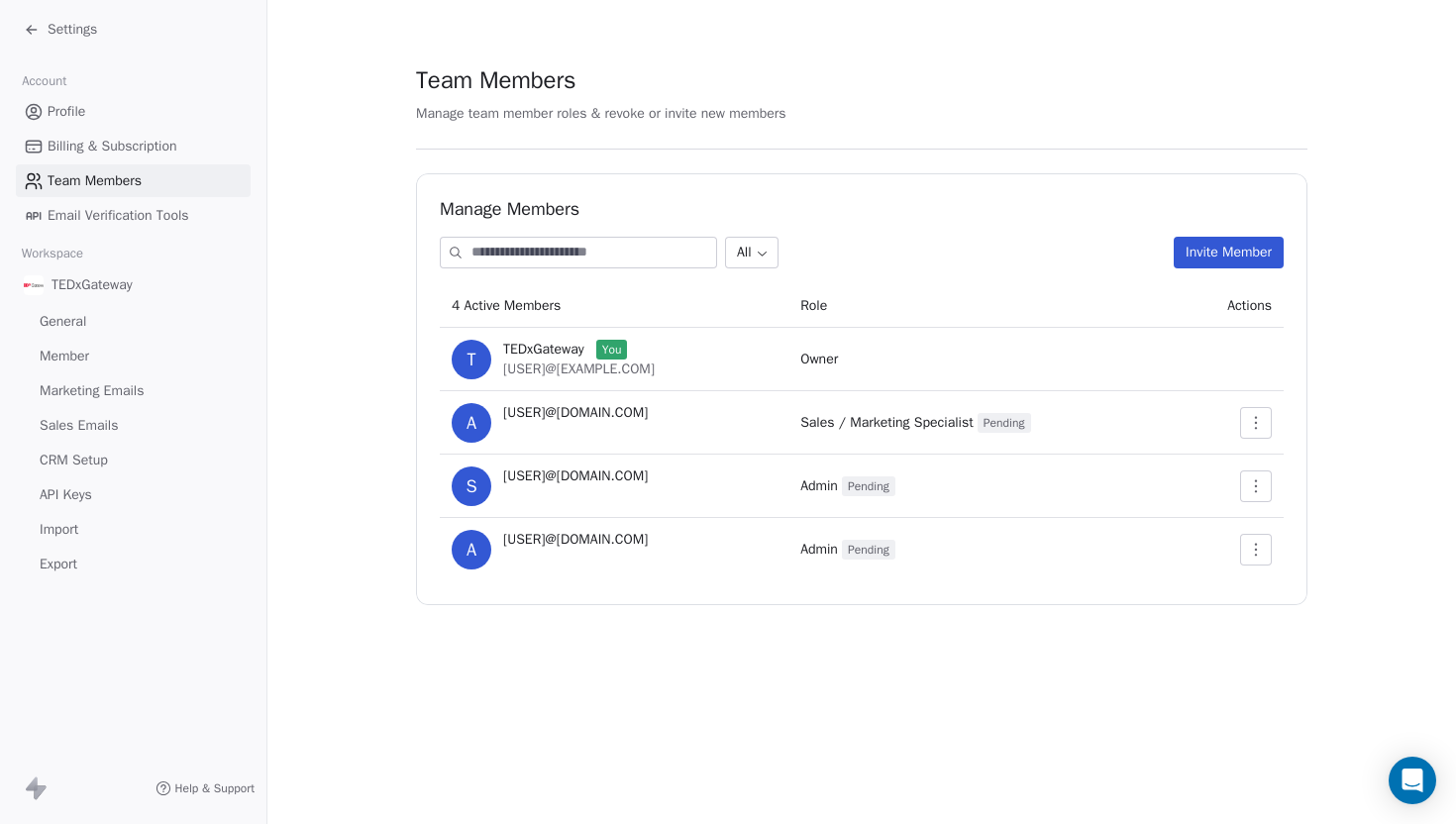 click on "Manage Members All Invite Member 4   Active Members Role Actions T TEDxGateway You hello@edgecommunity.org Owner   a advitiya@texgateway.com Sales / Marketing Specialist   Pending s sm@tedxgateway.com Admin   Pending a advitiya@tedxgateway.com Admin   Pending" at bounding box center (862, 389) 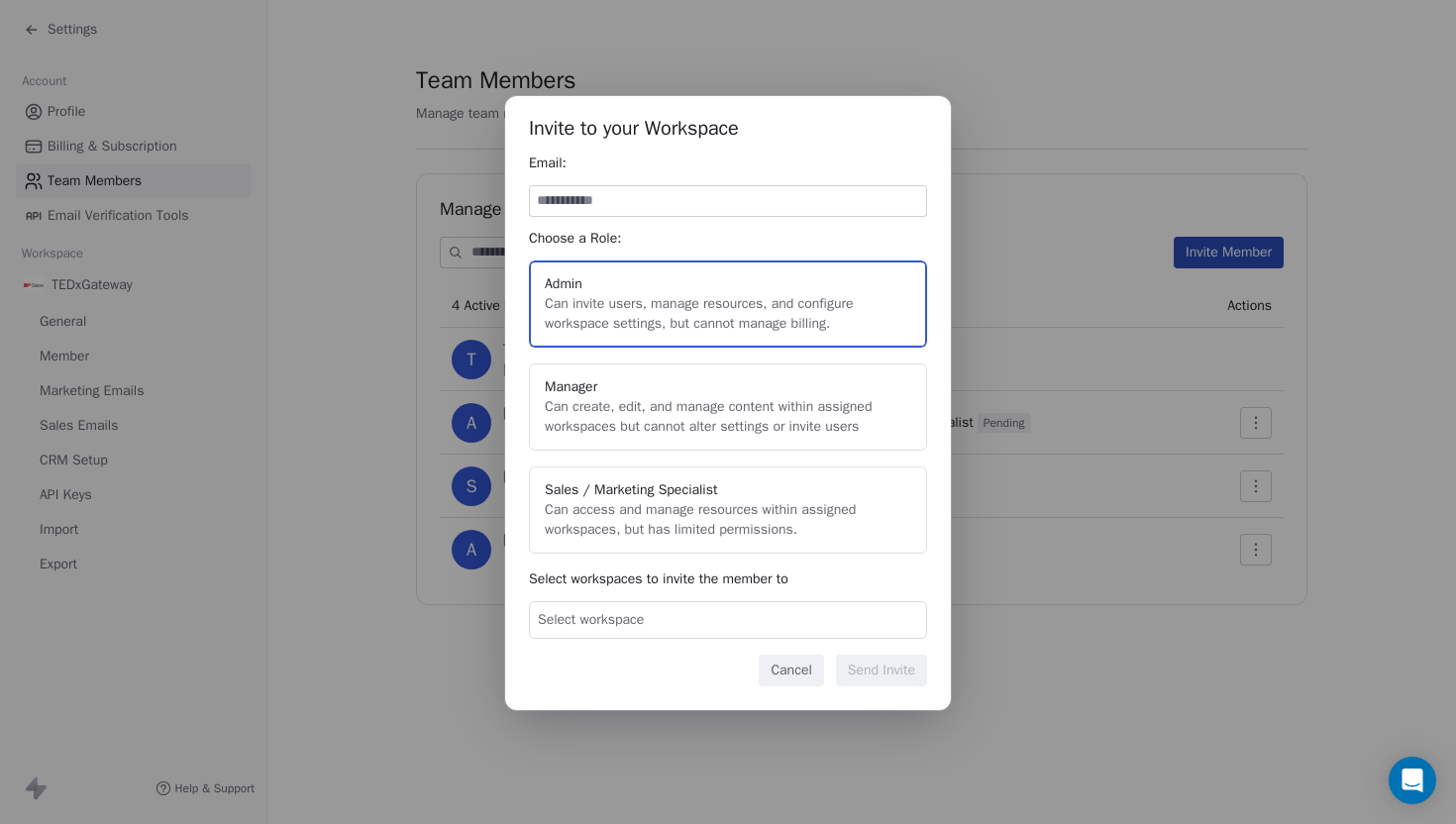 click on "Invite to your Workspace Email: Choose a Role: Admin Can invite users, manage resources, and configure workspace settings, but cannot manage billing. Manager Can create, edit, and manage content within assigned workspaces but cannot alter settings or invite users Sales / Marketing Specialist Can access and manage resources within assigned workspaces, but has limited permissions. Select workspaces to invite the member to Select workspace Cancel Send Invite" at bounding box center [728, 402] 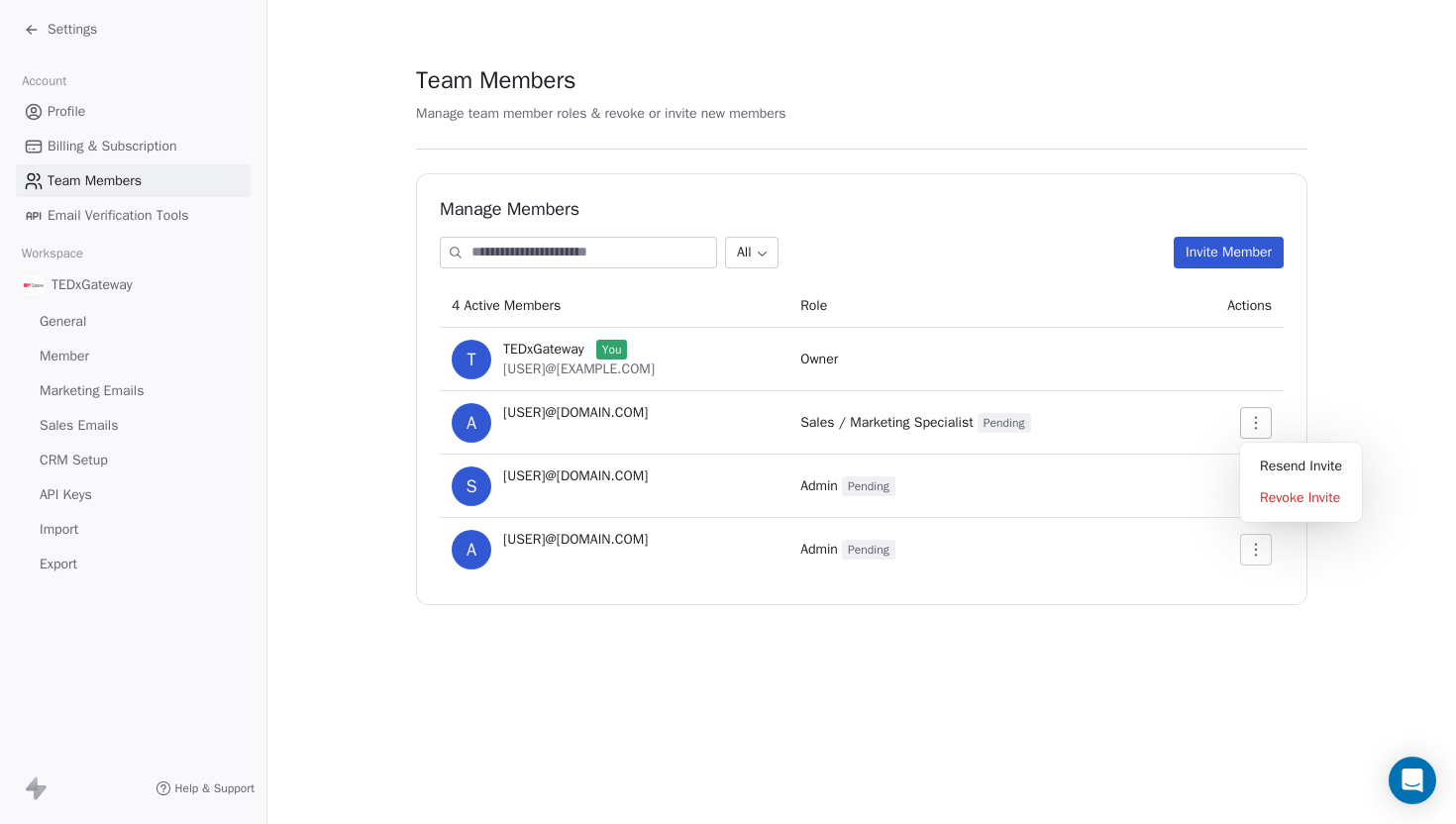 click at bounding box center [1256, 423] 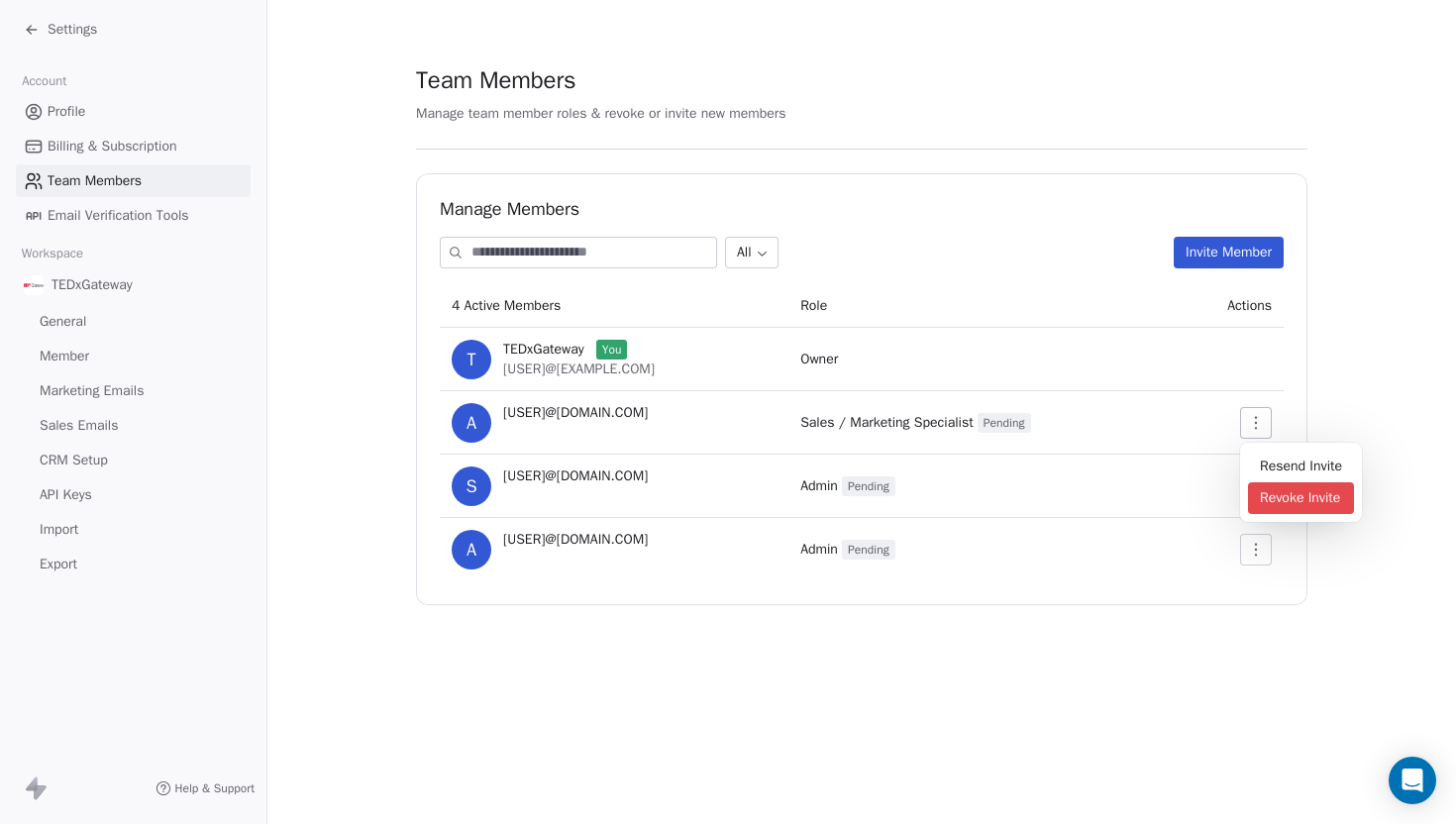 click on "Revoke Invite" at bounding box center [1300, 498] 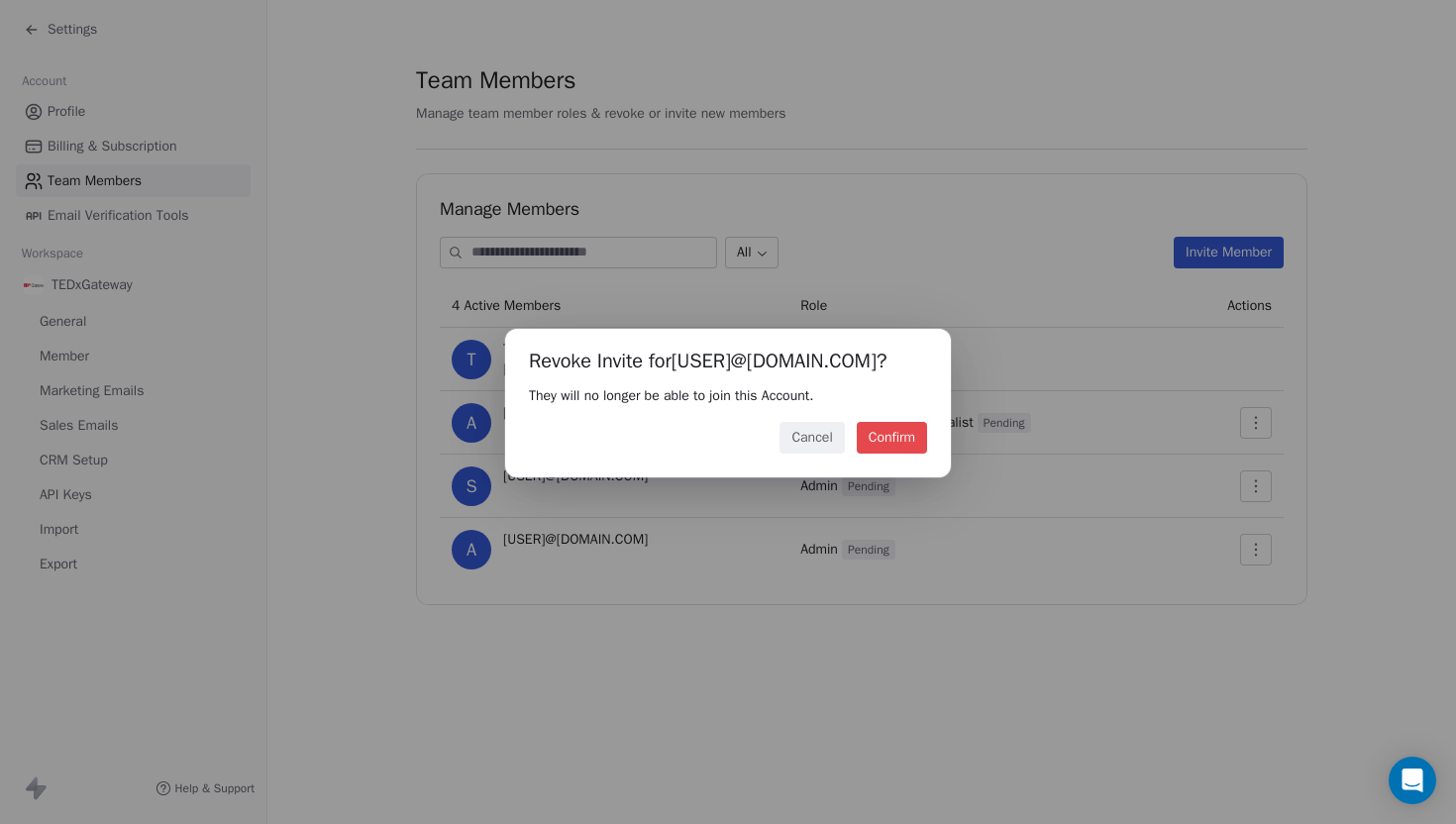 click on "Confirm" at bounding box center (891, 438) 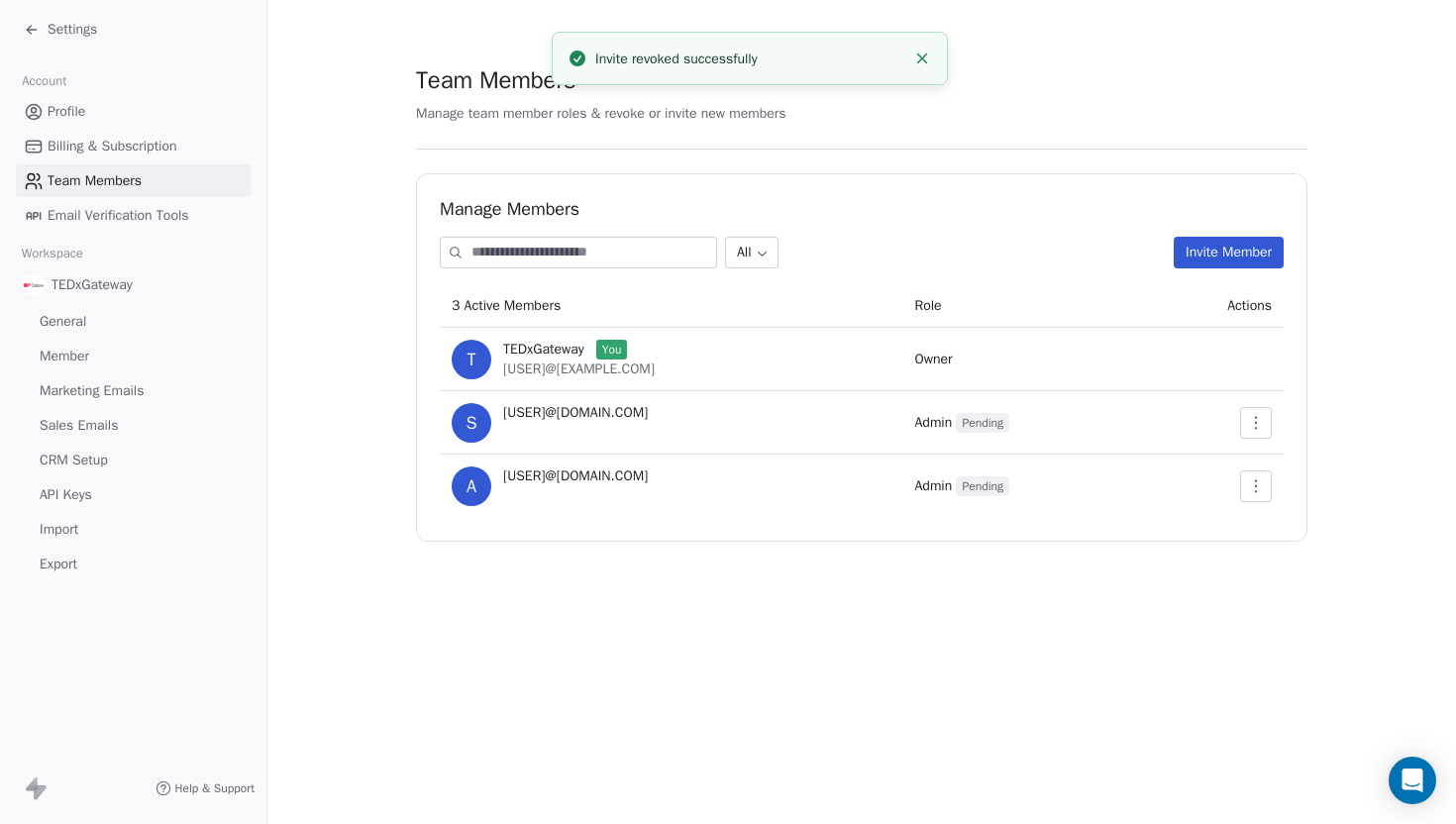 click on "Invite Member" at bounding box center (1228, 253) 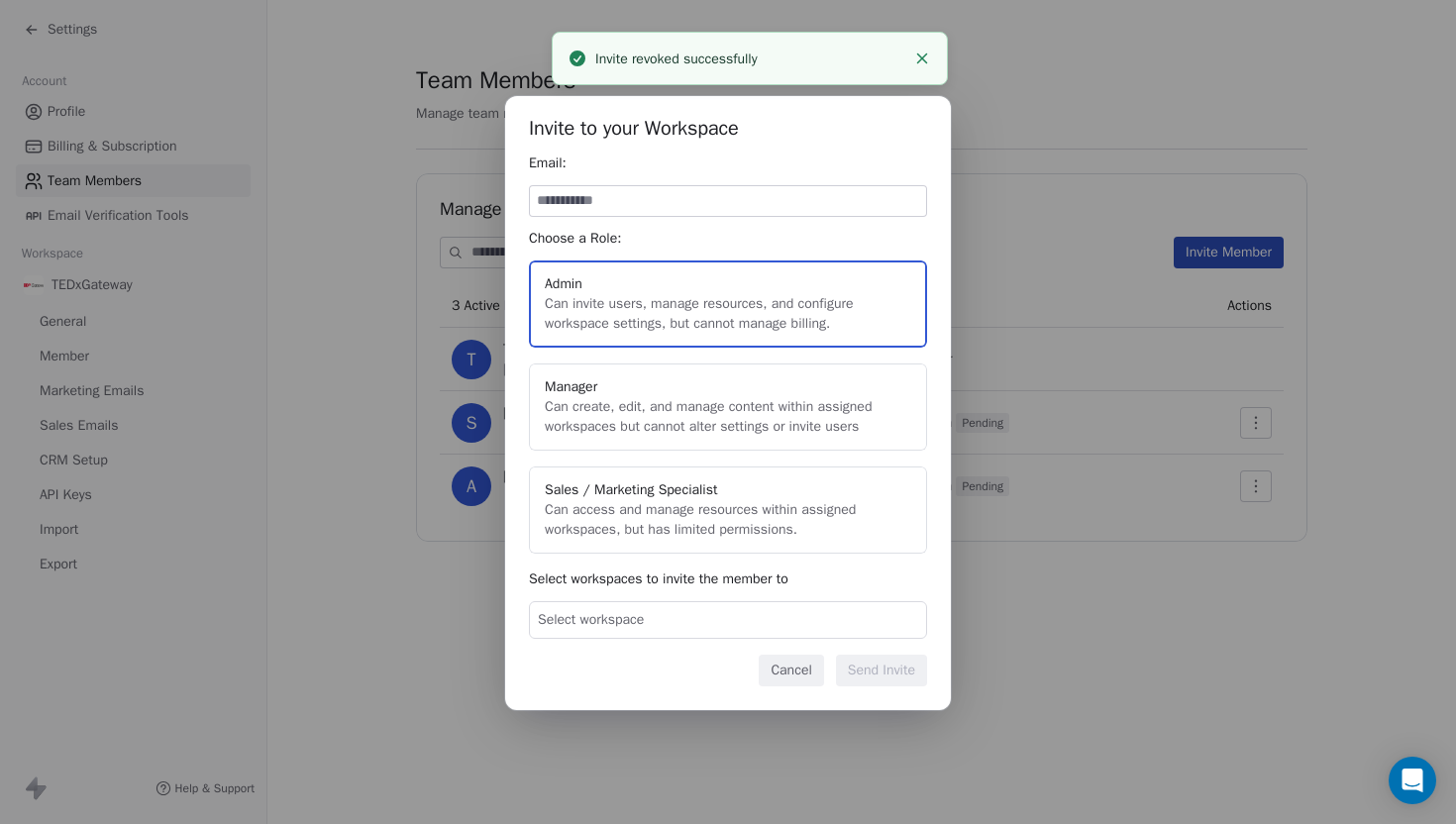 click on "Invite to your Workspace Email: Choose a Role: Admin Can invite users, manage resources, and configure workspace settings, but cannot manage billing. Manager Can create, edit, and manage content within assigned workspaces but cannot alter settings or invite users Sales / Marketing Specialist Can access and manage resources within assigned workspaces, but has limited permissions. Select workspaces to invite the member to Select workspace Cancel Send Invite" at bounding box center (728, 411) 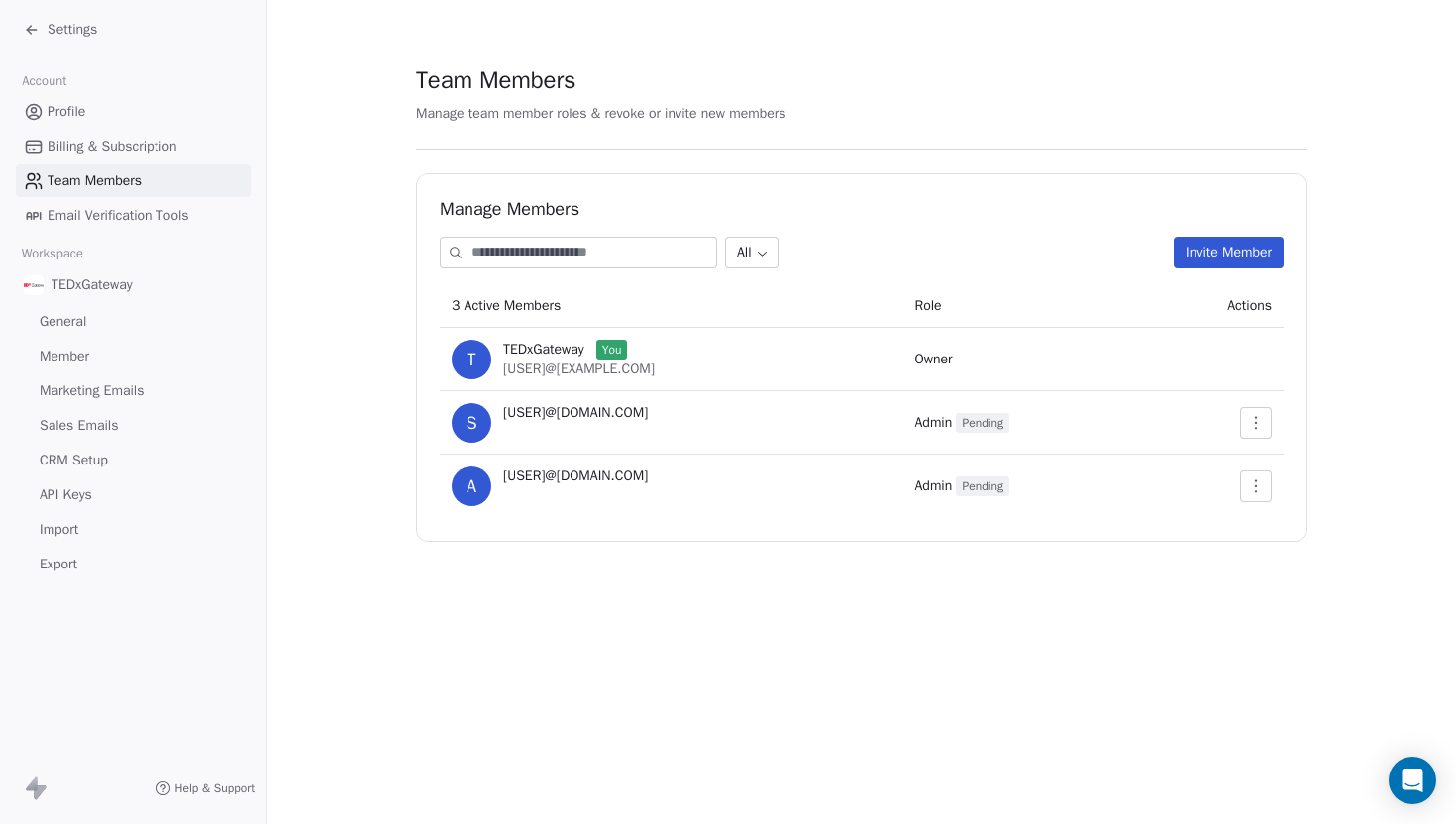 click on "Invite Member" at bounding box center (1228, 253) 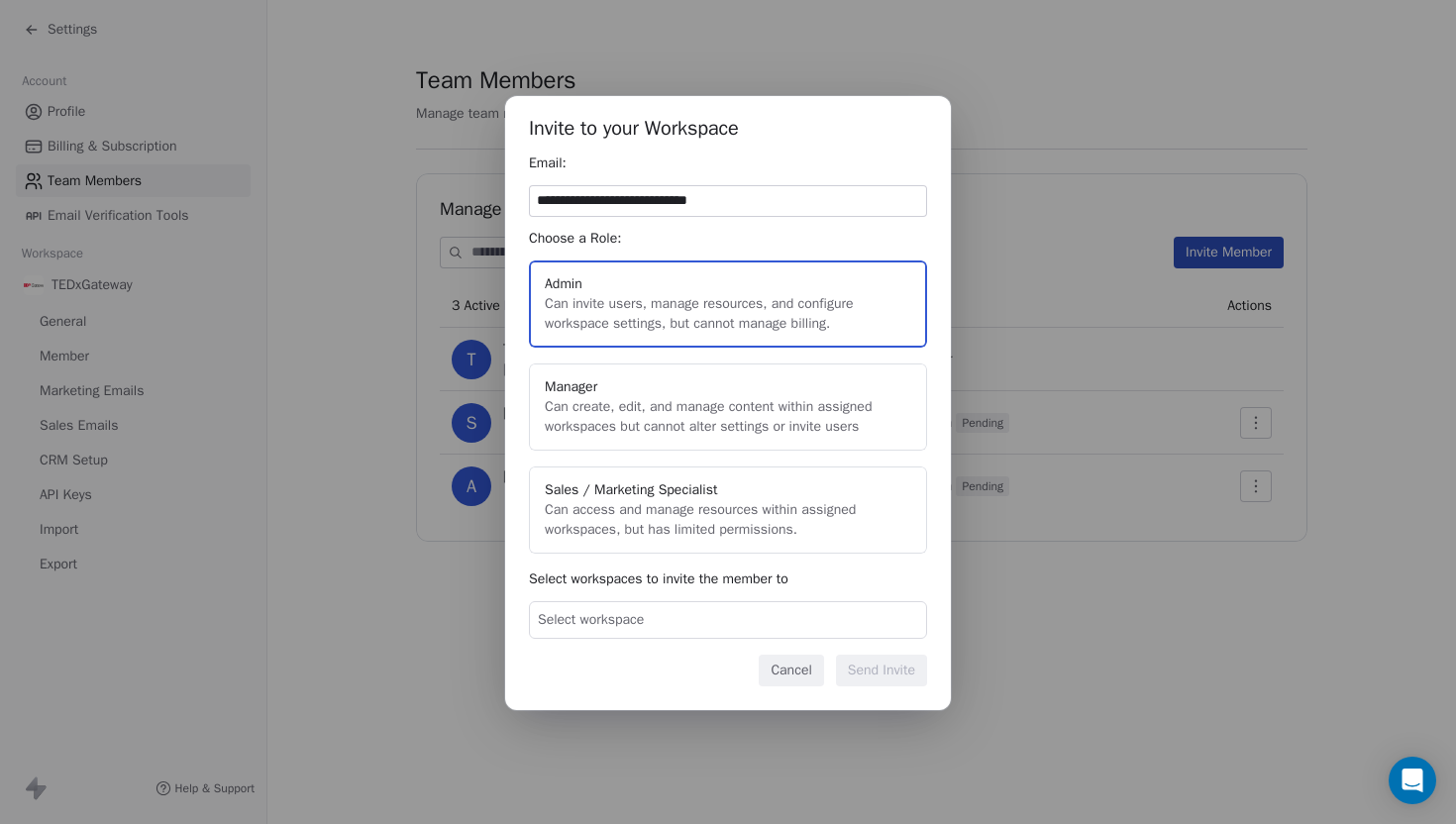 type on "**********" 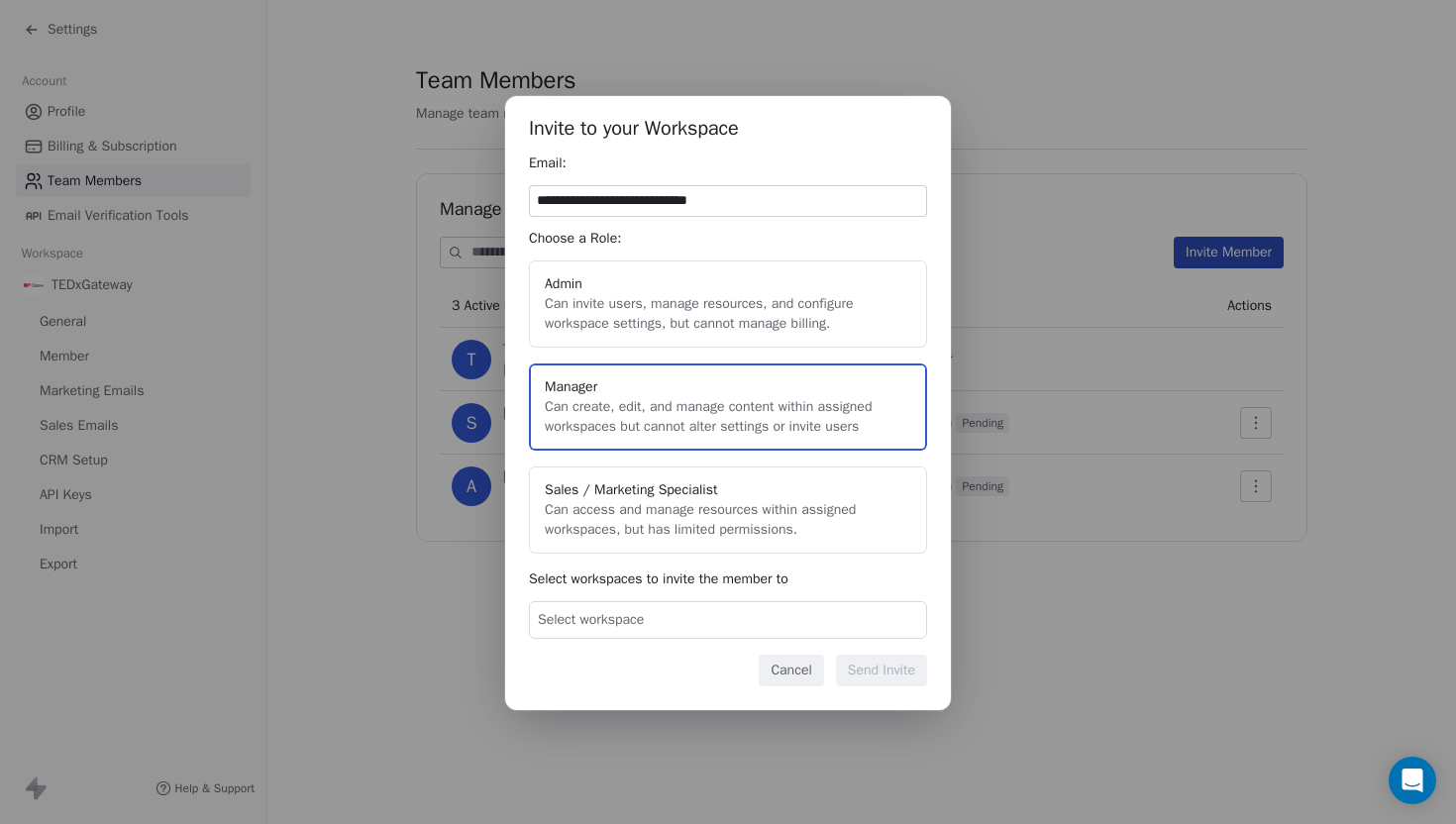 click on "Select workspace" at bounding box center (728, 620) 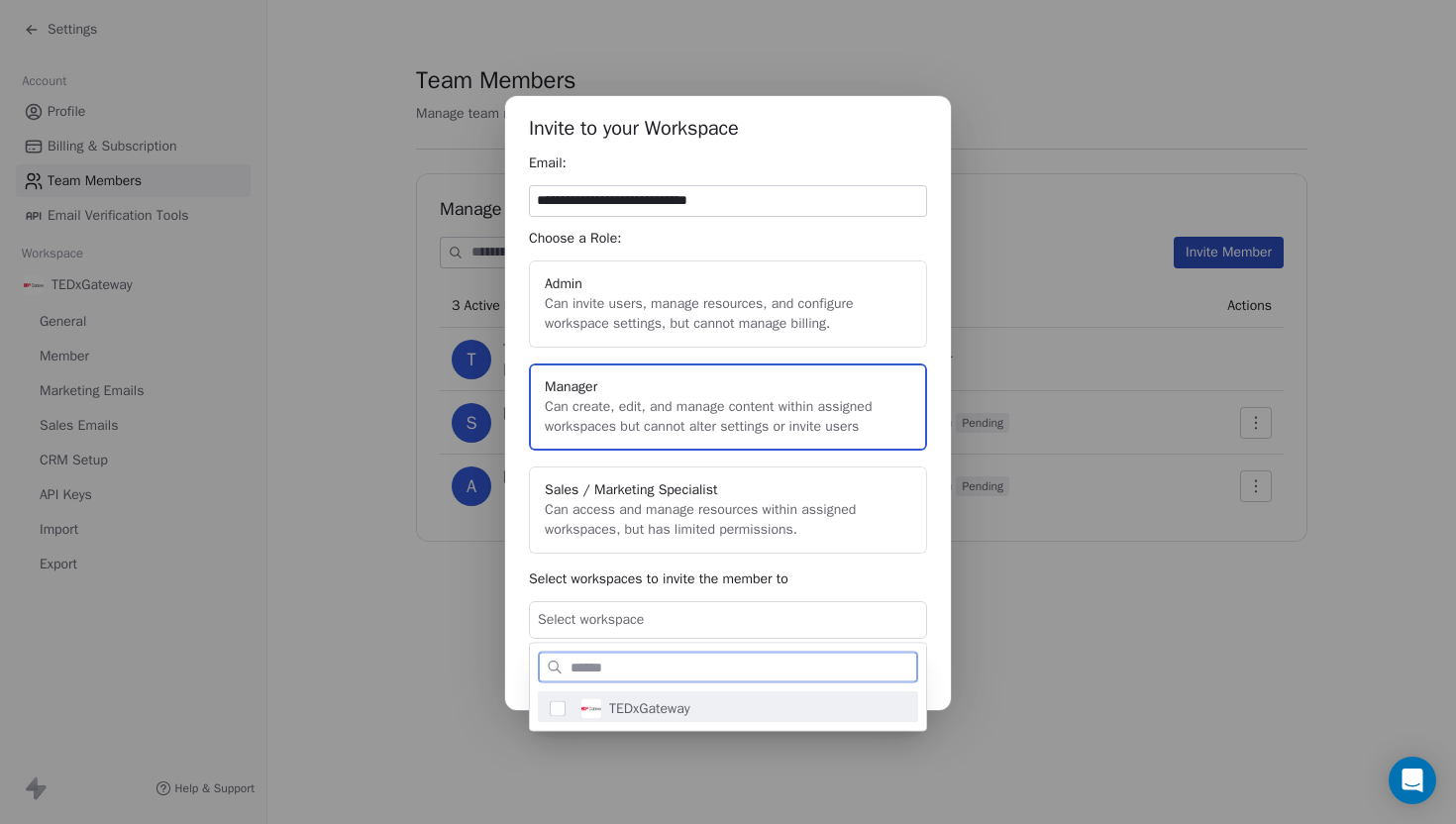 click on "TEDxGateway" at bounding box center [740, 709] 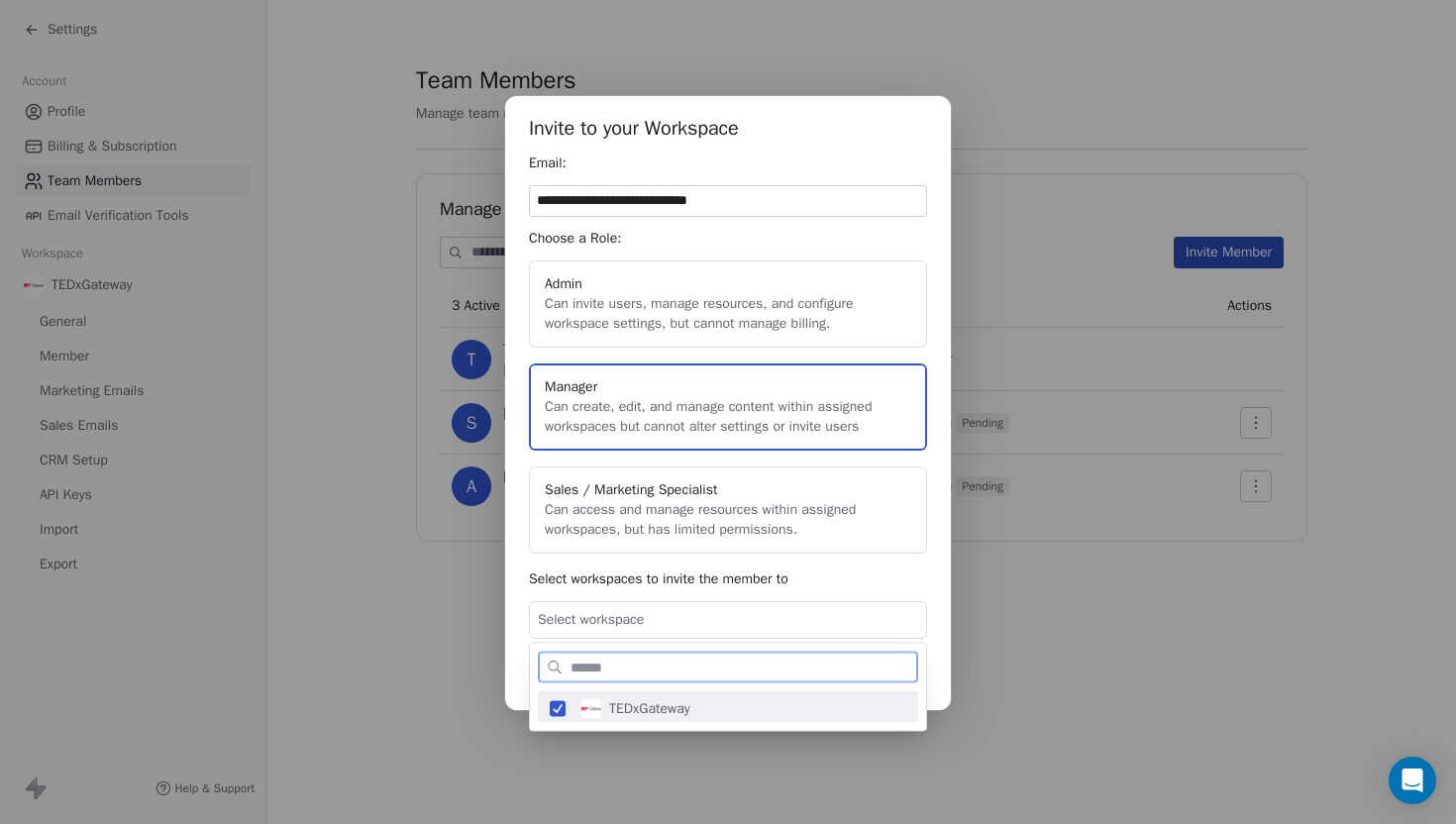click on "**********" at bounding box center (728, 411) 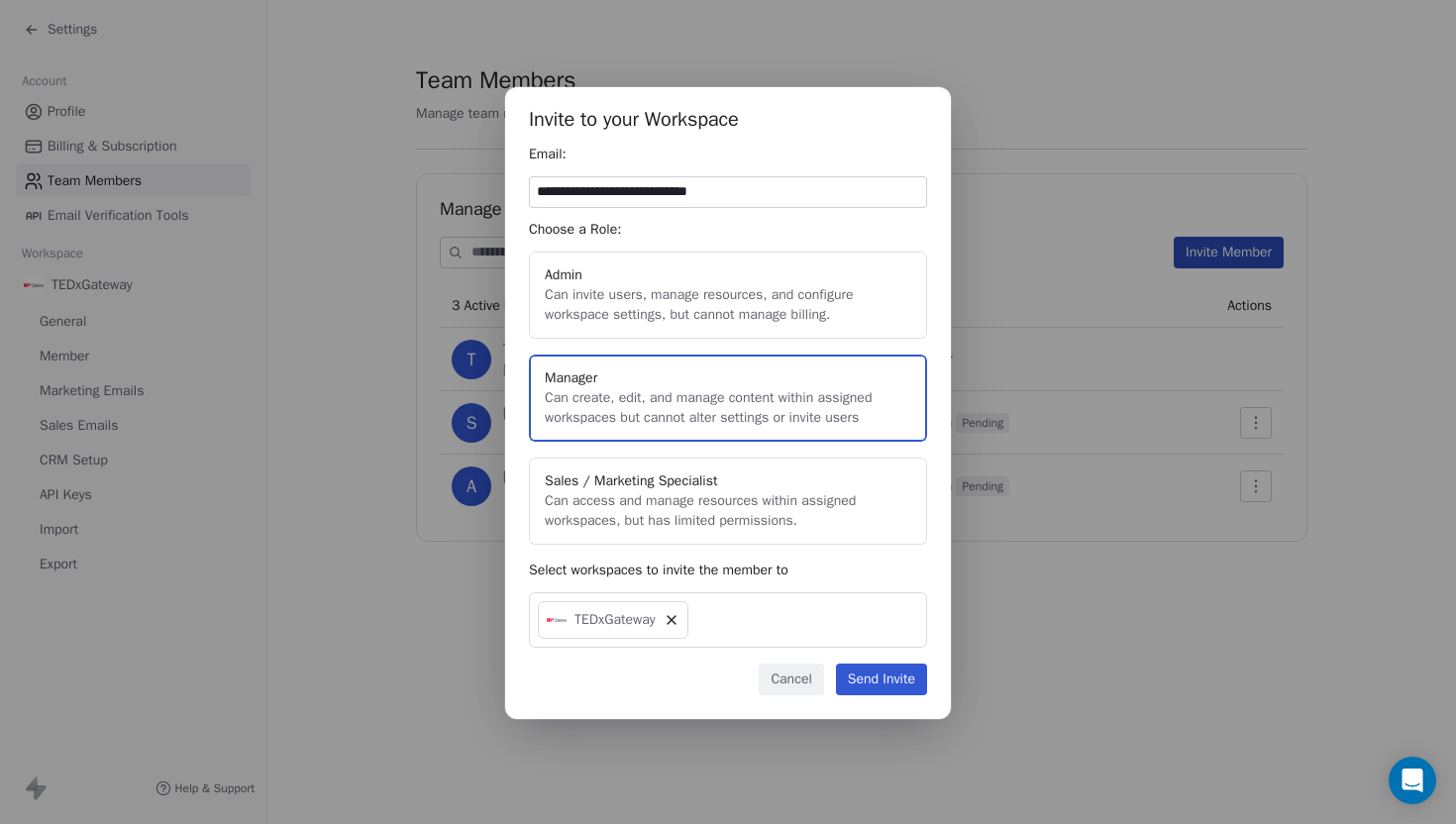 click on "Send Invite" at bounding box center [882, 679] 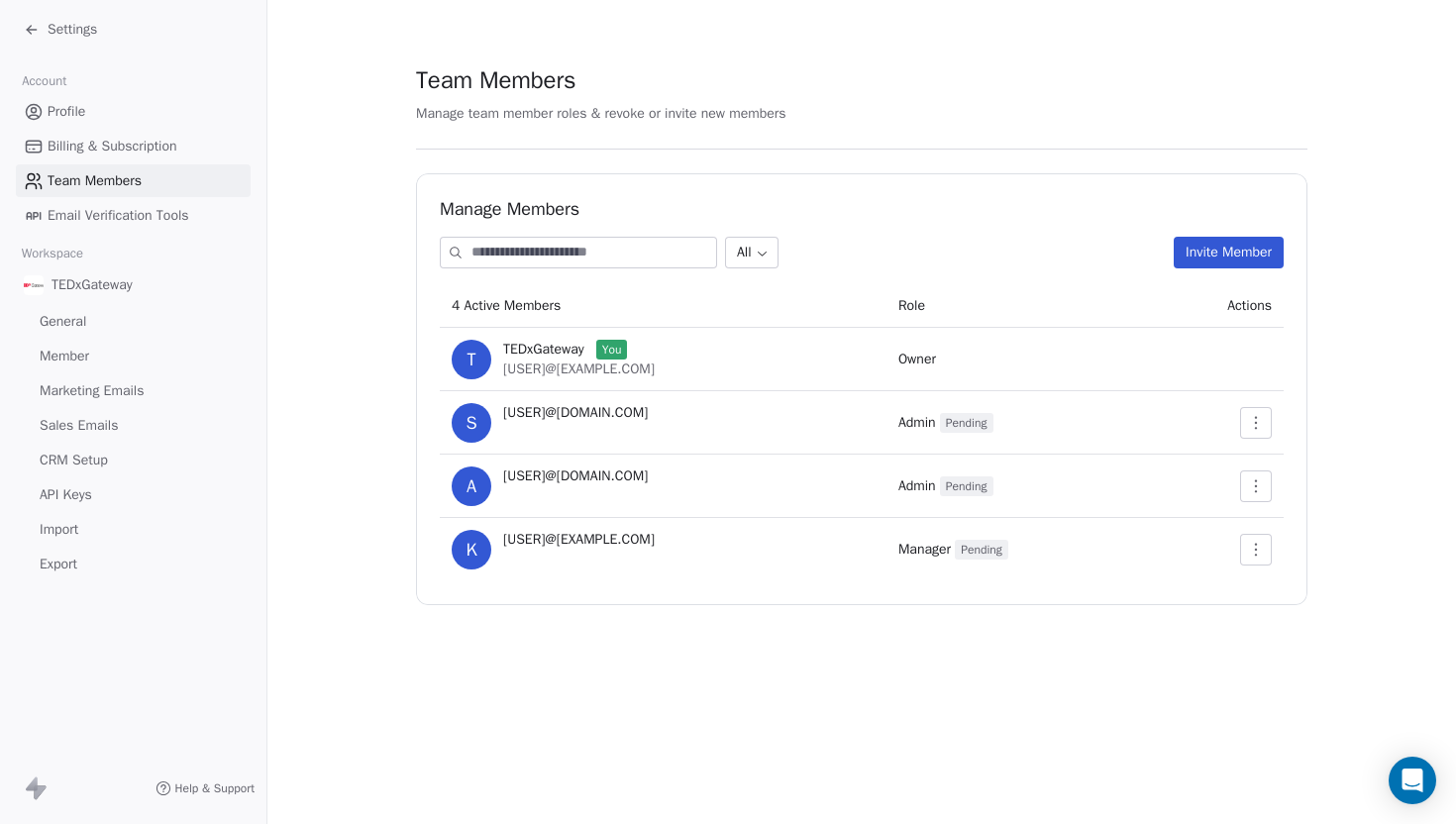 click on "Marketing Emails" at bounding box center [91, 390] 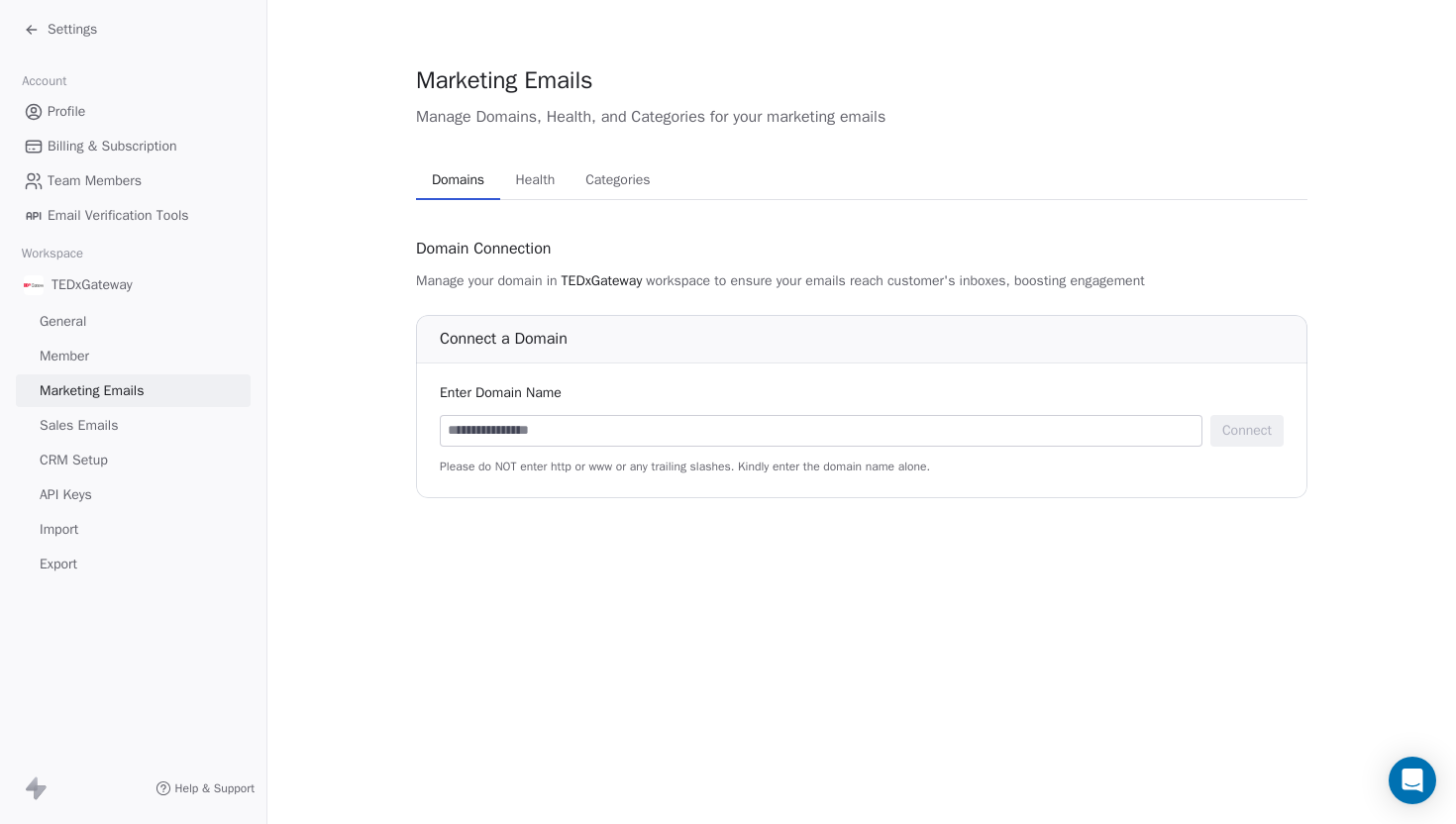 click at bounding box center [821, 431] 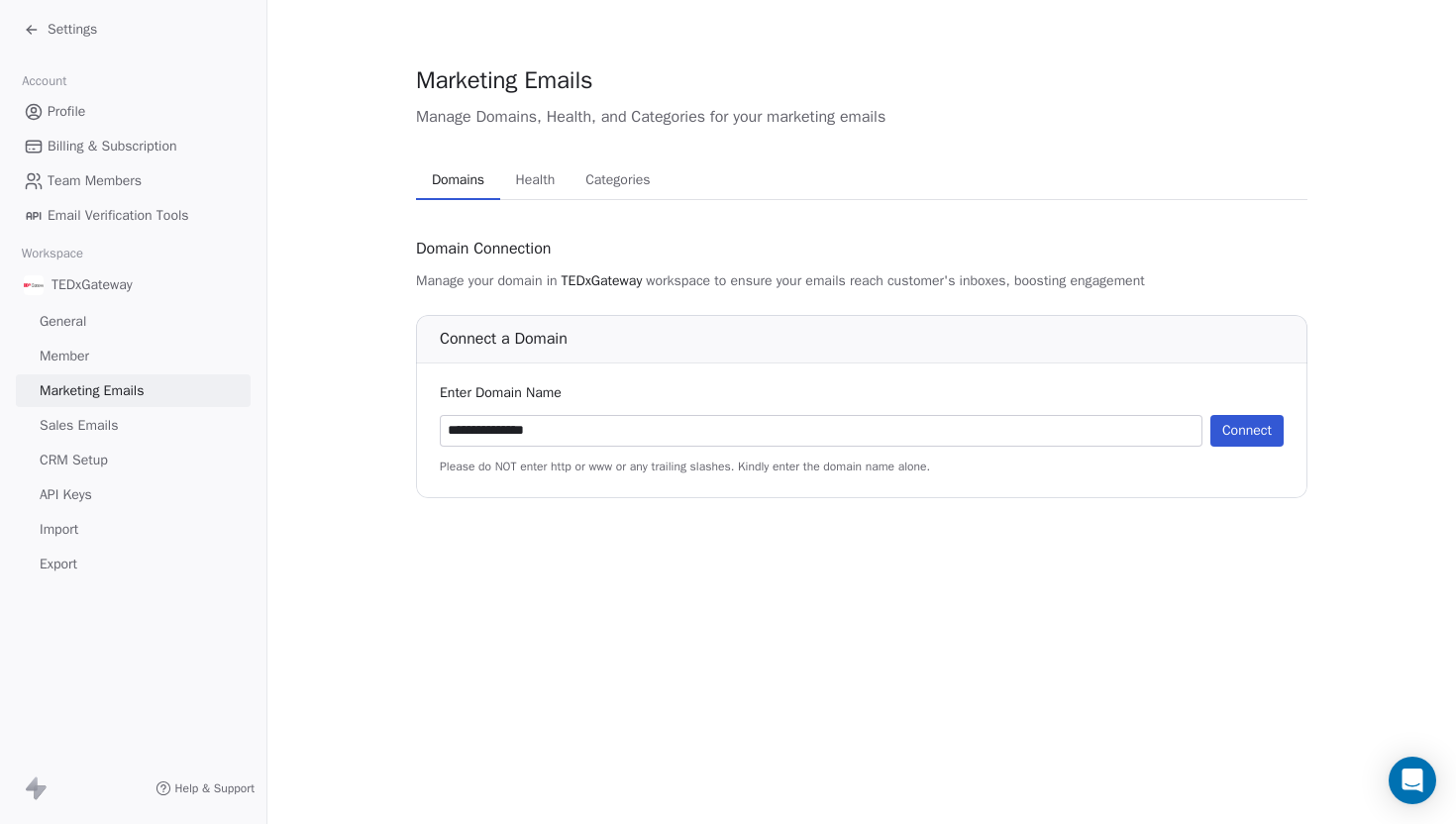 type on "**********" 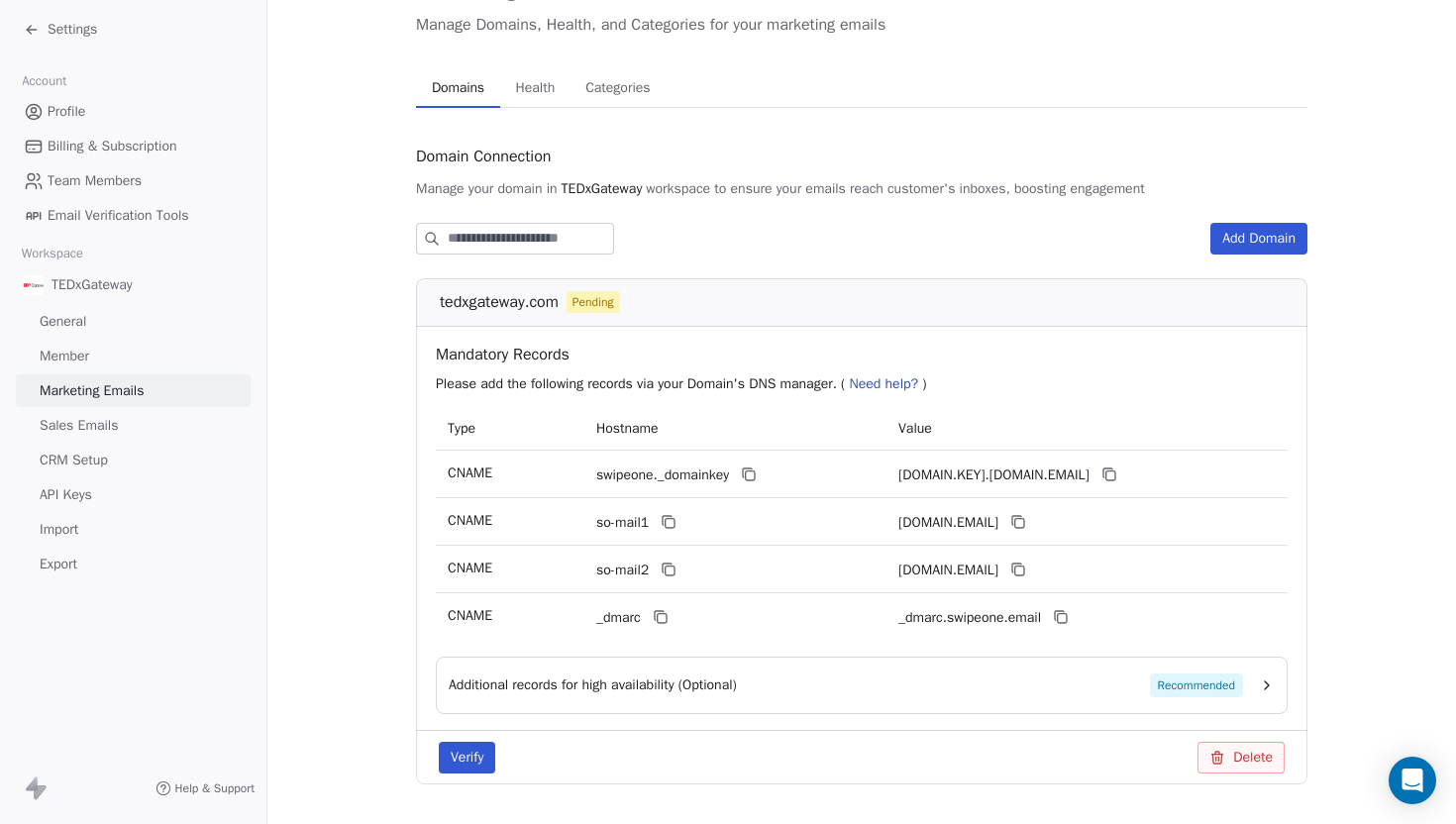 scroll, scrollTop: 70, scrollLeft: 0, axis: vertical 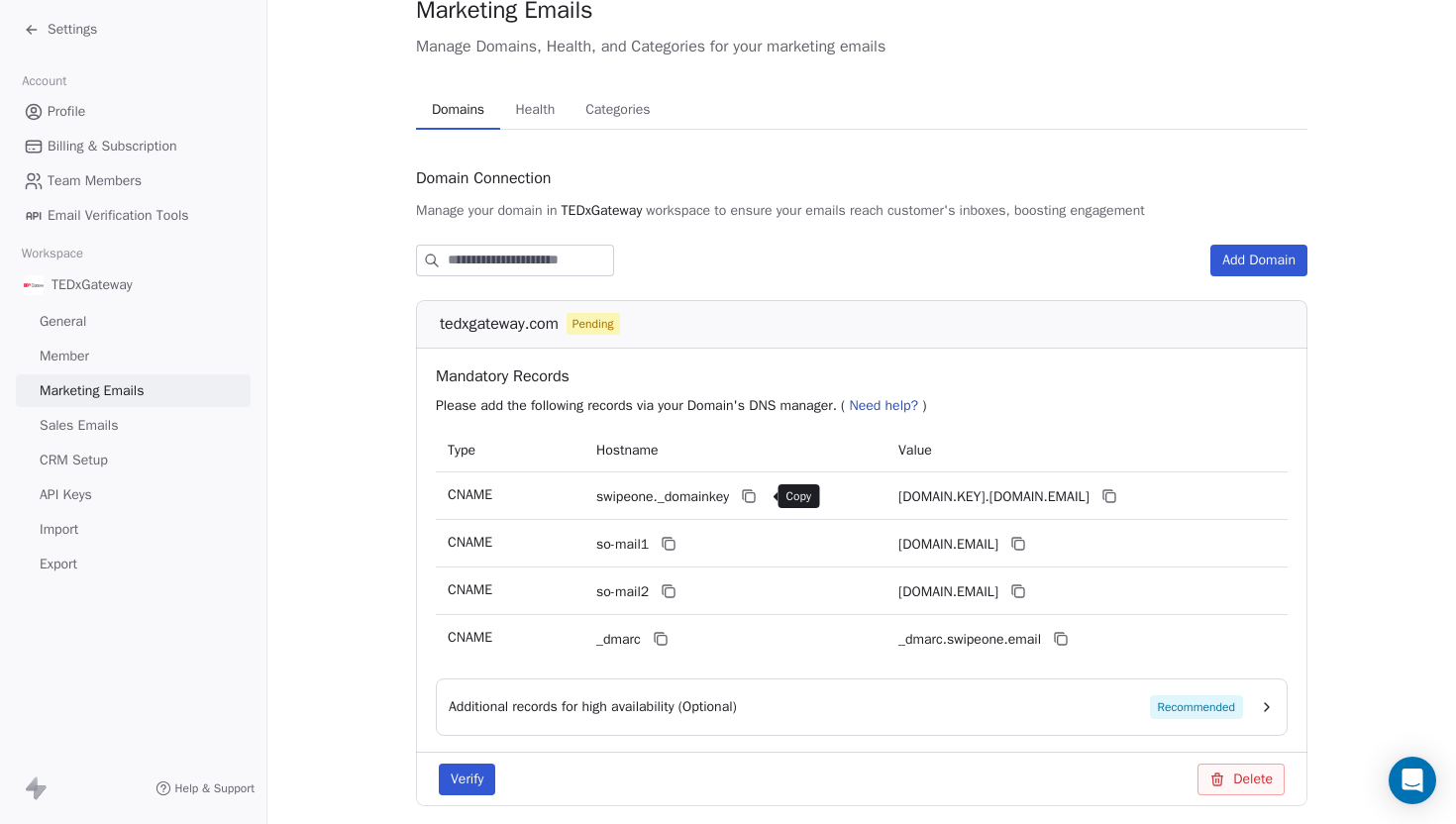 click 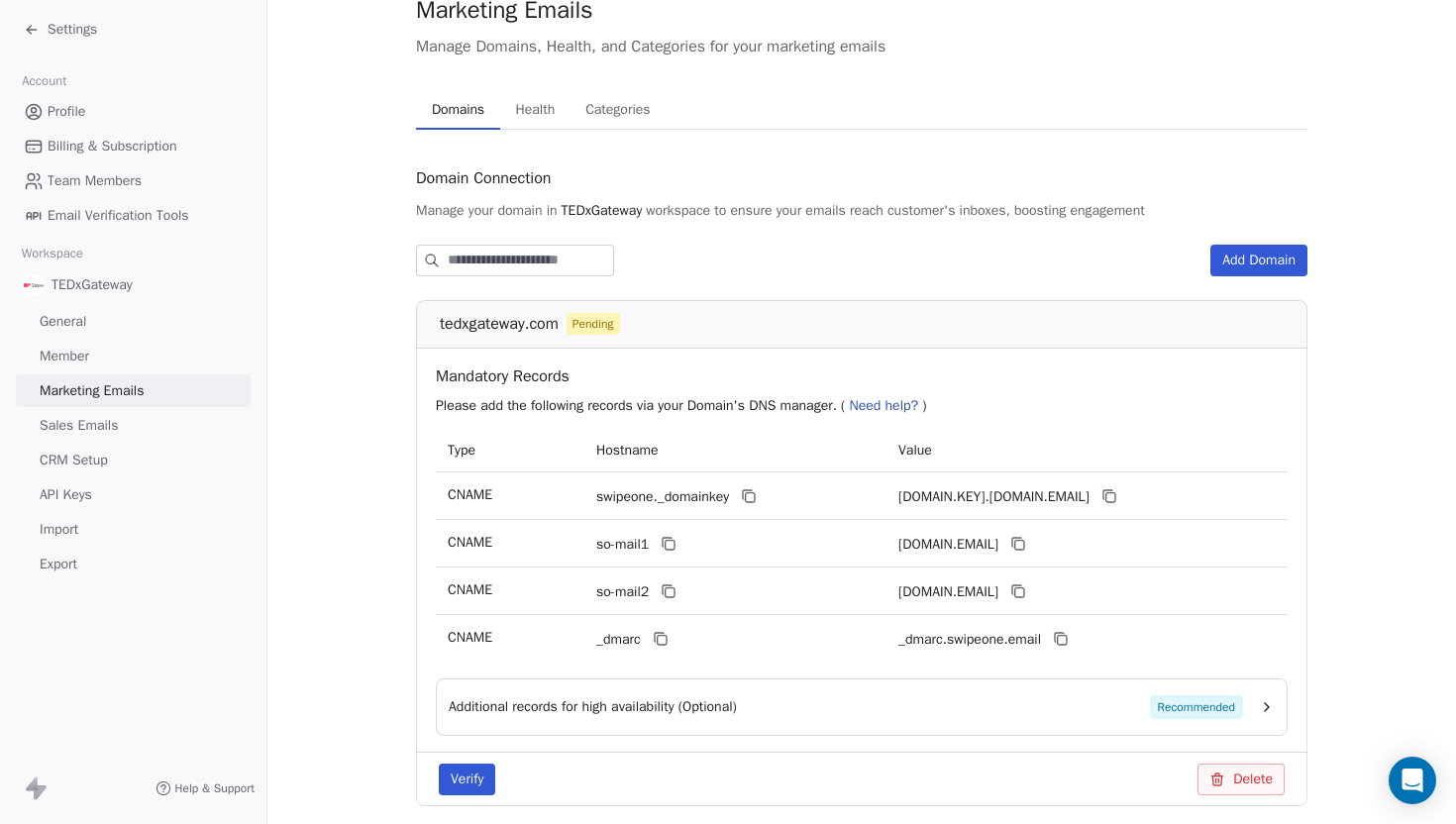 scroll, scrollTop: 55, scrollLeft: 0, axis: vertical 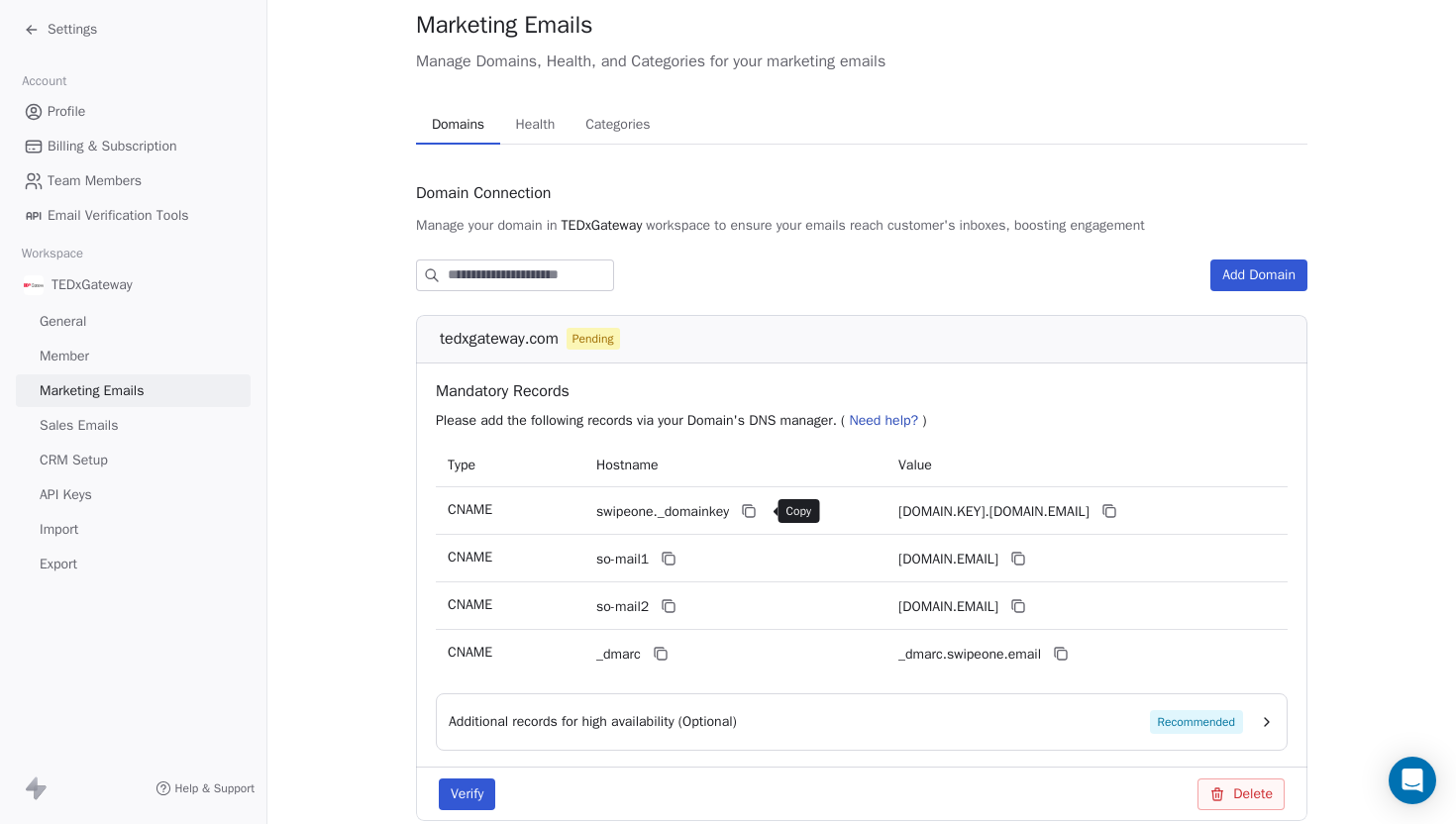 click 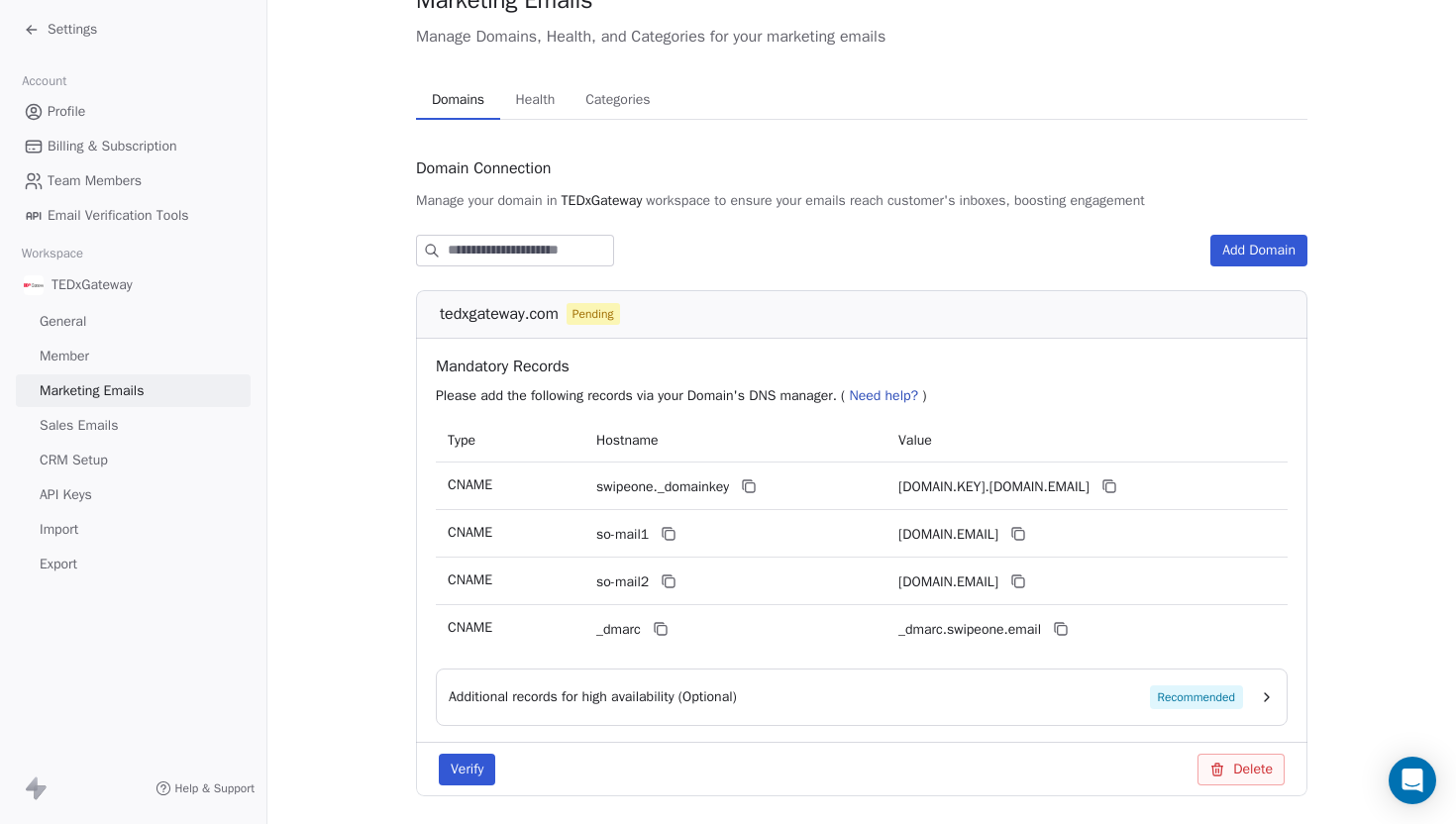 scroll, scrollTop: 88, scrollLeft: 0, axis: vertical 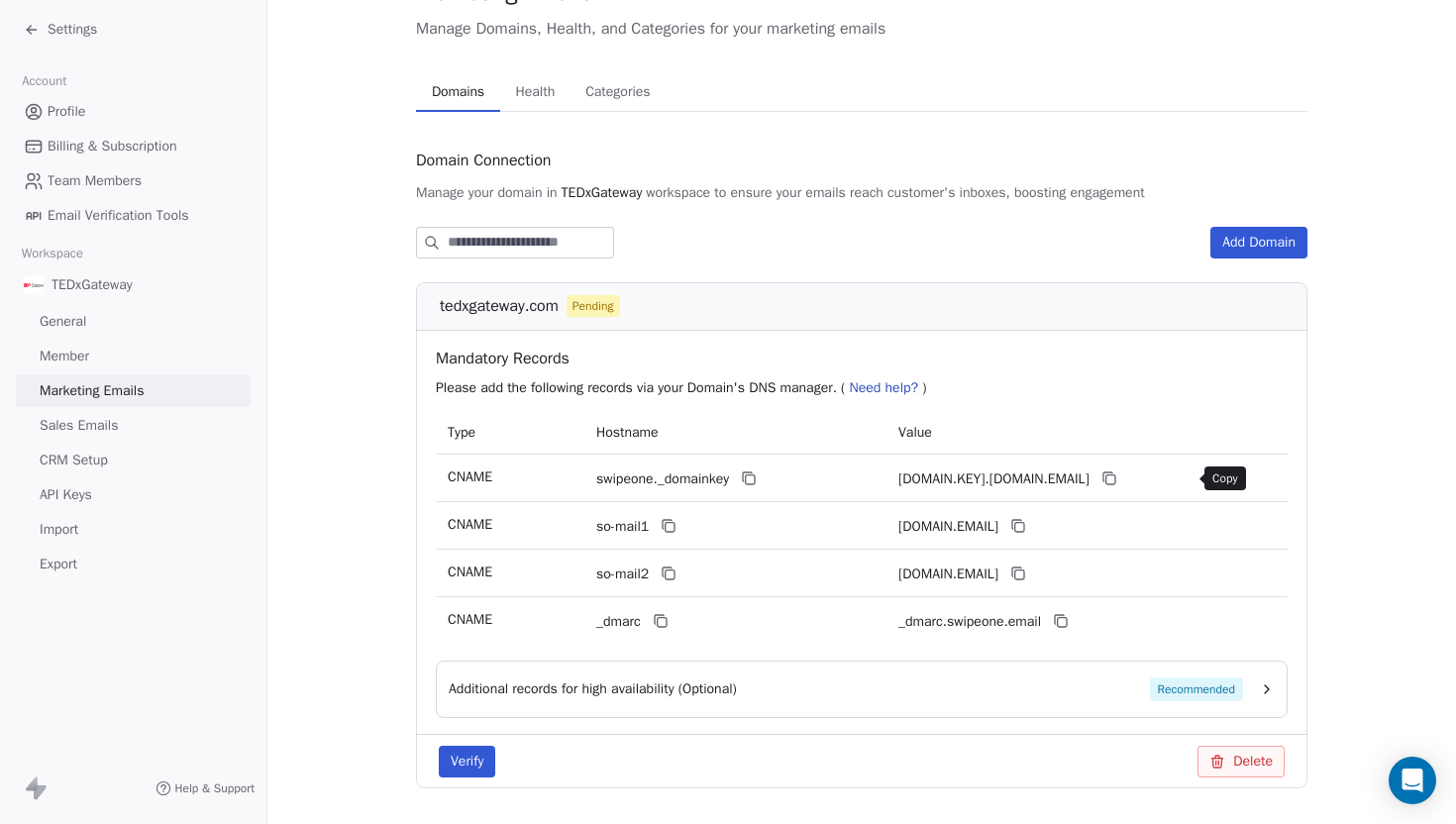 click 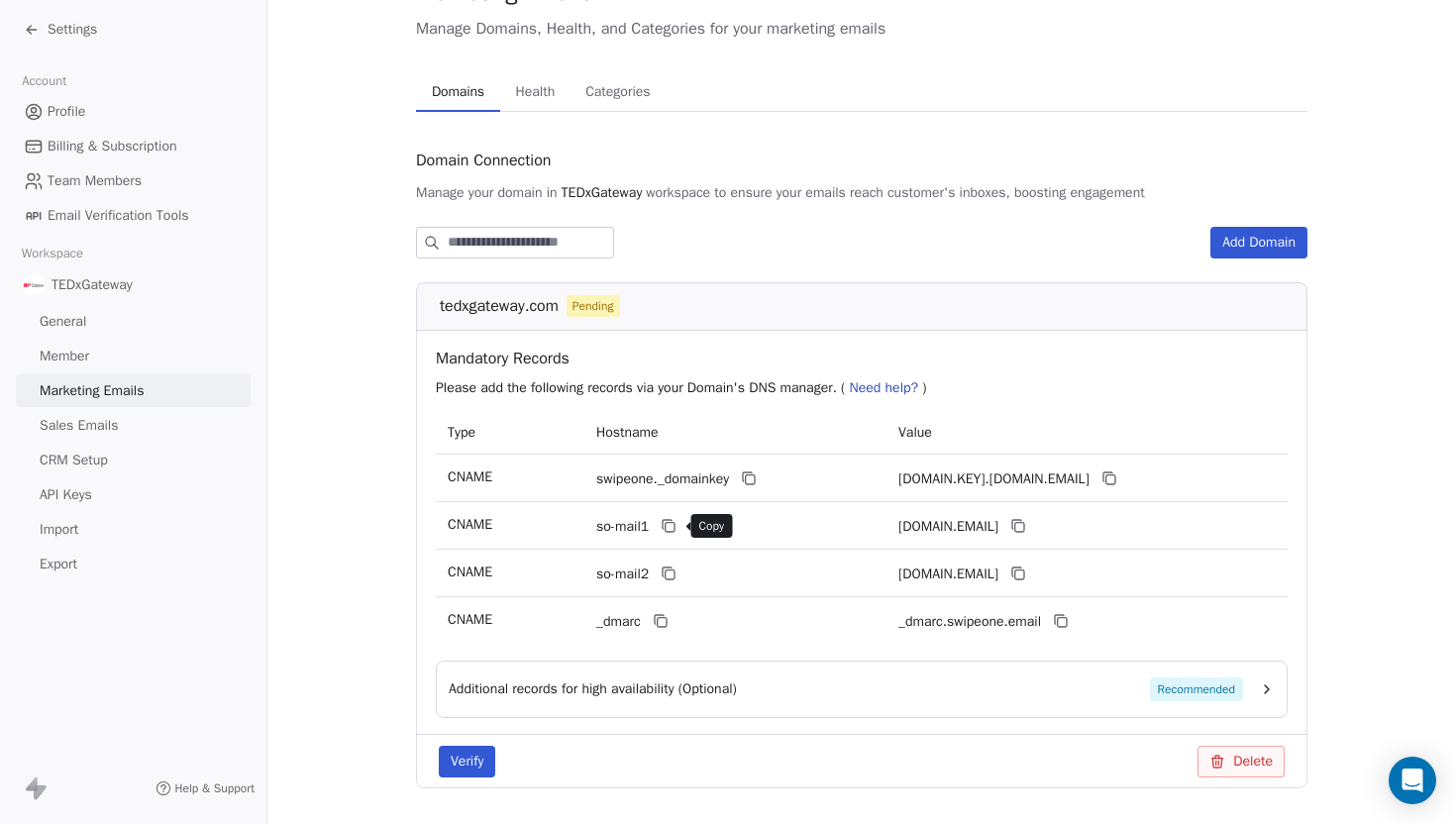 click at bounding box center (669, 526) 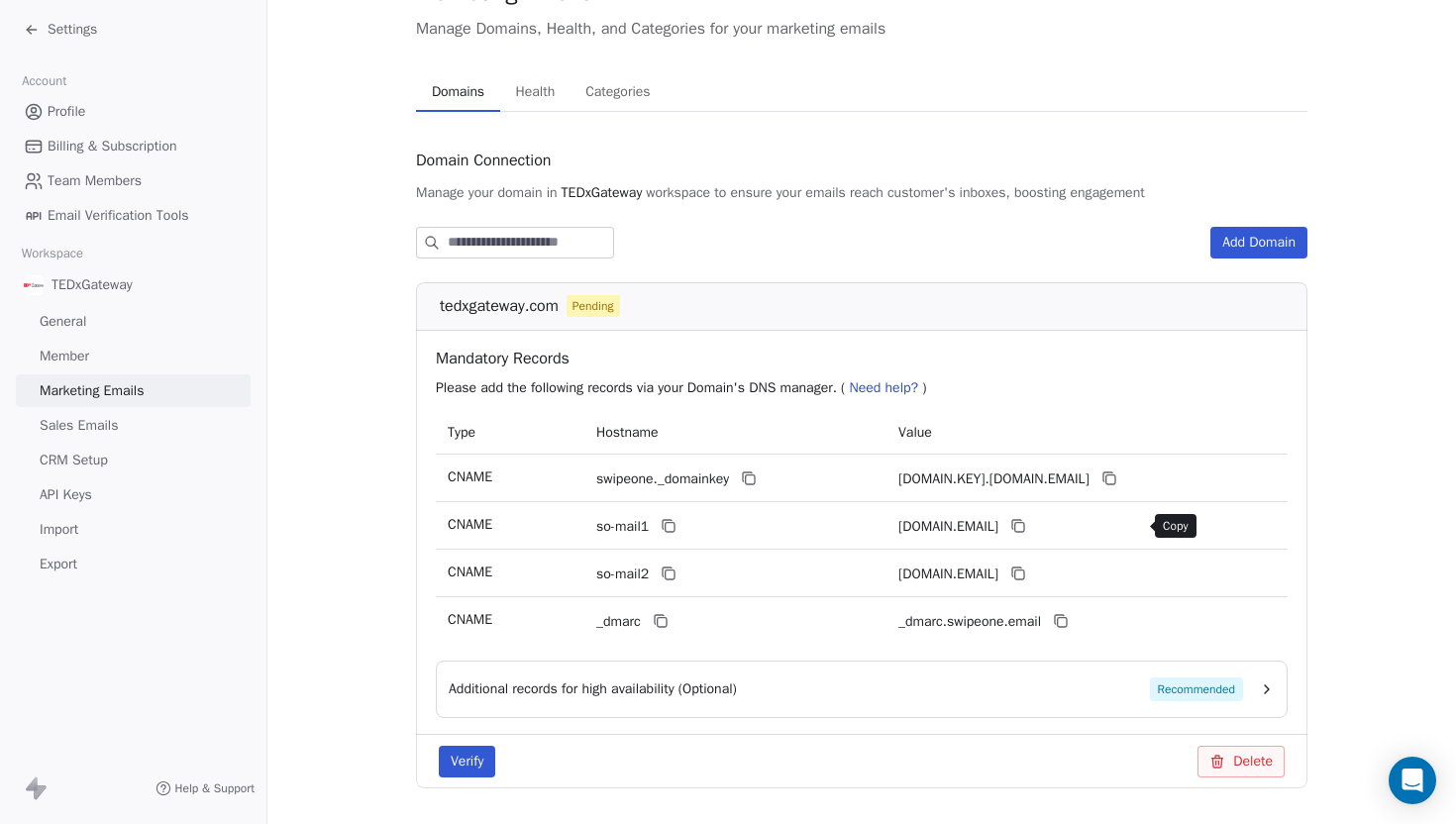 click 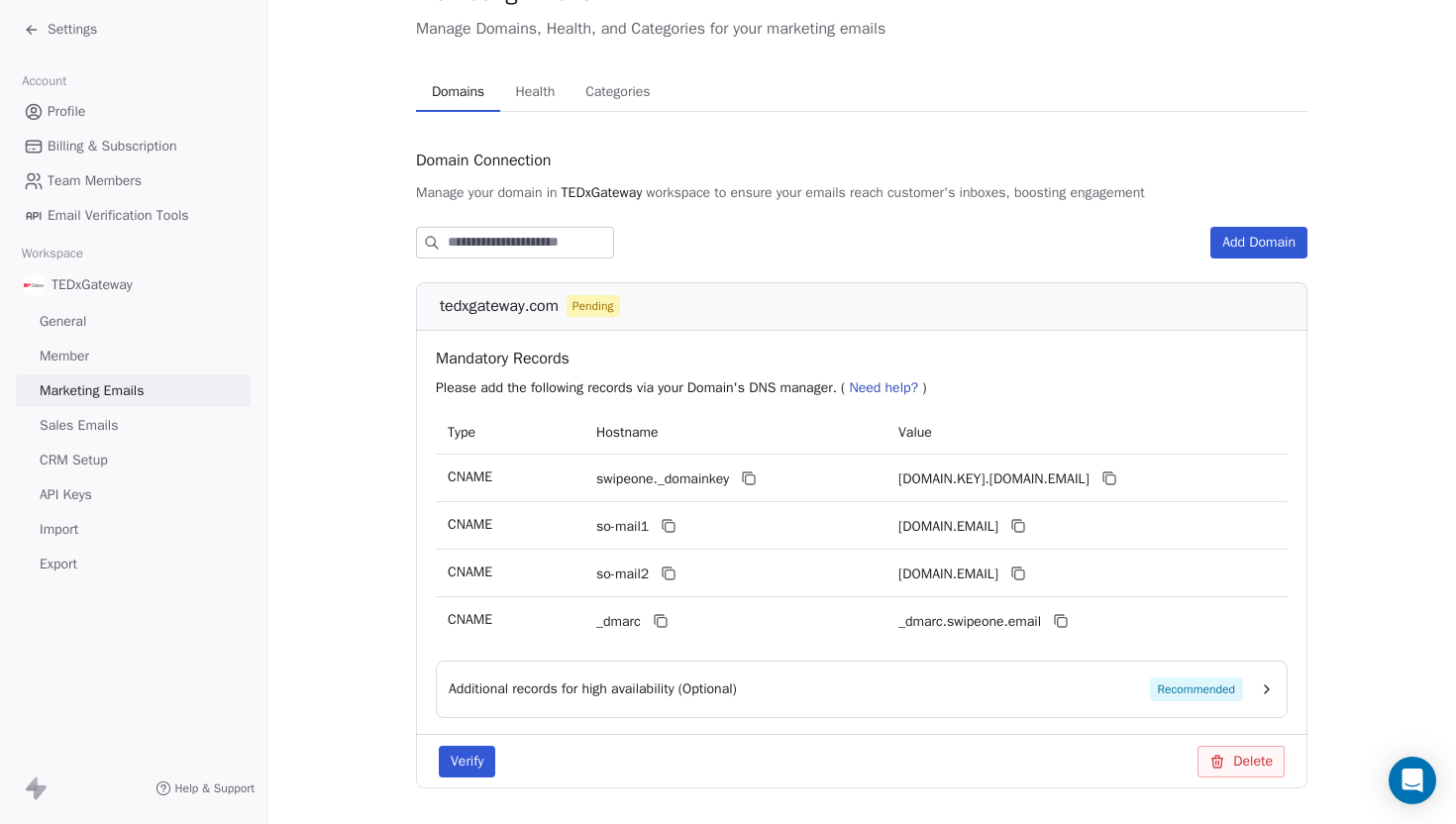 scroll, scrollTop: 148, scrollLeft: 0, axis: vertical 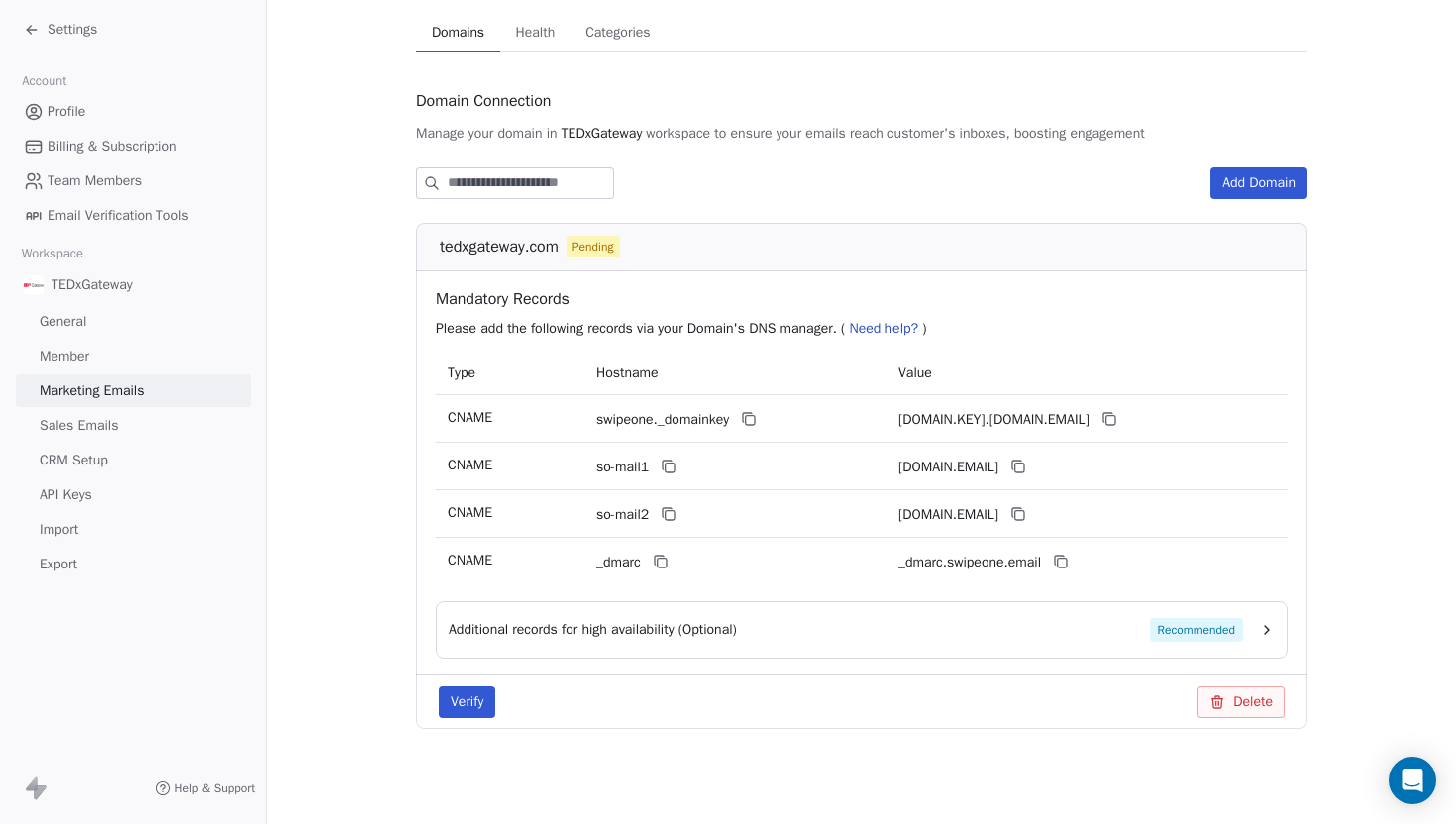 click at bounding box center [669, 514] 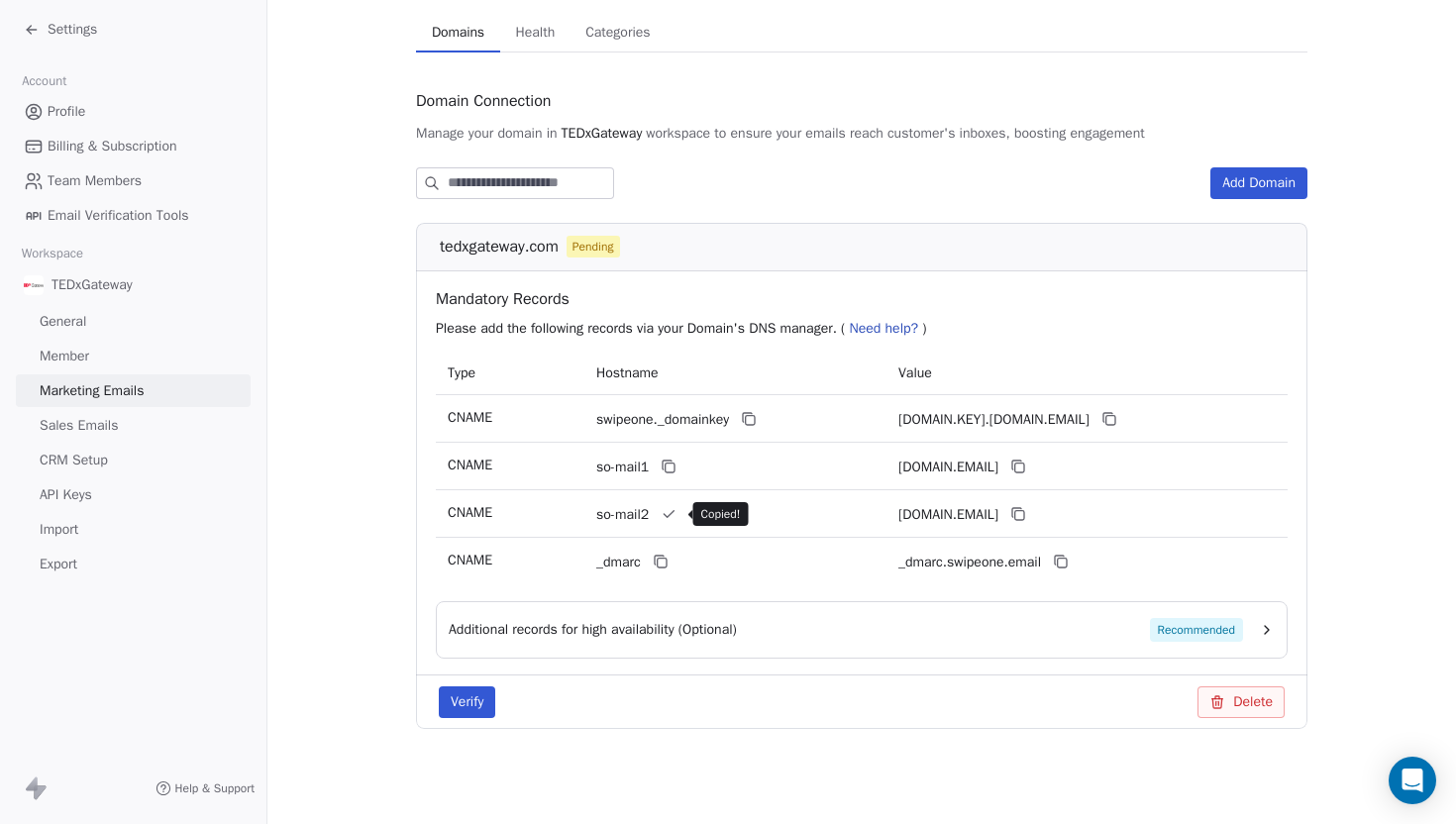 type 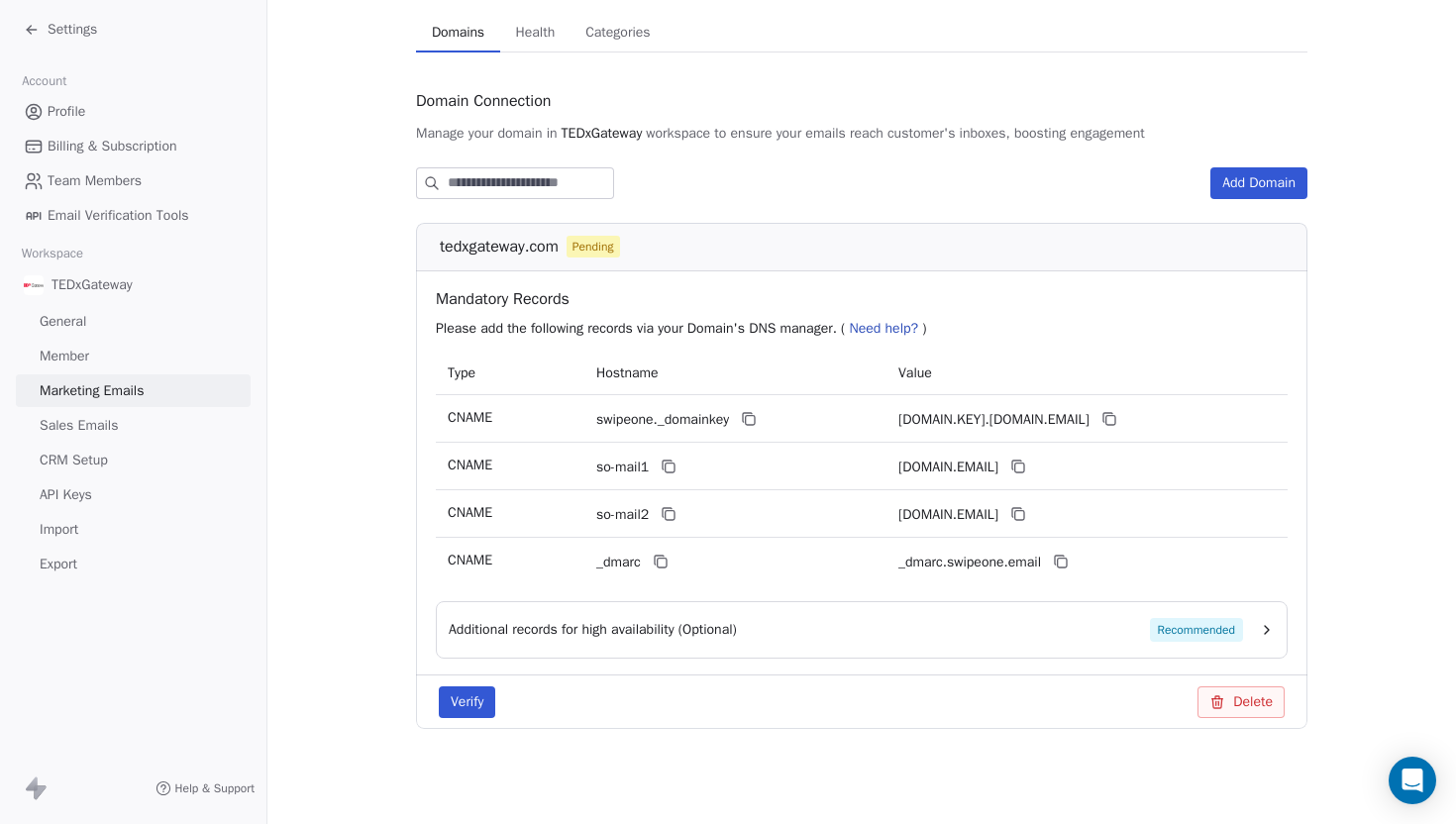 click 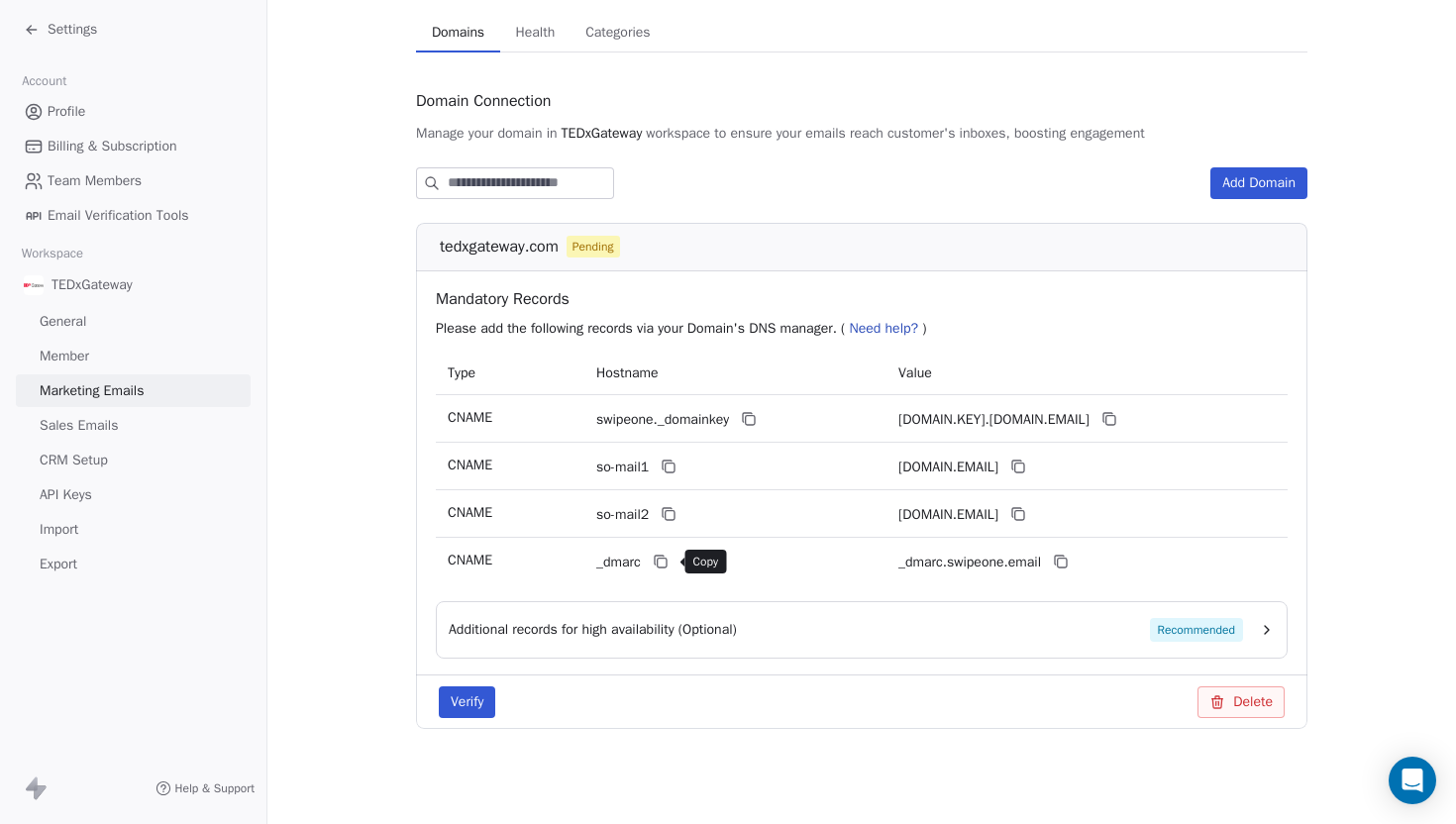 click 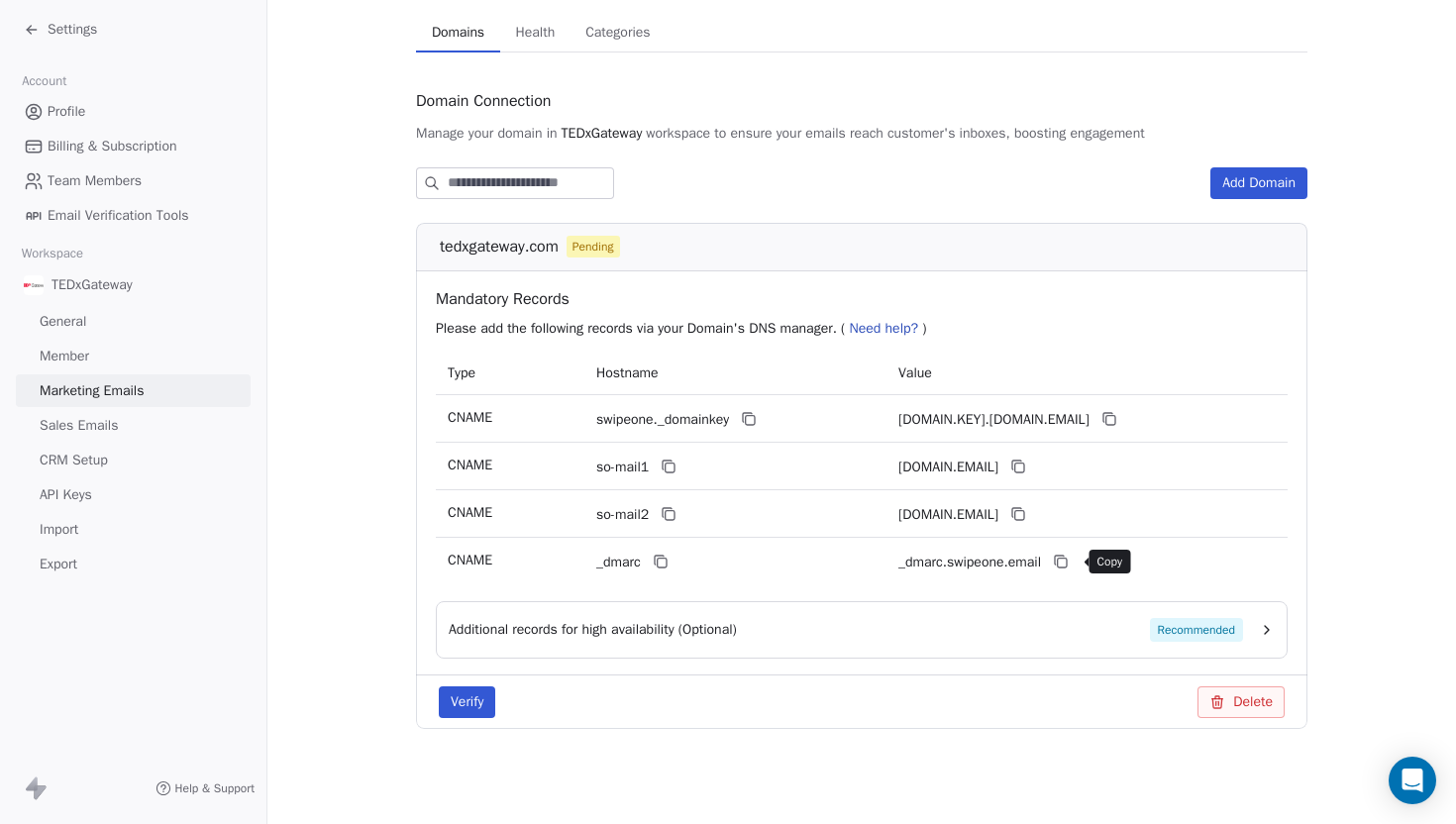 click 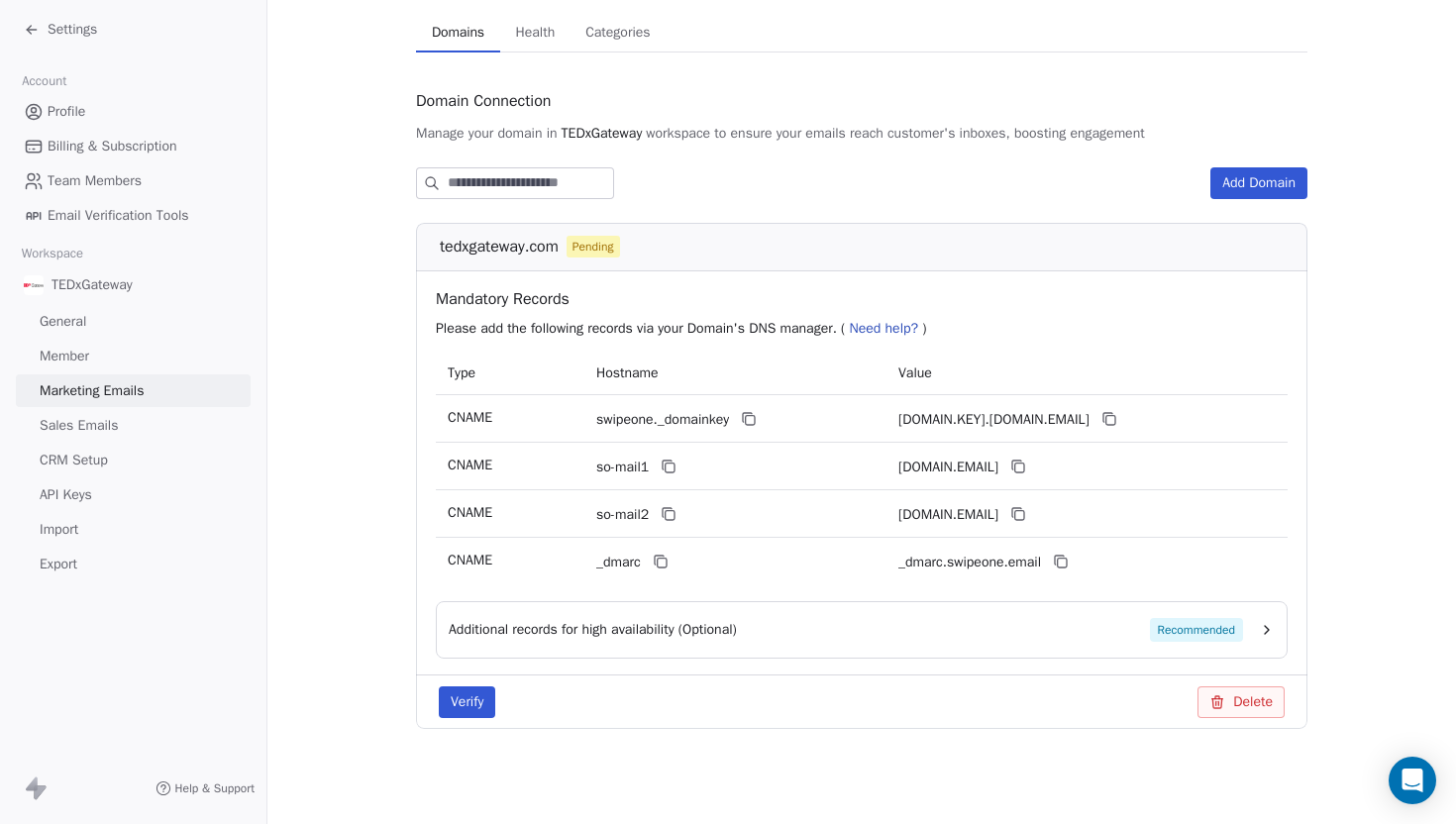 click 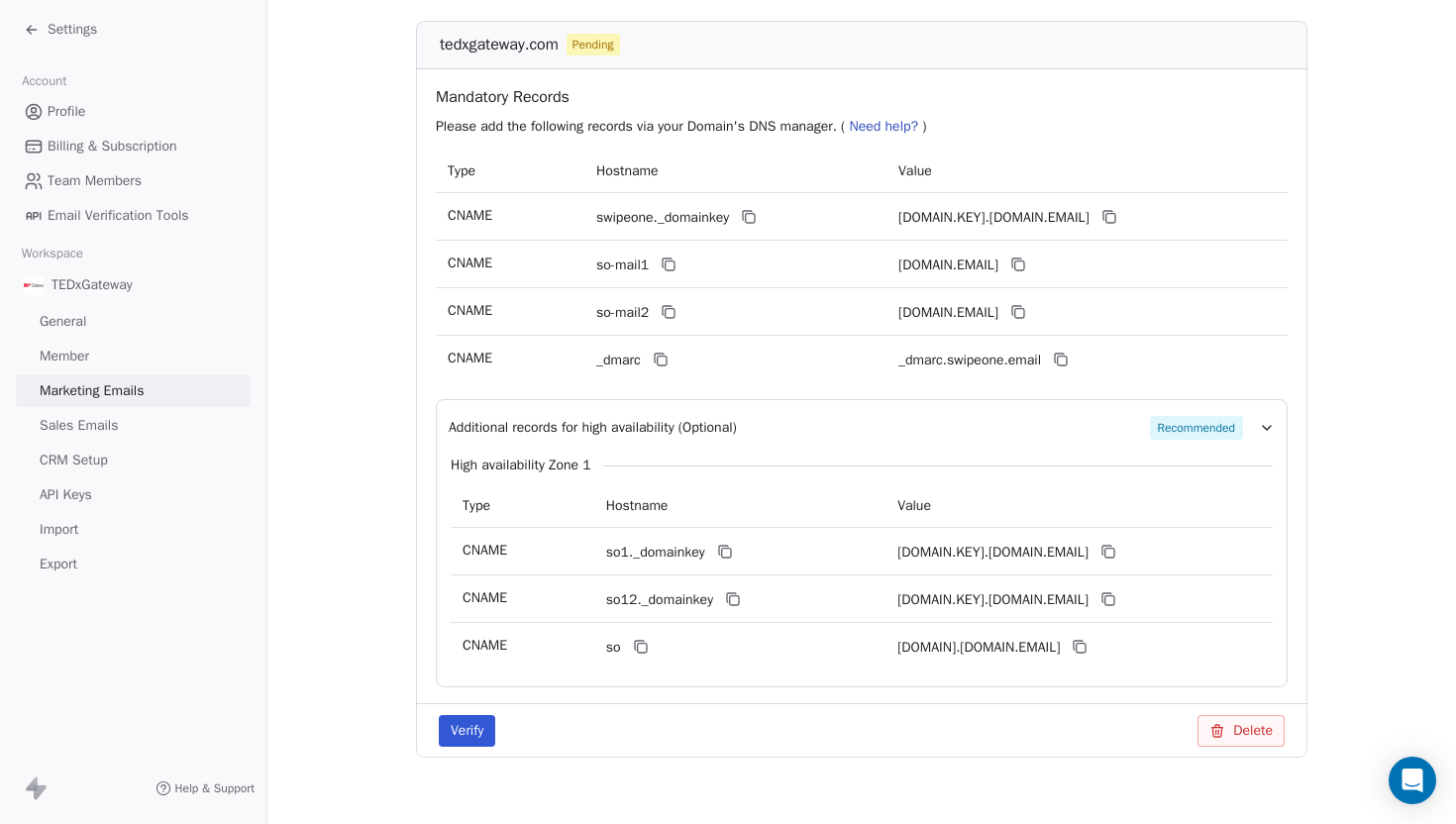 scroll, scrollTop: 352, scrollLeft: 0, axis: vertical 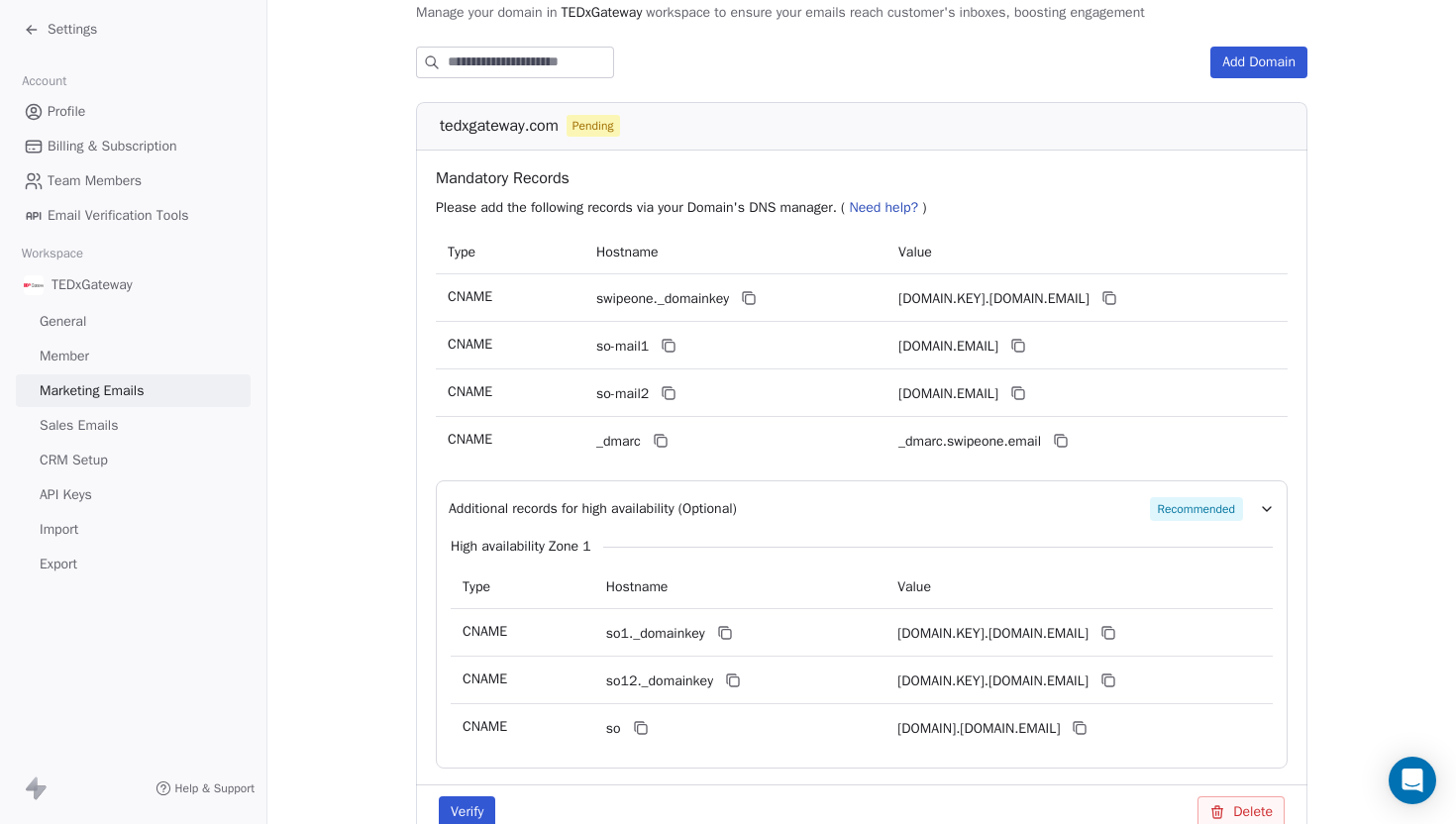 click 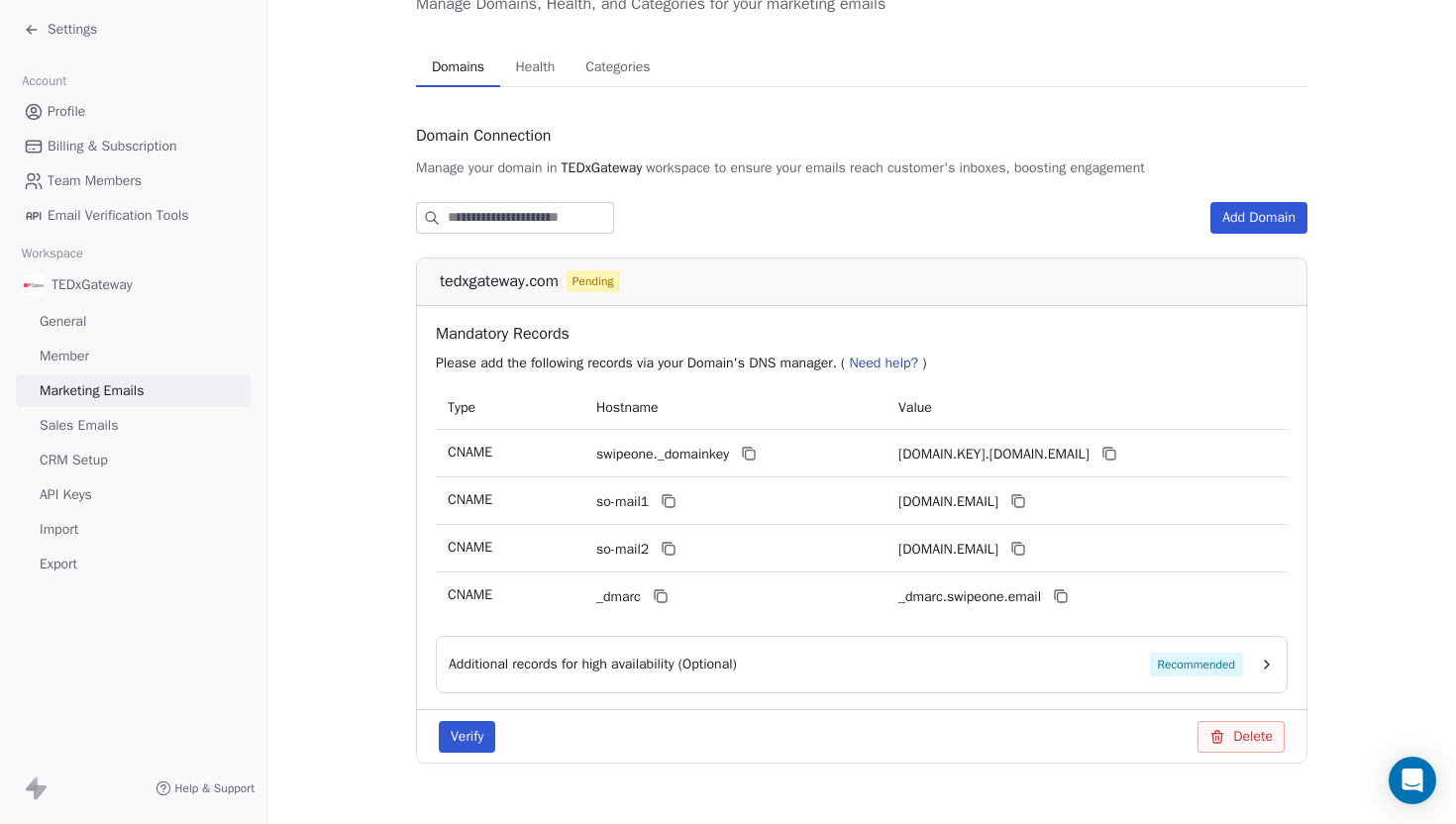 scroll, scrollTop: 148, scrollLeft: 0, axis: vertical 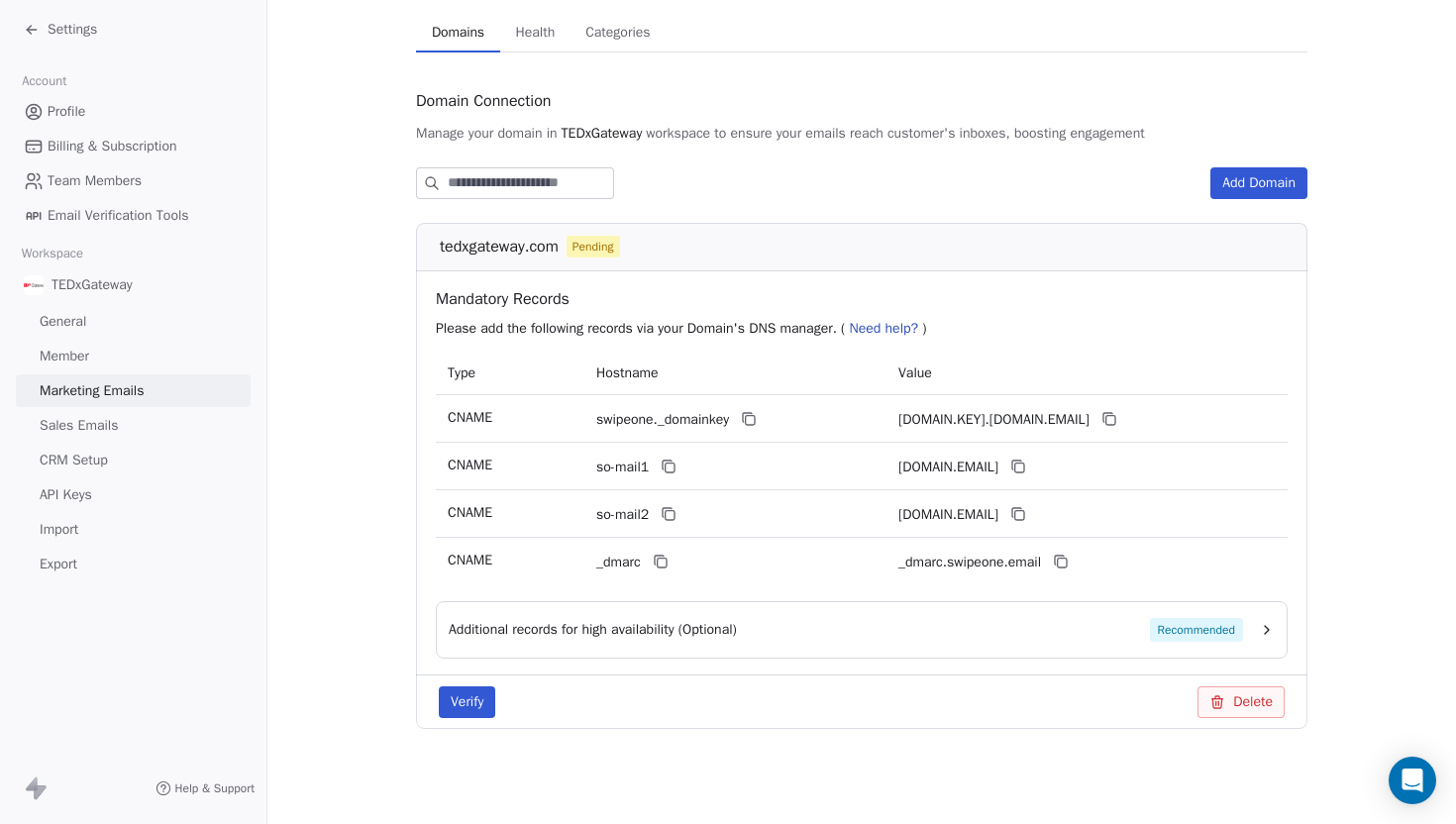 click on "Recommended" at bounding box center [1196, 630] 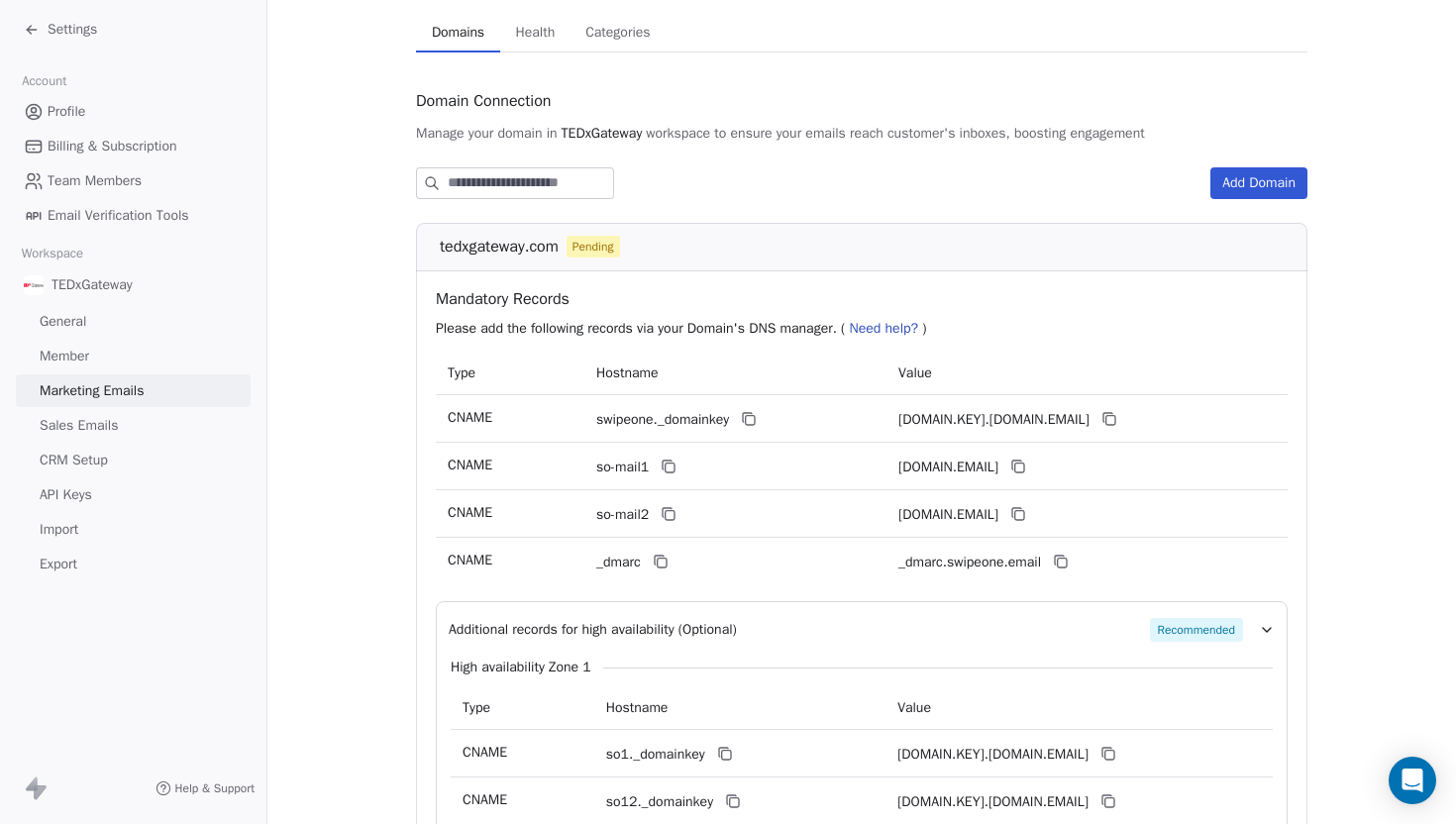 click on "Additional records for high availability (Optional) Recommended" at bounding box center (846, 630) 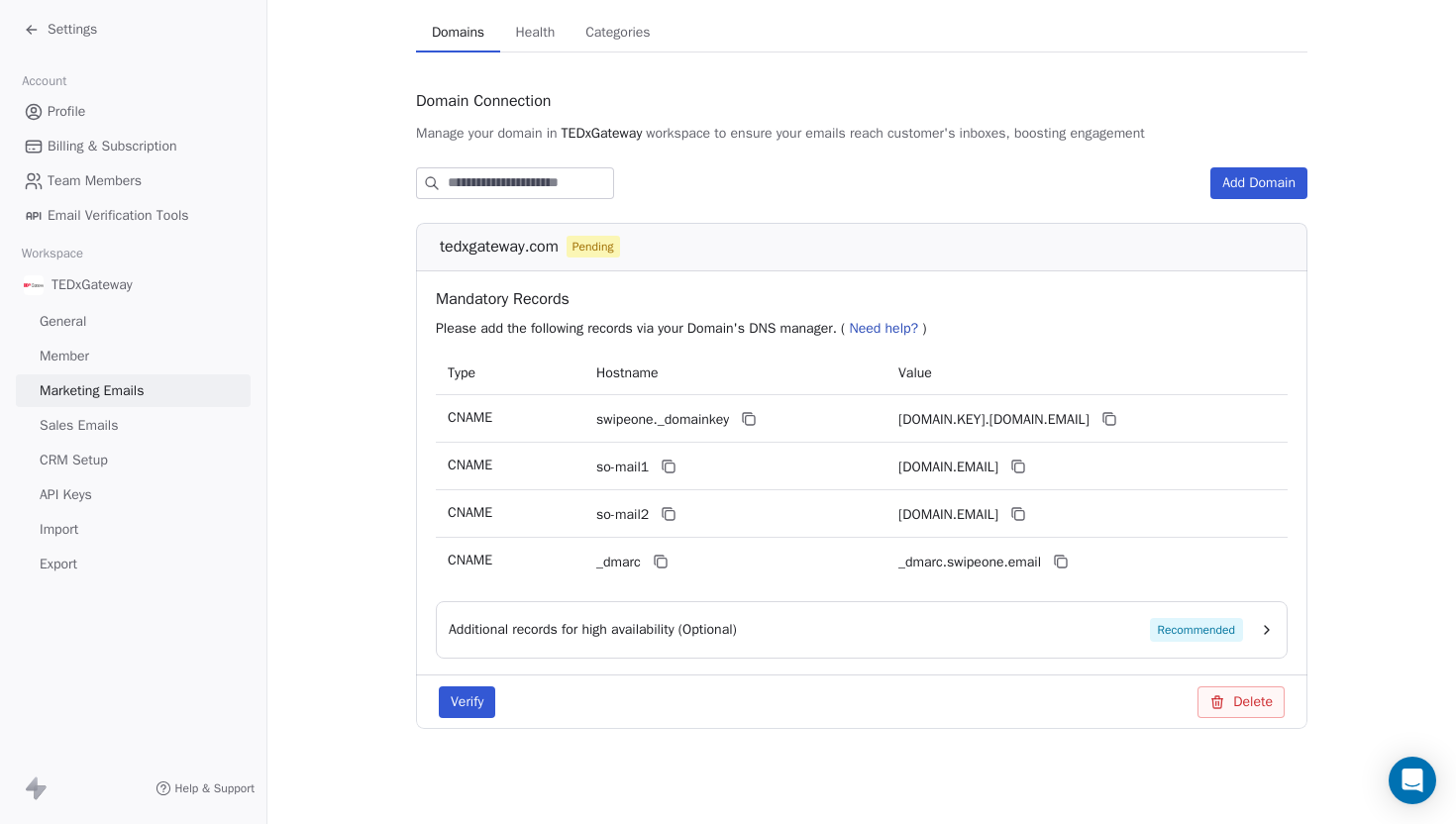 click on "Additional records for high availability (Optional) Recommended" at bounding box center (862, 630) 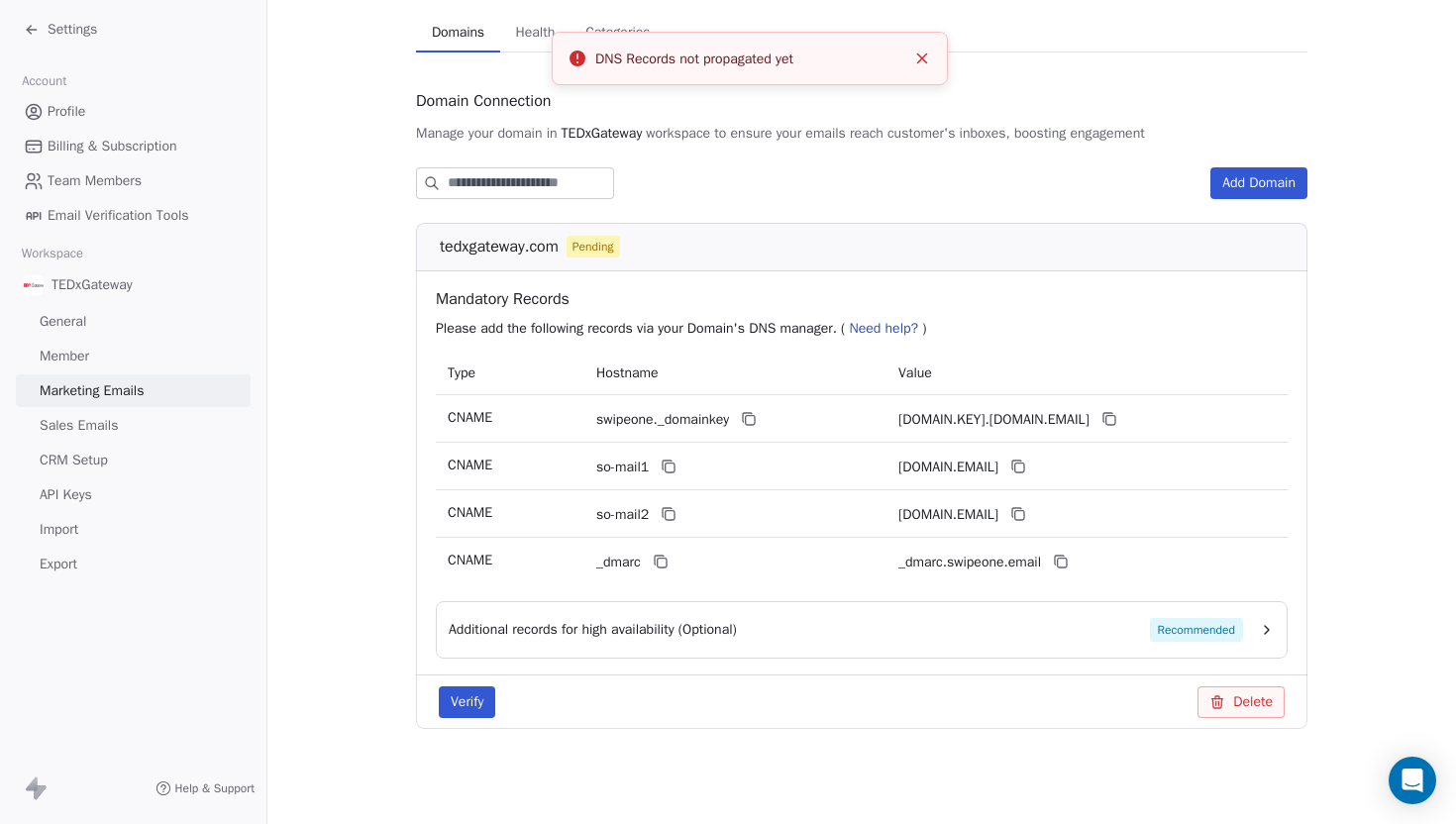 click 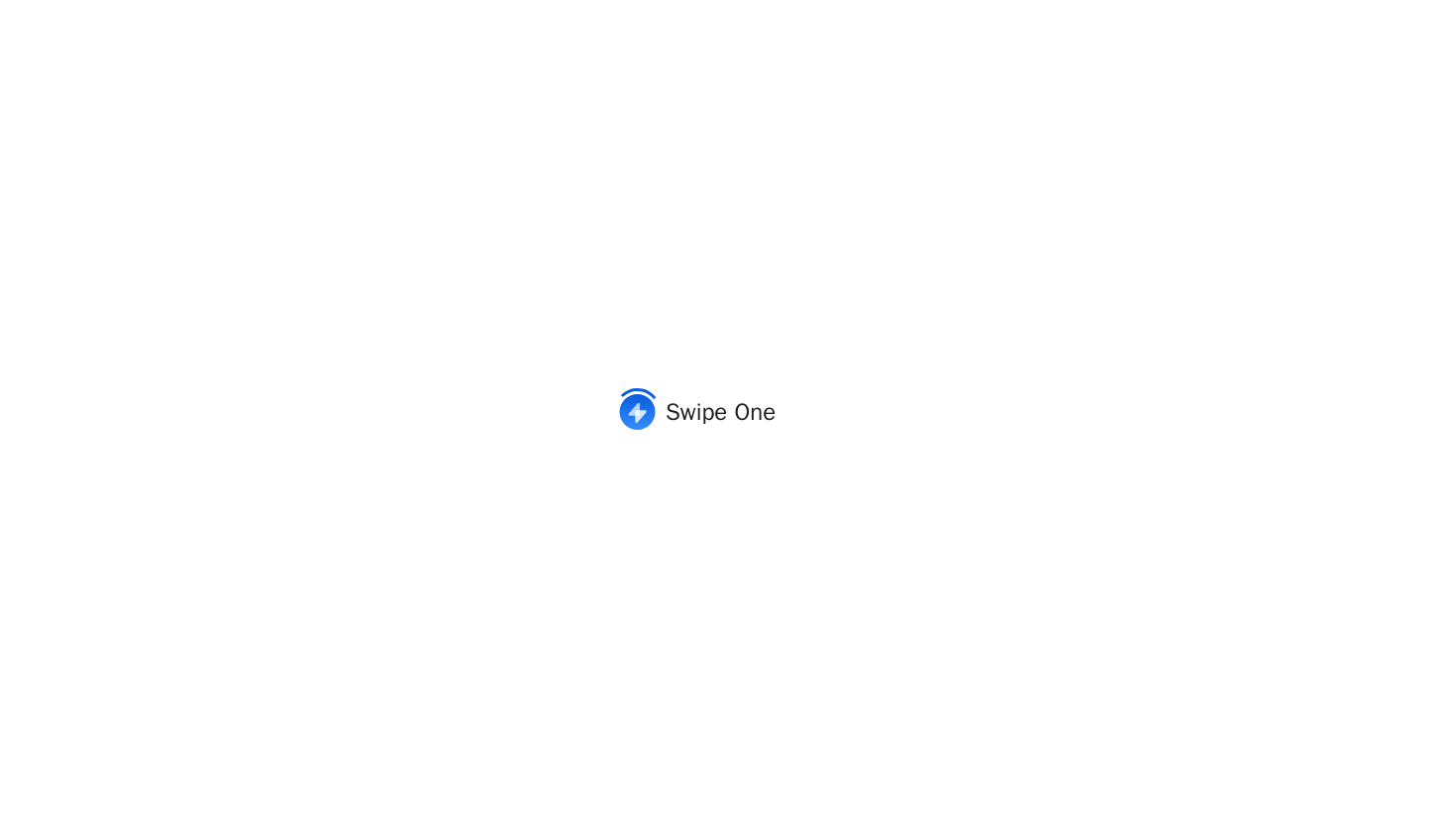 scroll, scrollTop: 0, scrollLeft: 0, axis: both 